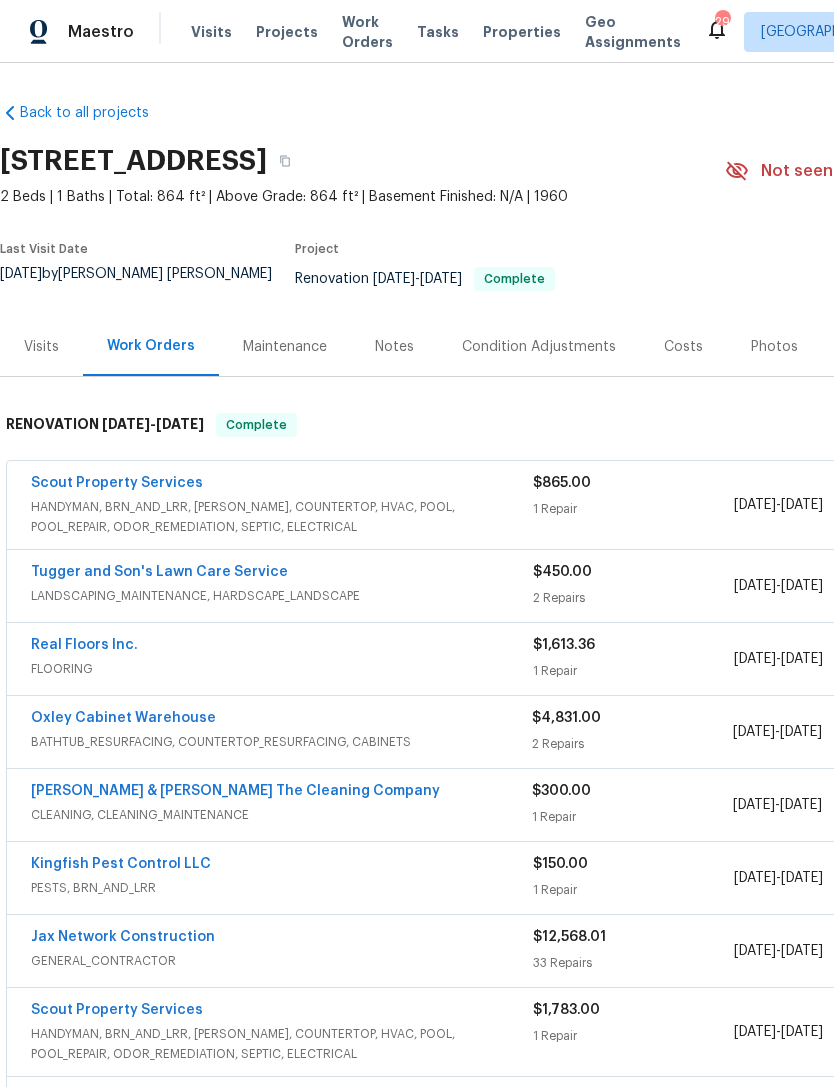 scroll, scrollTop: -143, scrollLeft: -71, axis: both 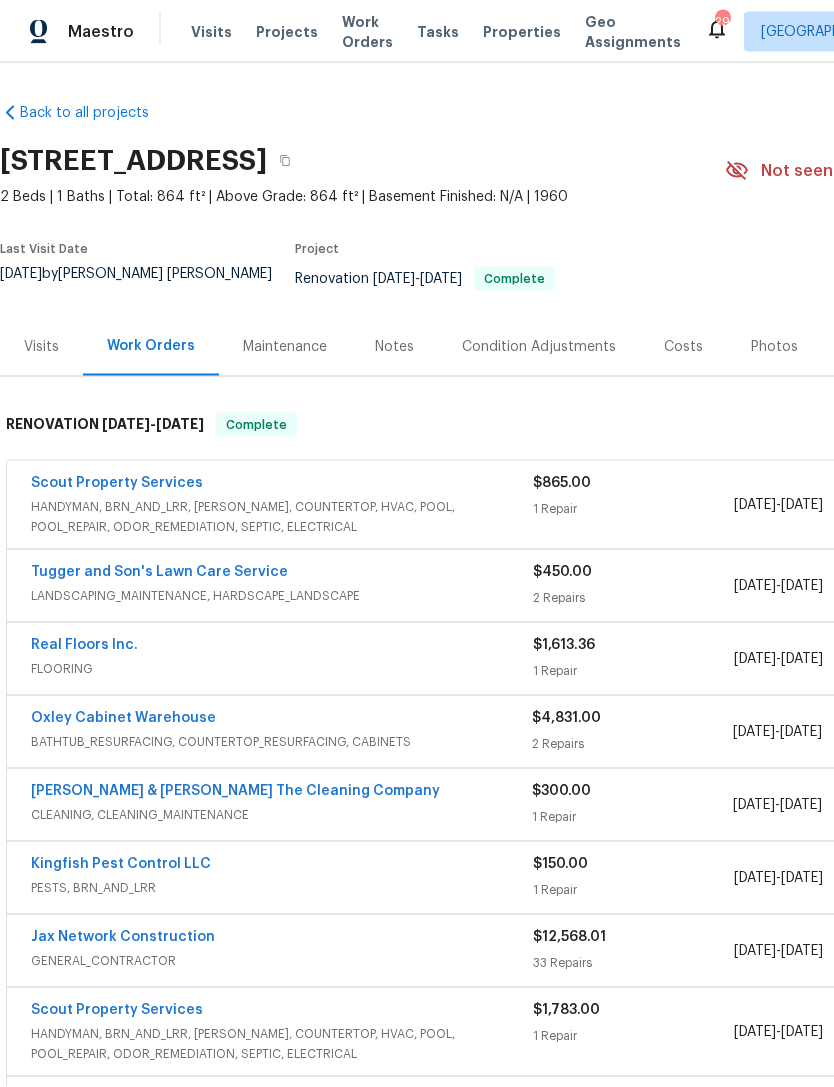 click on "HANDYMAN, BRN_AND_LRR, WELLS, COUNTERTOP, HVAC, POOL, POOL_REPAIR, ODOR_REMEDIATION, SEPTIC, ELECTRICAL" at bounding box center [282, 517] 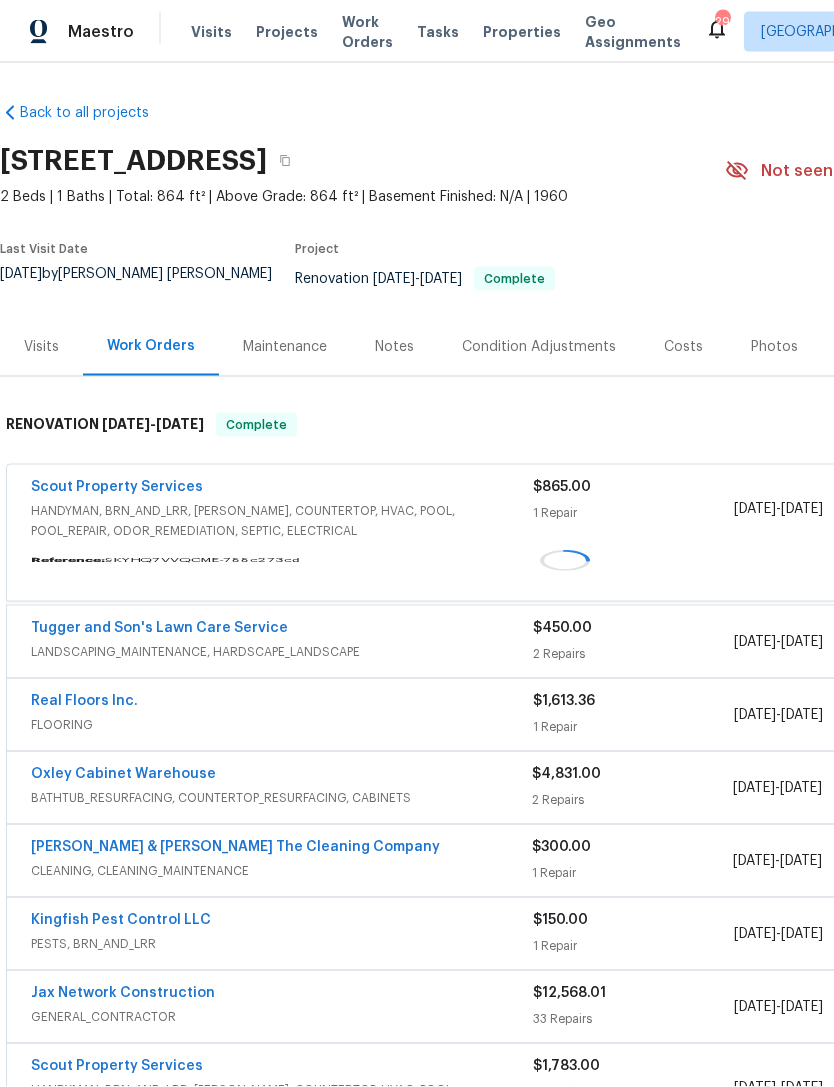 scroll, scrollTop: 2, scrollLeft: 0, axis: vertical 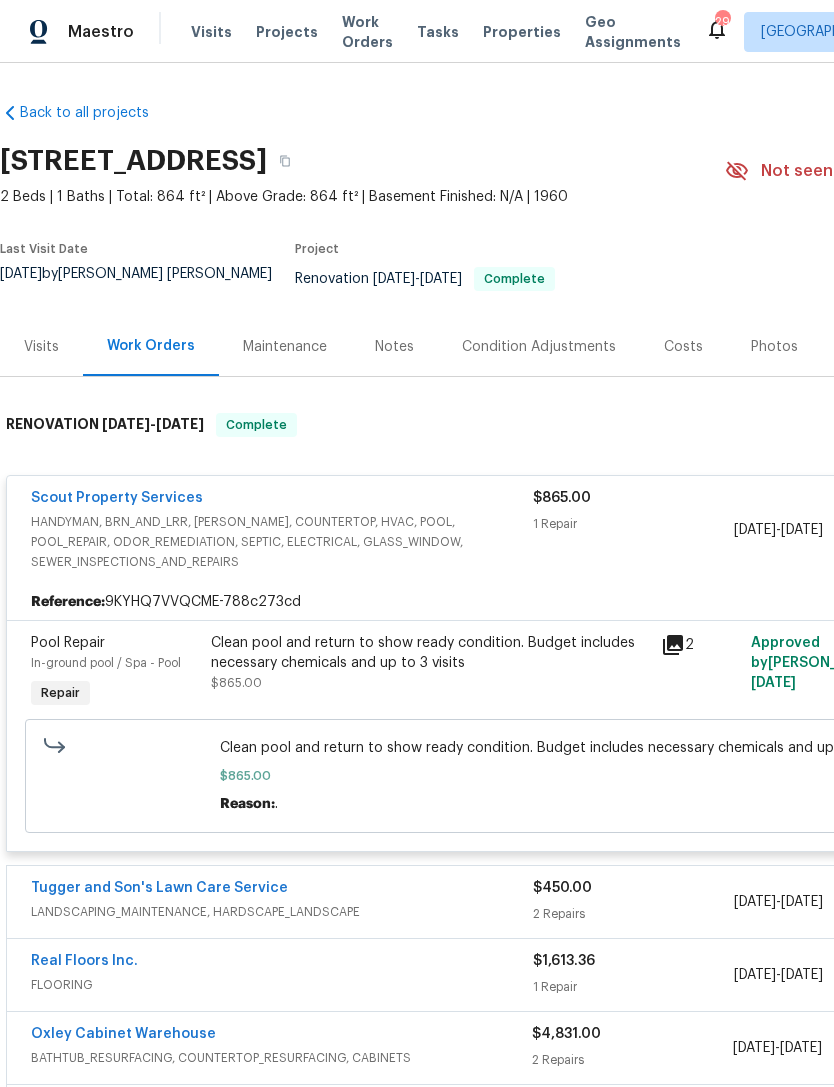 click on "HANDYMAN, BRN_AND_LRR, WELLS, COUNTERTOP, HVAC, POOL, POOL_REPAIR, ODOR_REMEDIATION, SEPTIC, ELECTRICAL, GLASS_WINDOW, SEWER_INSPECTIONS_AND_REPAIRS" at bounding box center (282, 542) 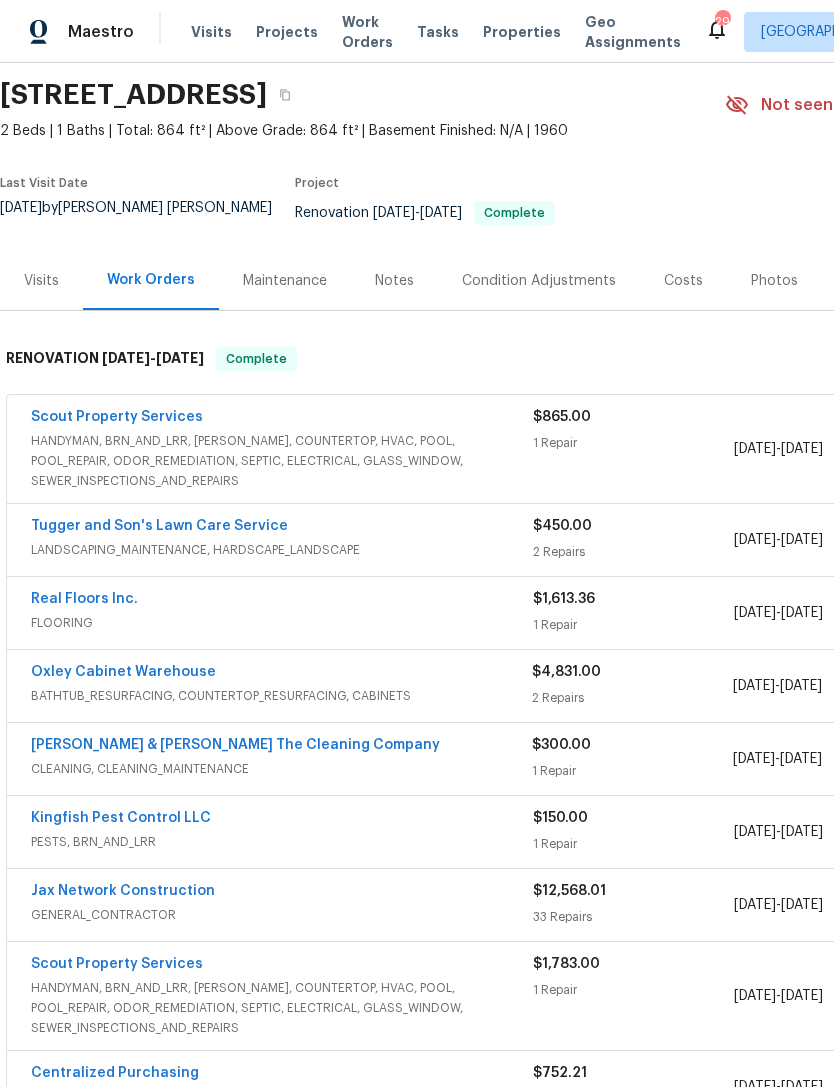 scroll, scrollTop: 68, scrollLeft: 0, axis: vertical 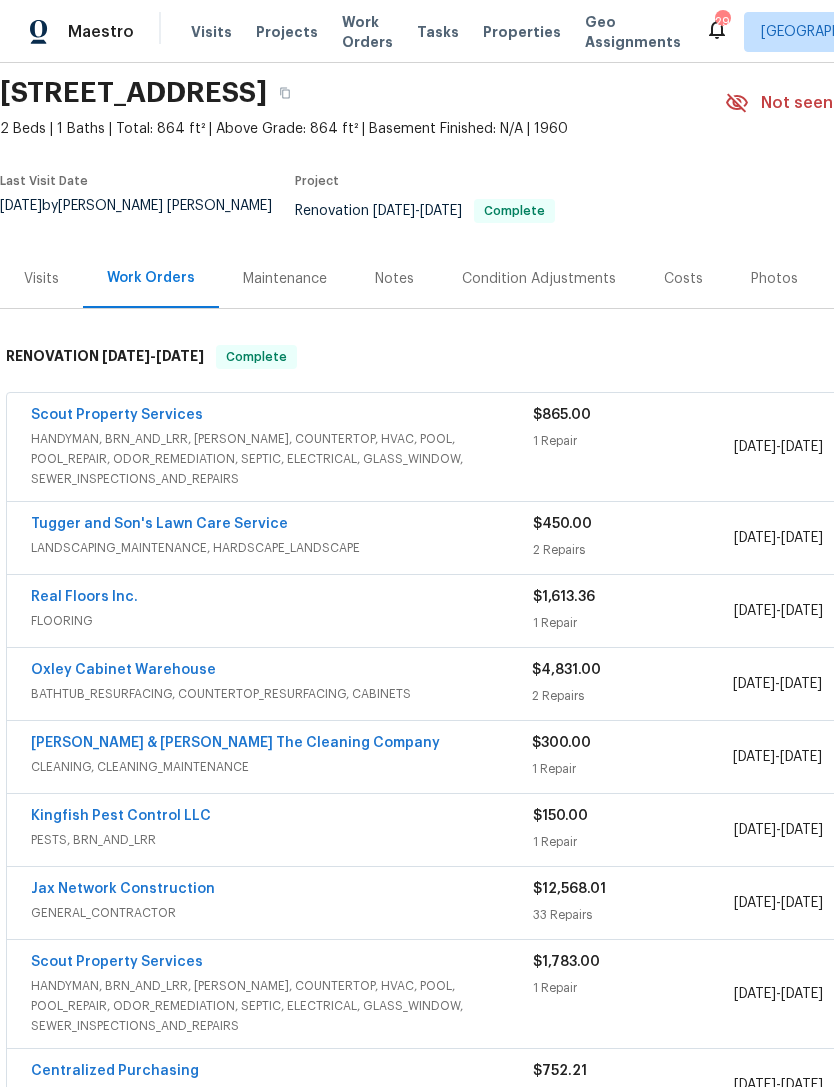 click on "LANDSCAPING_MAINTENANCE, HARDSCAPE_LANDSCAPE" at bounding box center (282, 548) 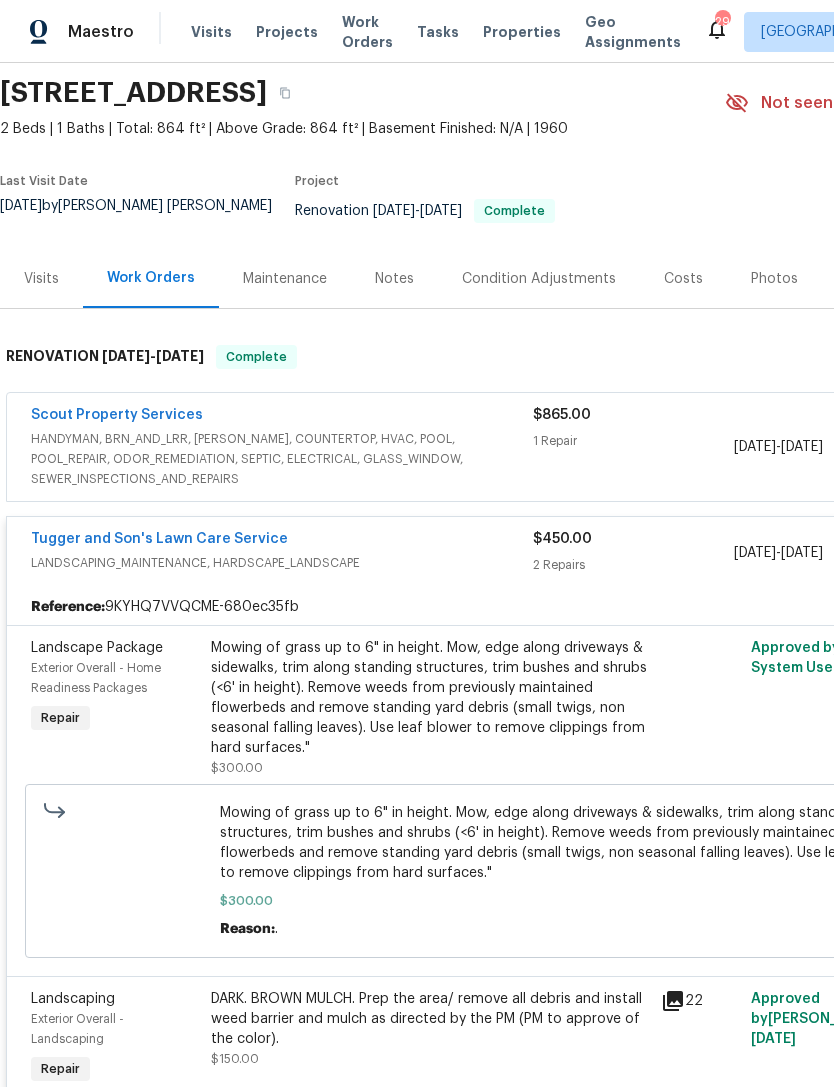 click on "Tugger and Son's Lawn Care Service" at bounding box center (159, 539) 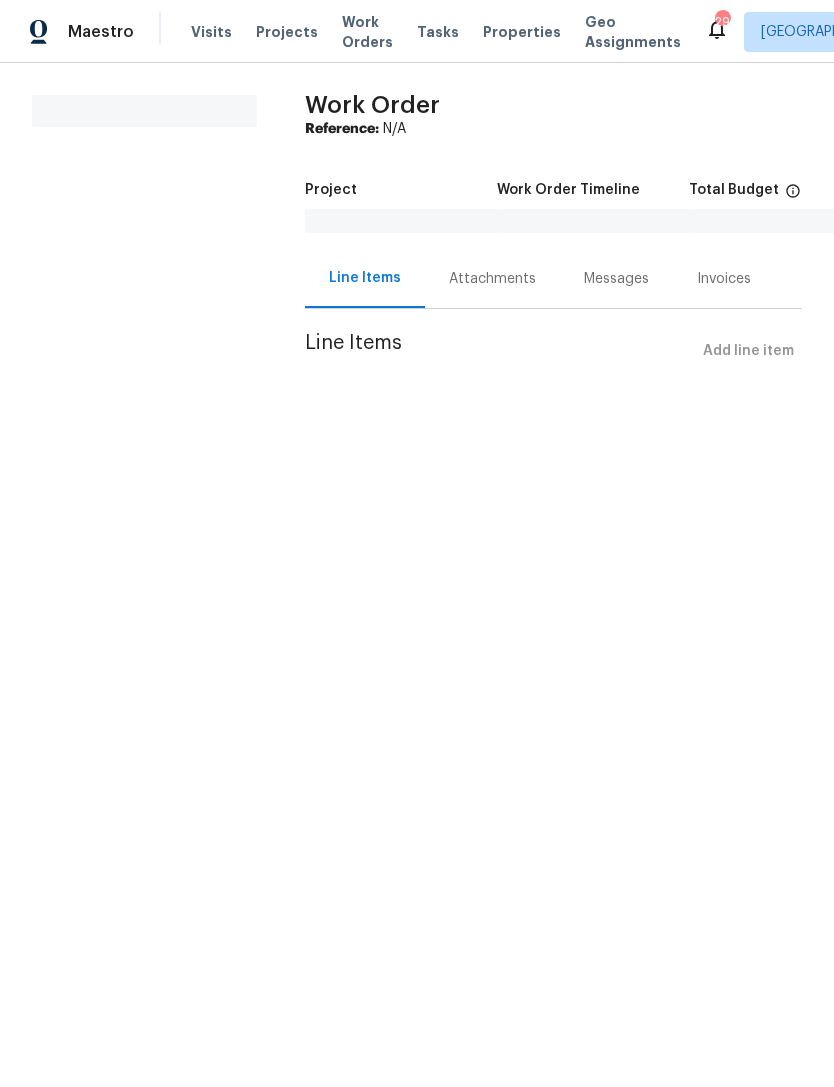scroll, scrollTop: 0, scrollLeft: 0, axis: both 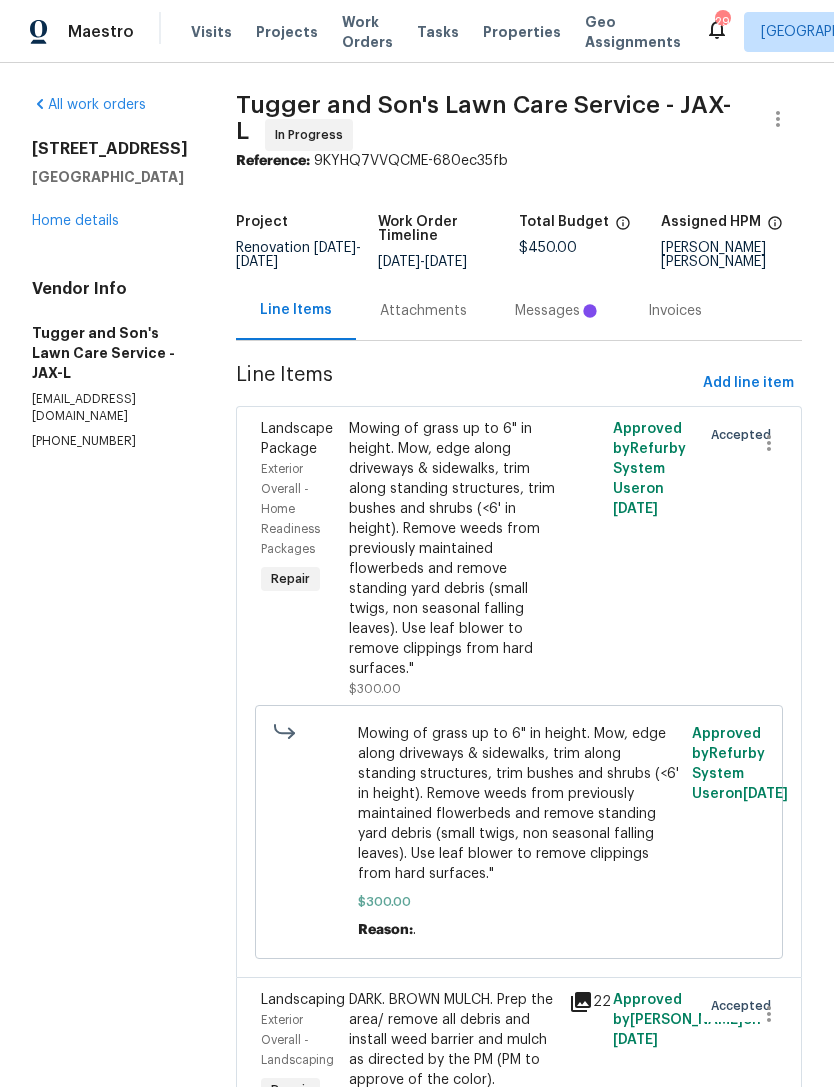 click on "Project Renovation   6/23/2025  -  7/12/2025 Work Order Timeline 6/23/2025  -  6/23/2025 Total Budget $450.00 Assigned HPM David Puente Yanes" at bounding box center [519, 242] 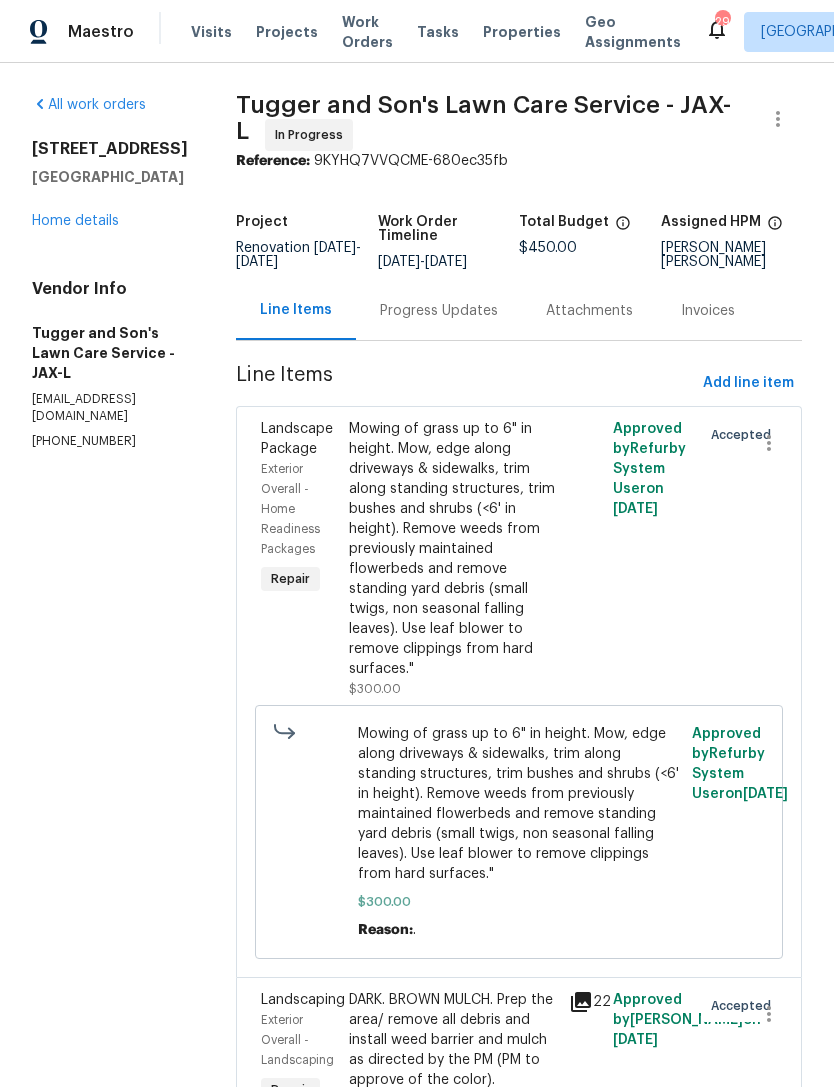 click on "Progress Updates" at bounding box center [439, 311] 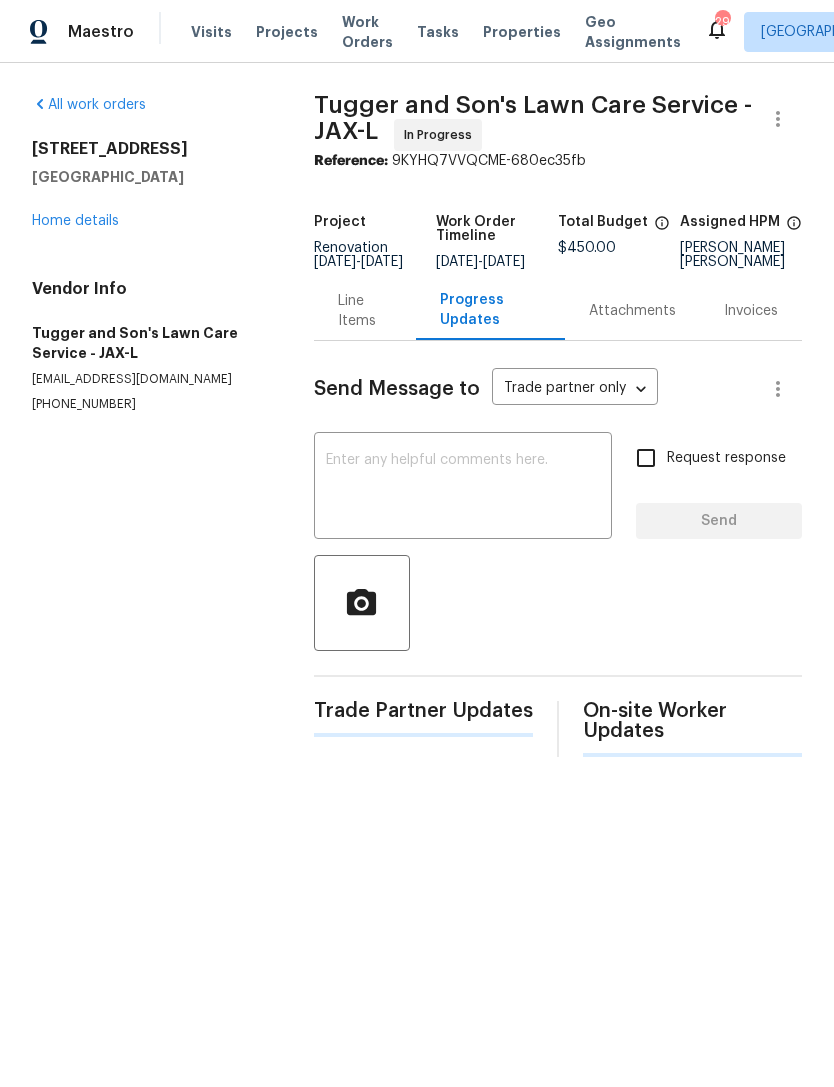 click at bounding box center [463, 488] 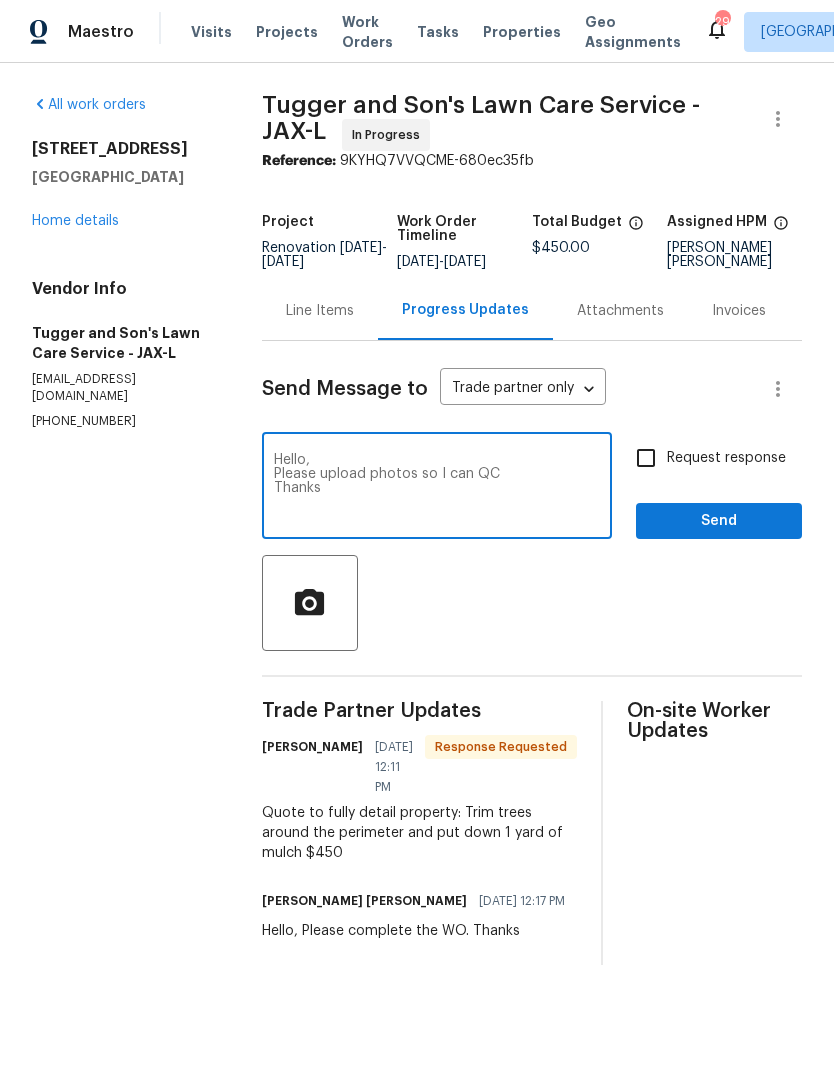 click on "Hello,
Please upload photos so I can QC
Thanks" at bounding box center [437, 488] 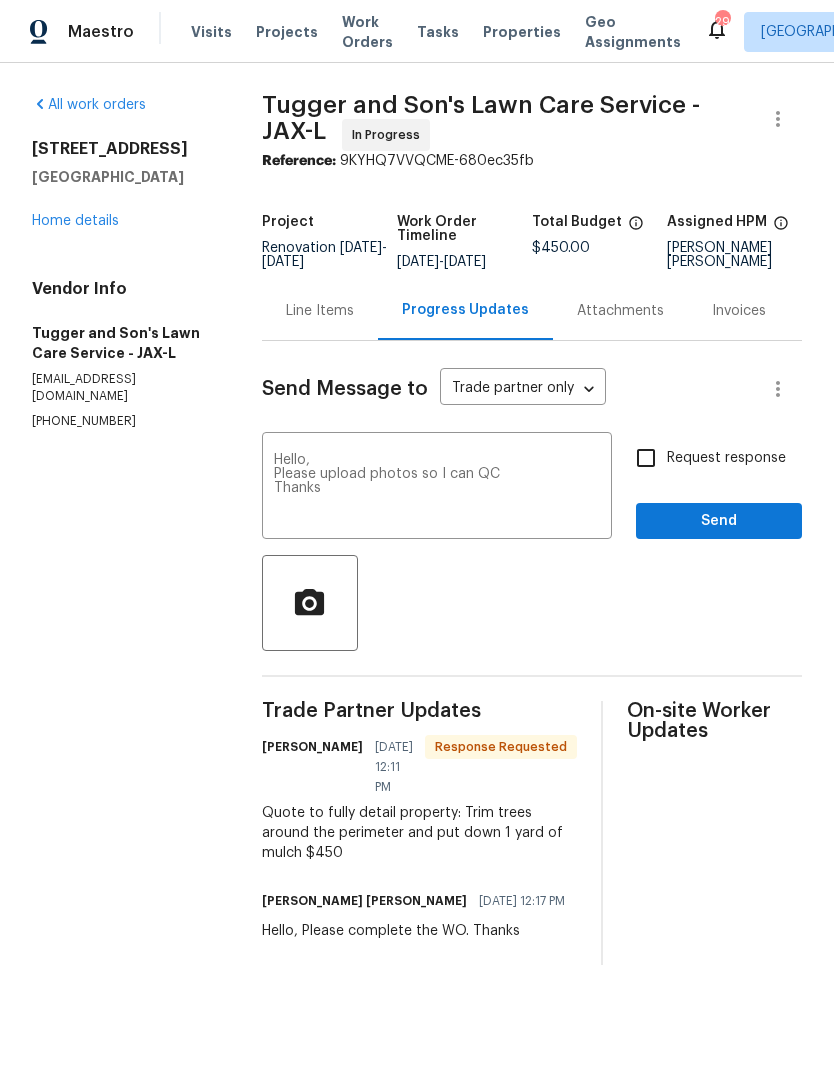 click on "Request response" at bounding box center (646, 458) 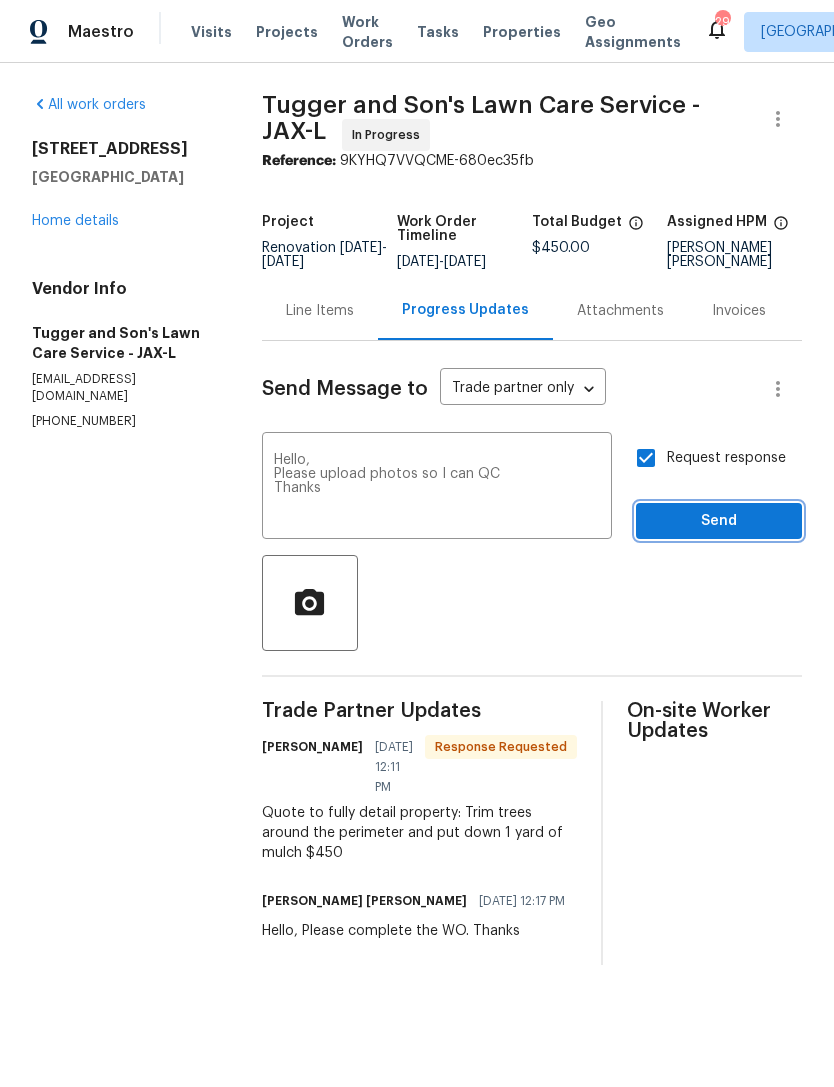 click on "Send" at bounding box center (719, 521) 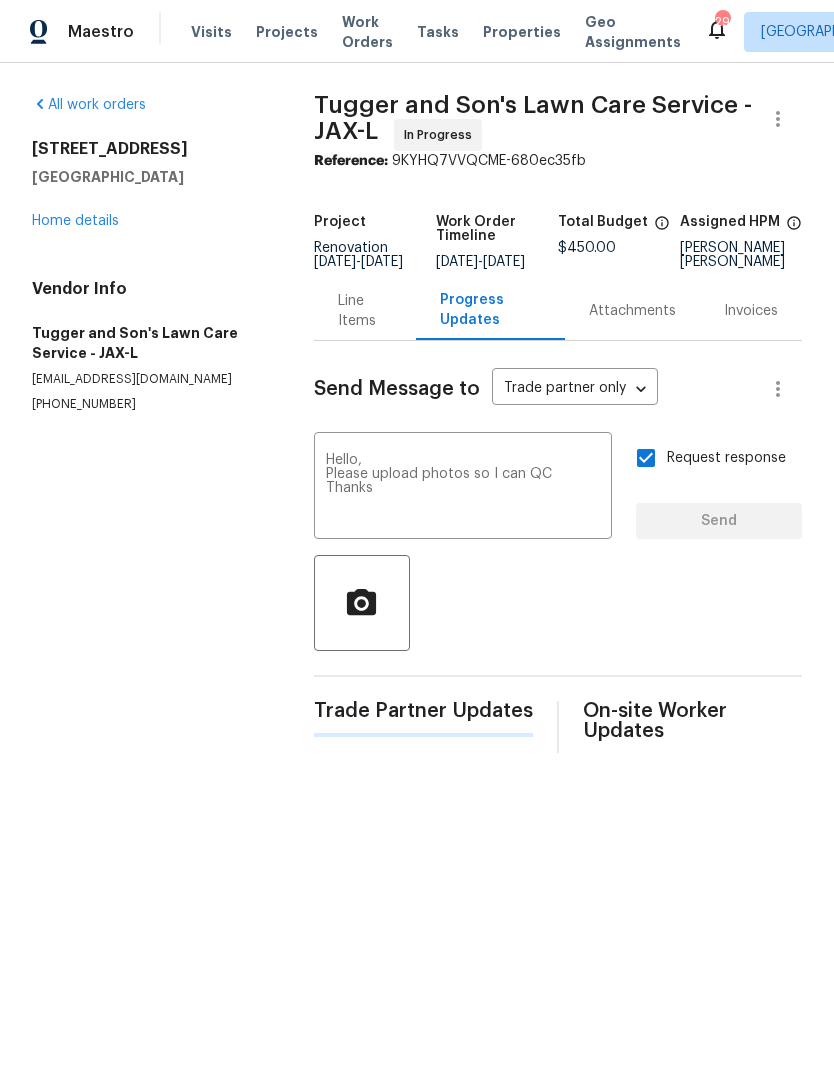 type 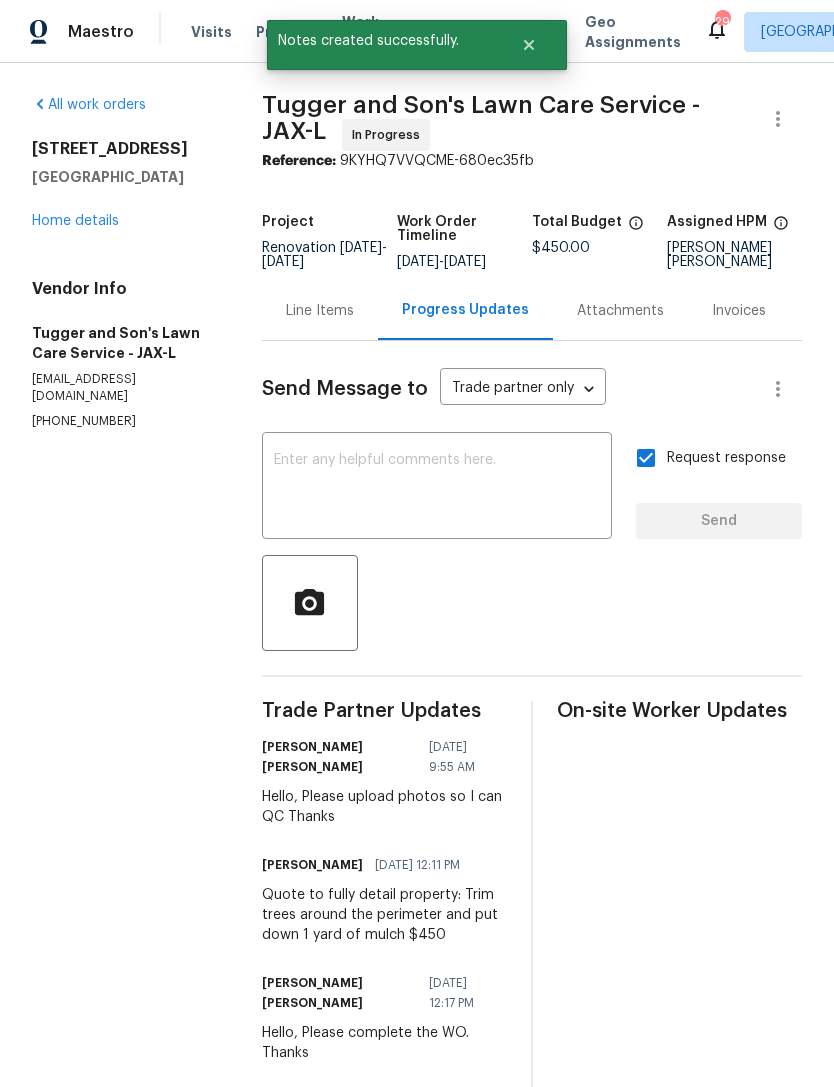 click on "Home details" at bounding box center [75, 221] 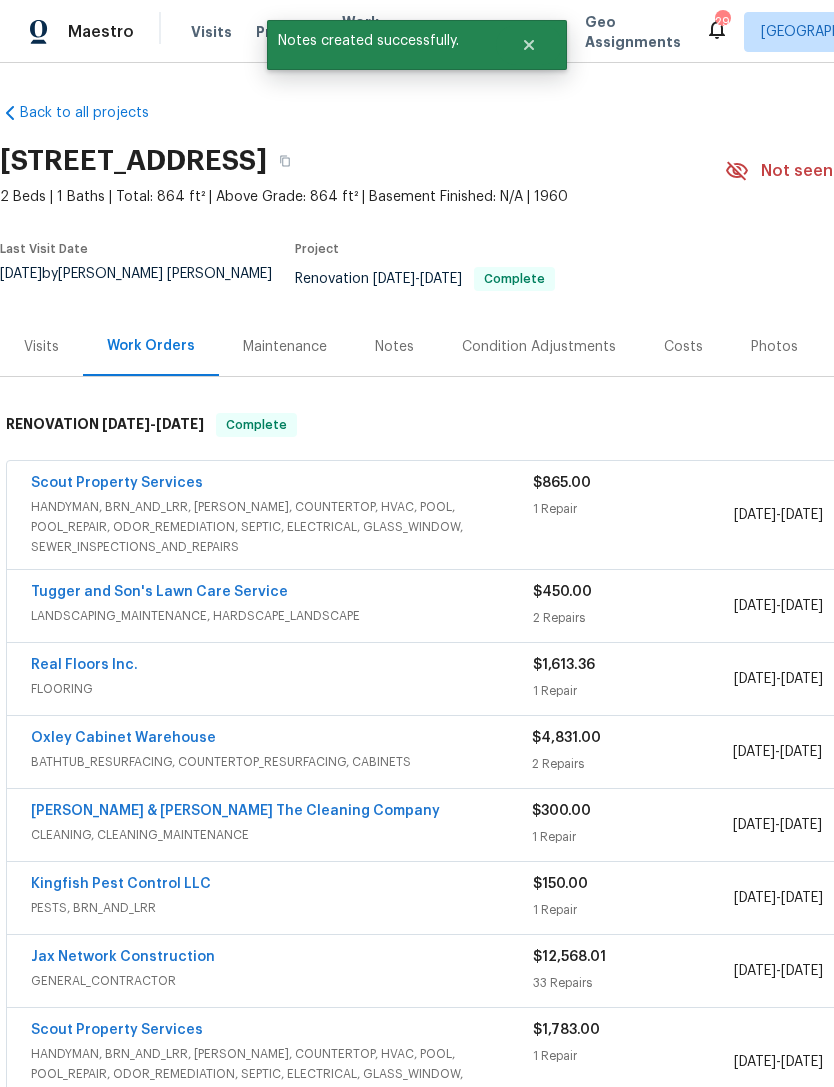scroll, scrollTop: 0, scrollLeft: 0, axis: both 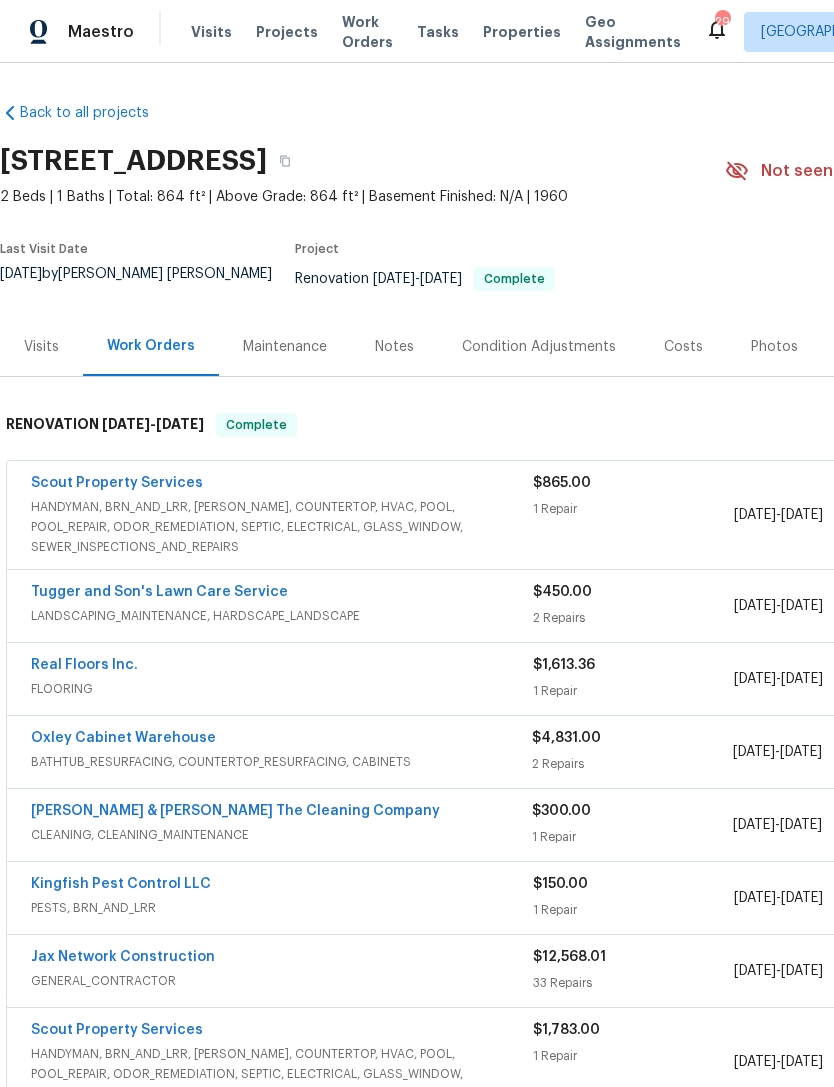 click on "Real Floors Inc." at bounding box center [84, 665] 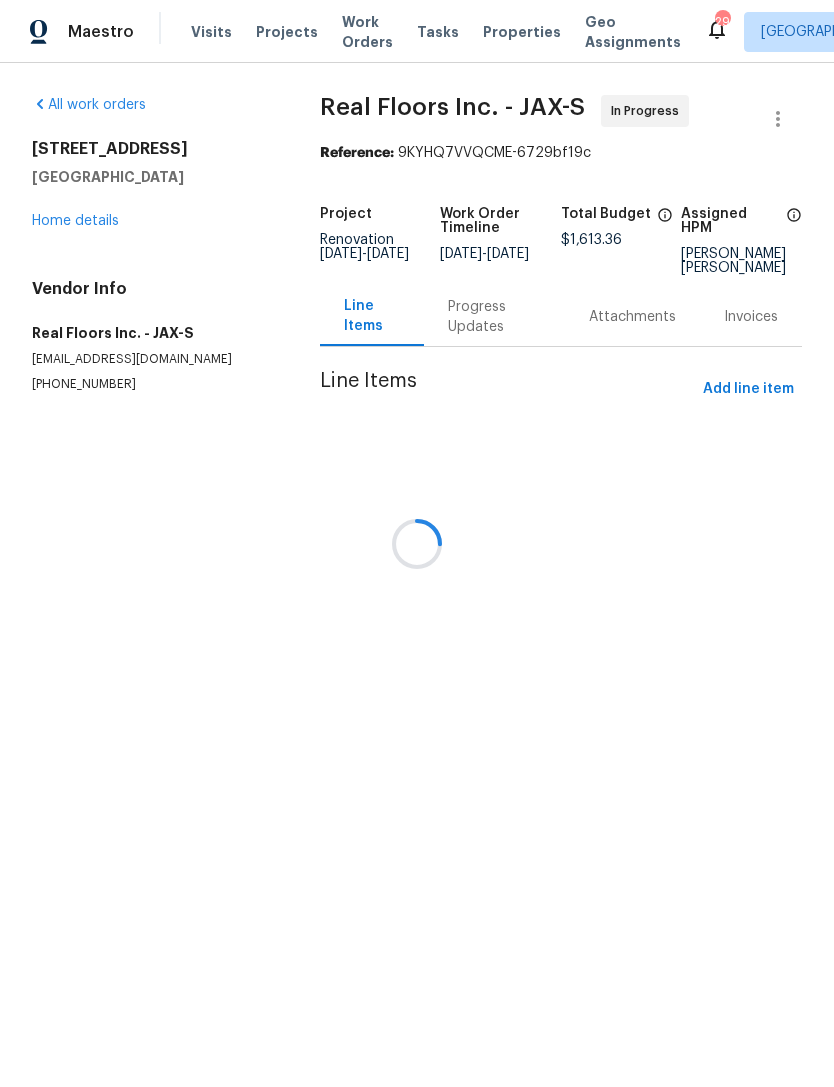 click at bounding box center (417, 543) 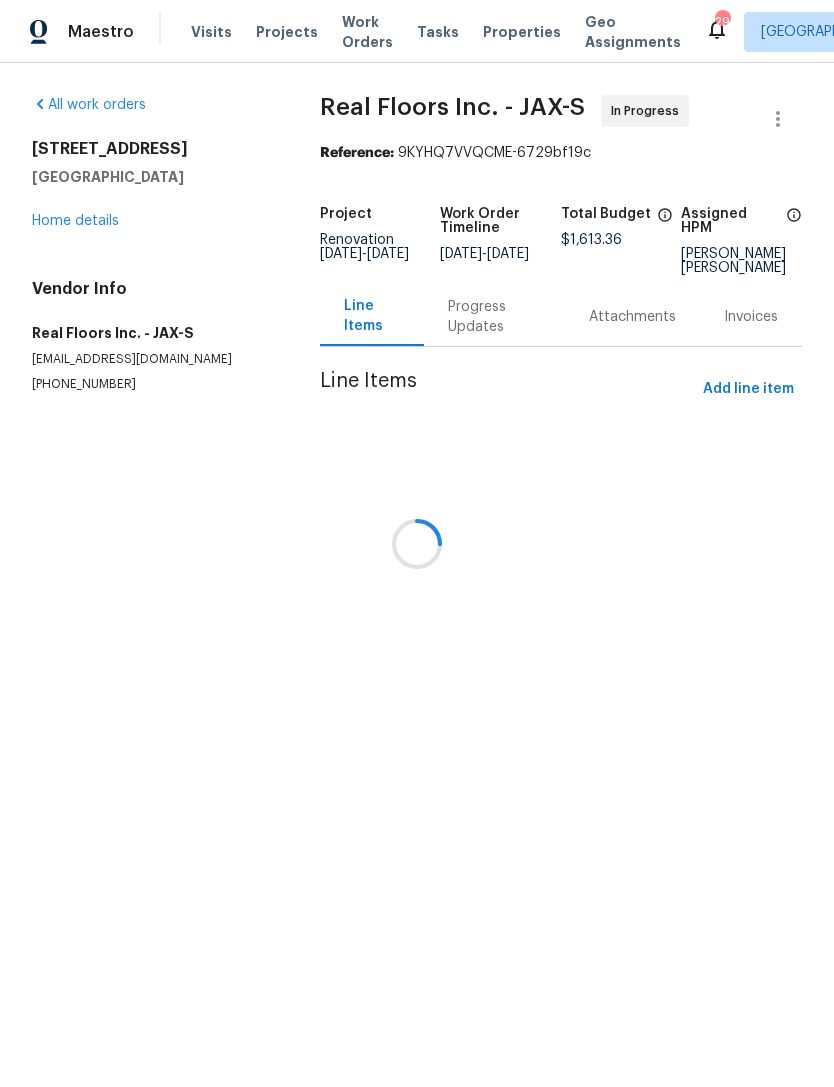 click at bounding box center (417, 543) 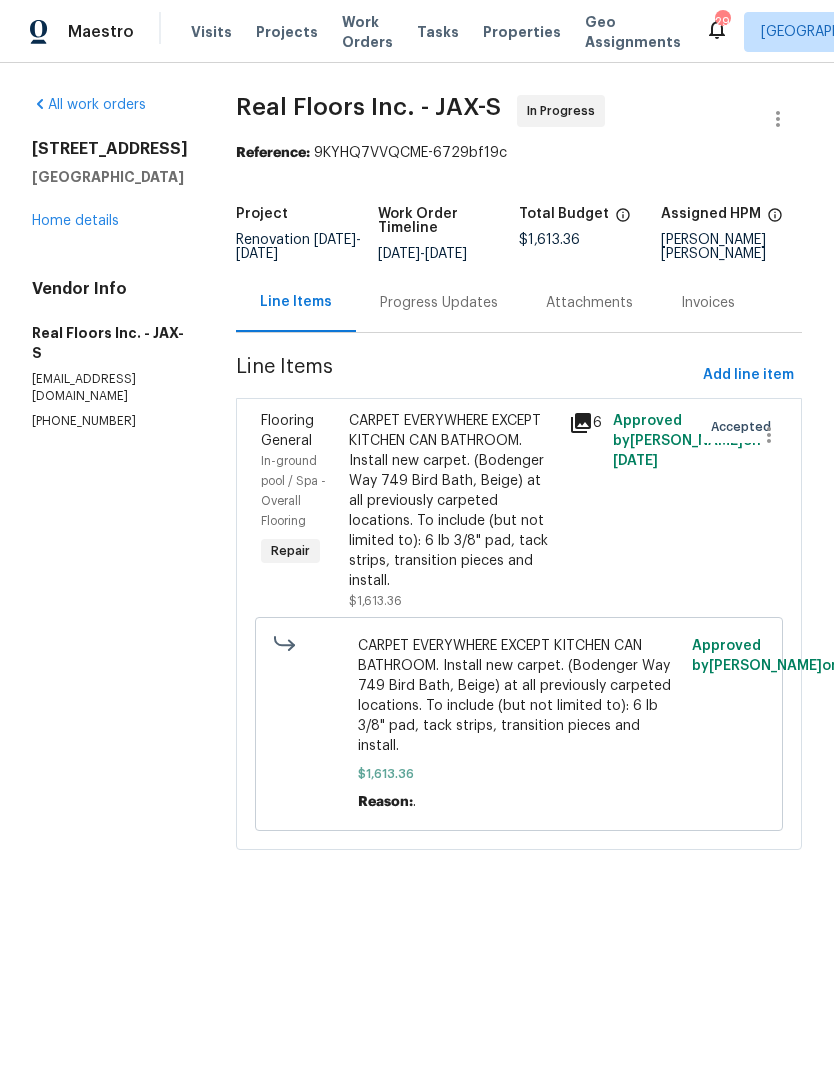 click on "Progress Updates" at bounding box center (439, 303) 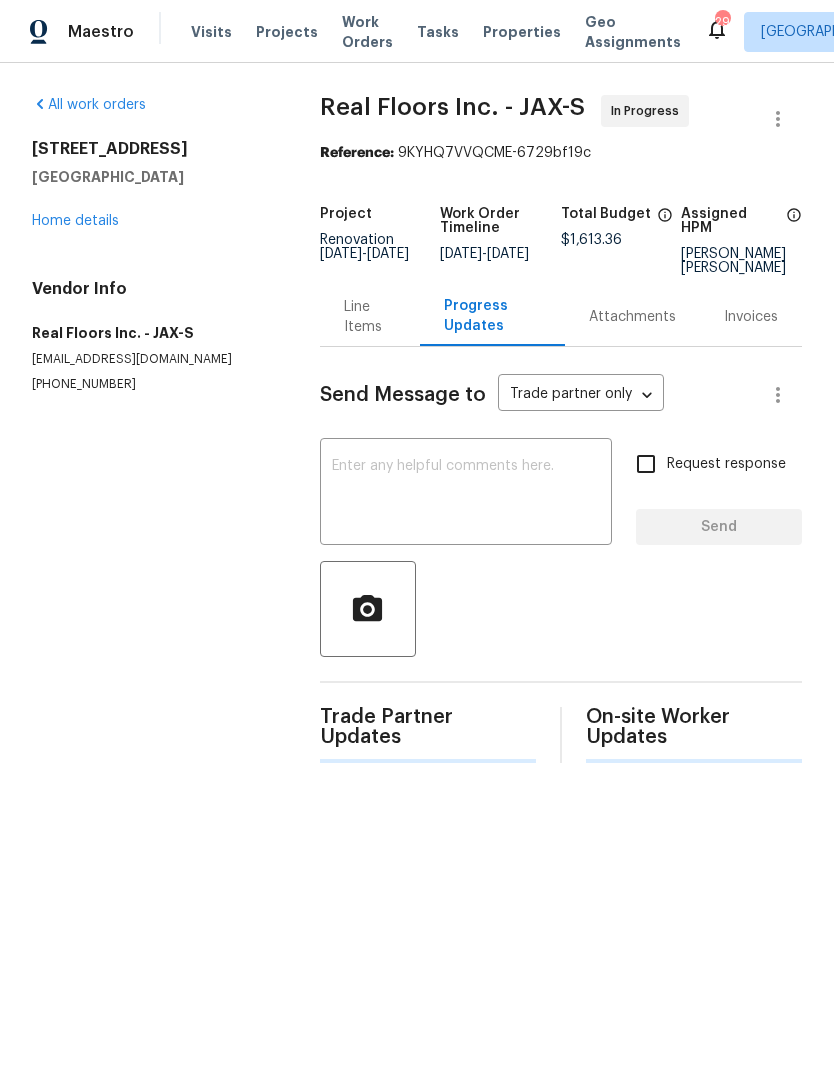click at bounding box center (466, 494) 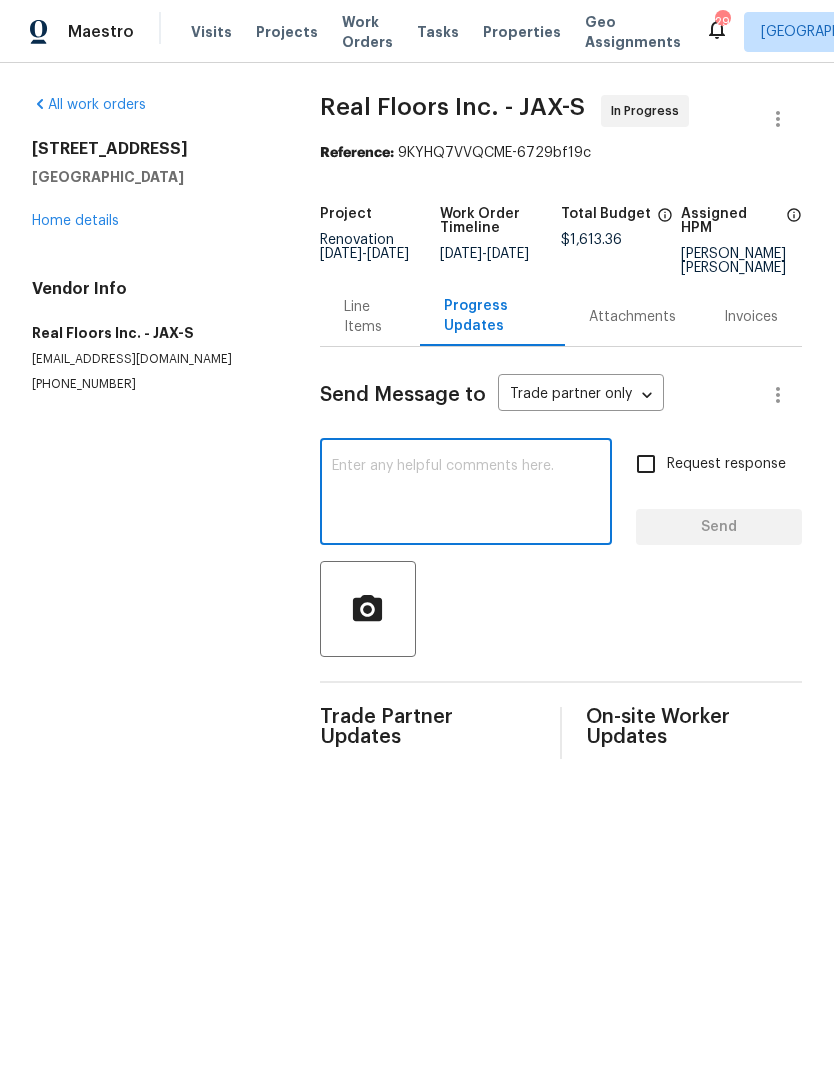 click at bounding box center (466, 494) 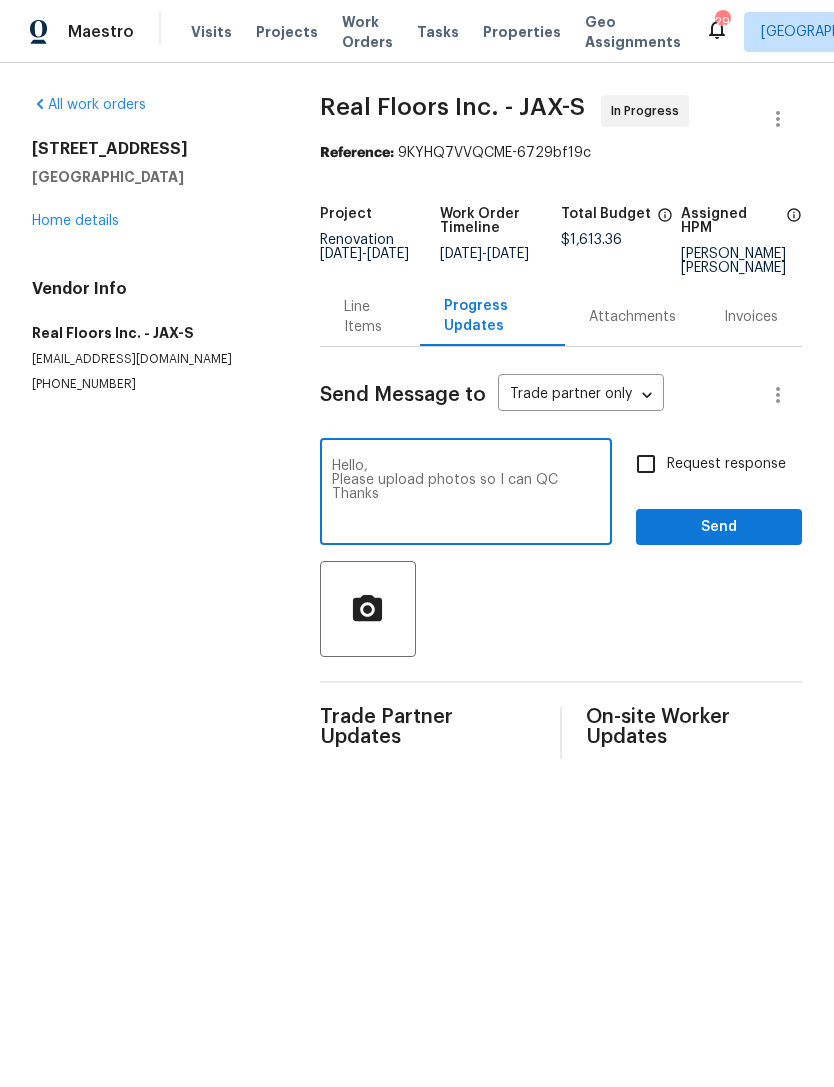 type on "Hello,
Please upload photos so I can QC
Thanks" 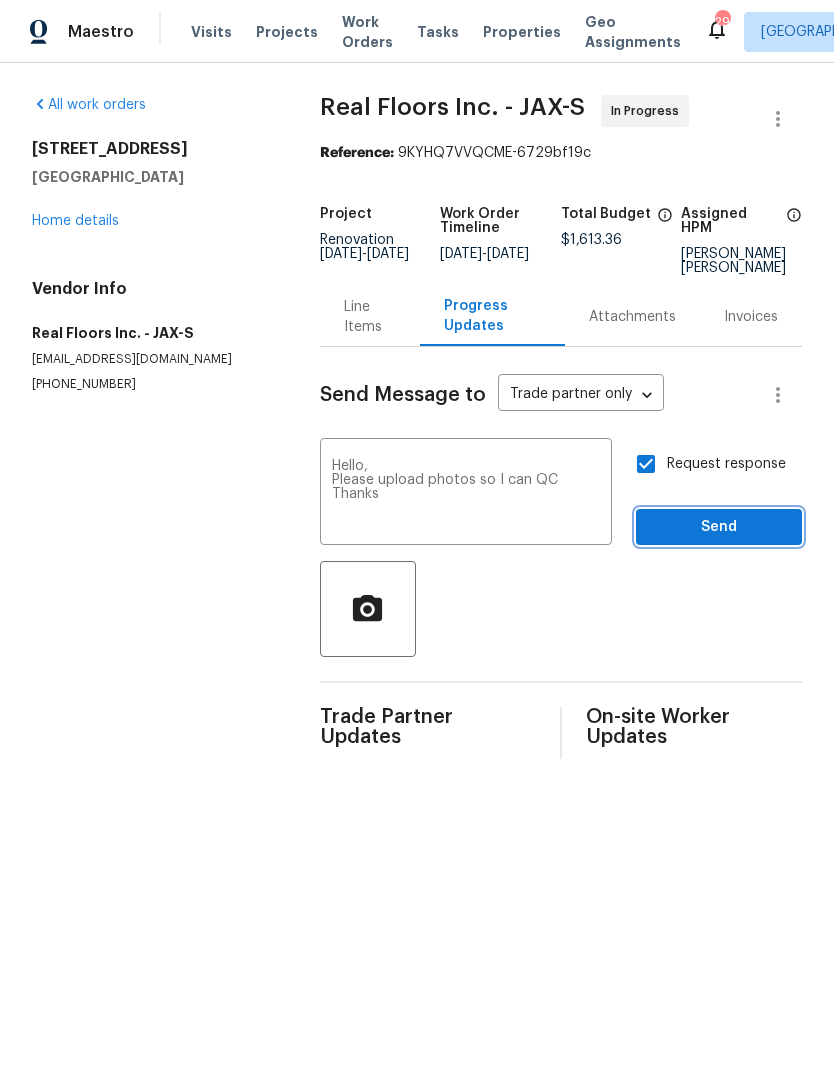 click on "Send" at bounding box center [719, 527] 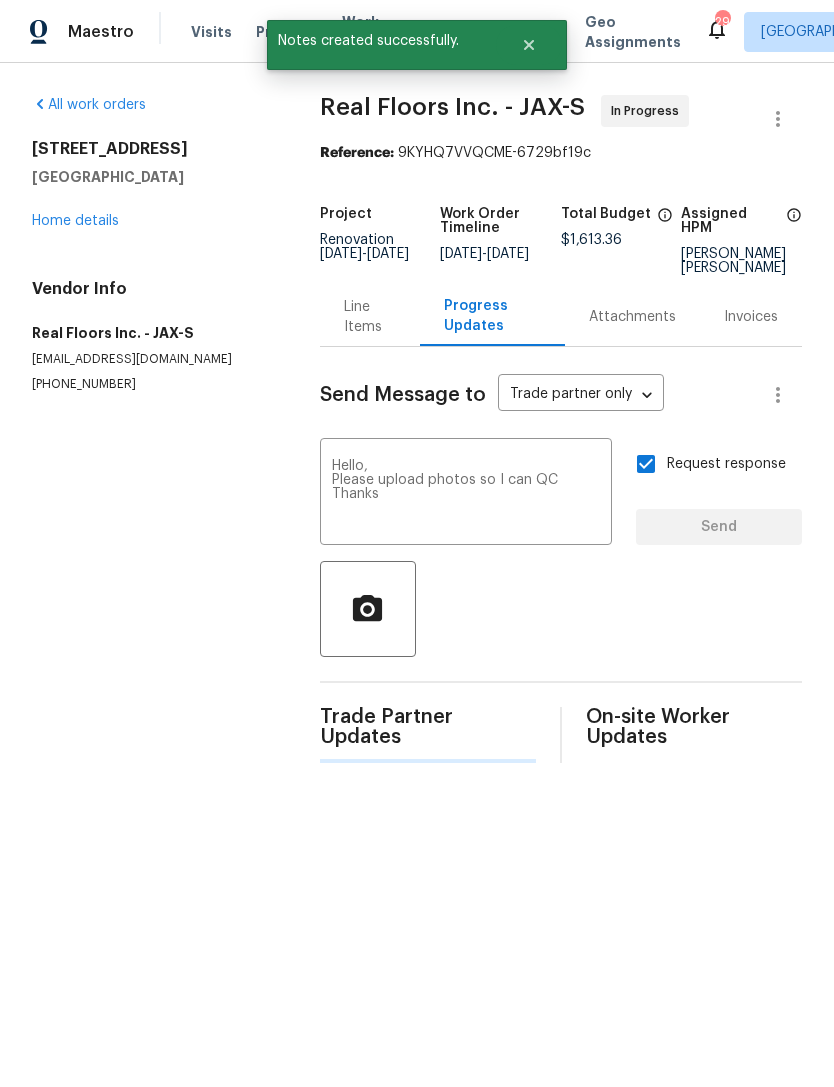 type 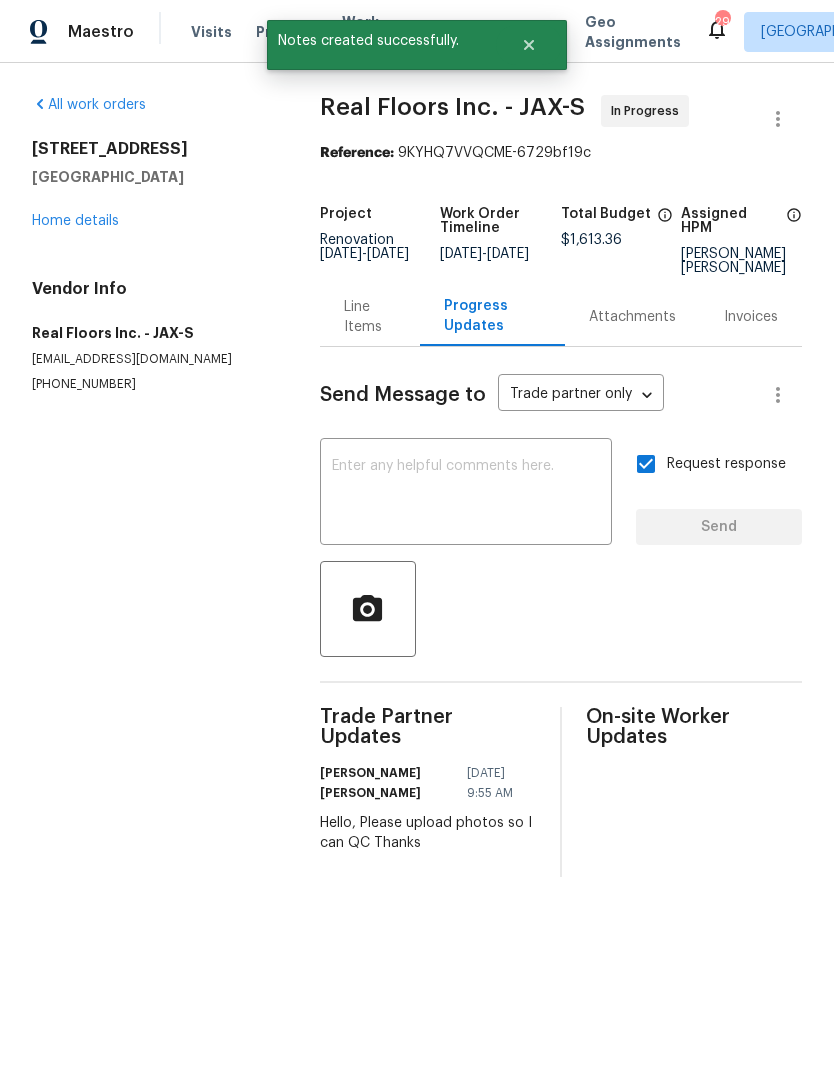 click on "Home details" at bounding box center (75, 221) 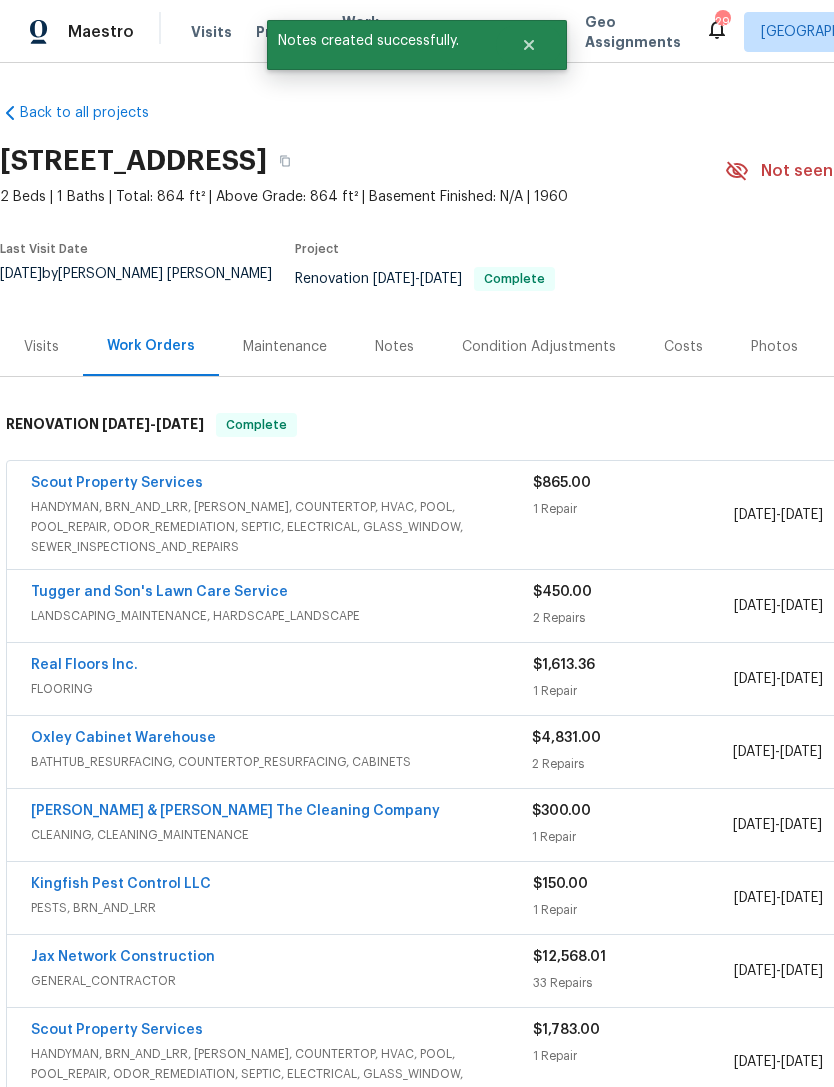 click on "Oxley Cabinet Warehouse" at bounding box center (123, 738) 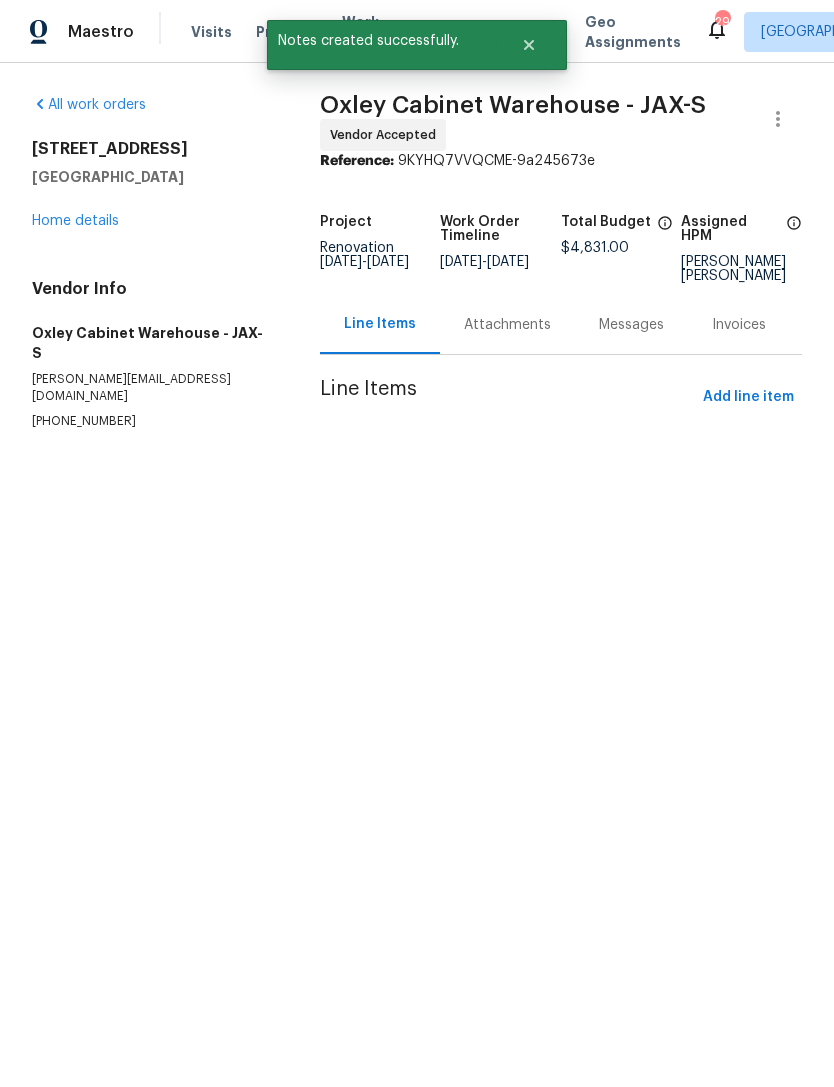 click on "Attachments" at bounding box center (507, 325) 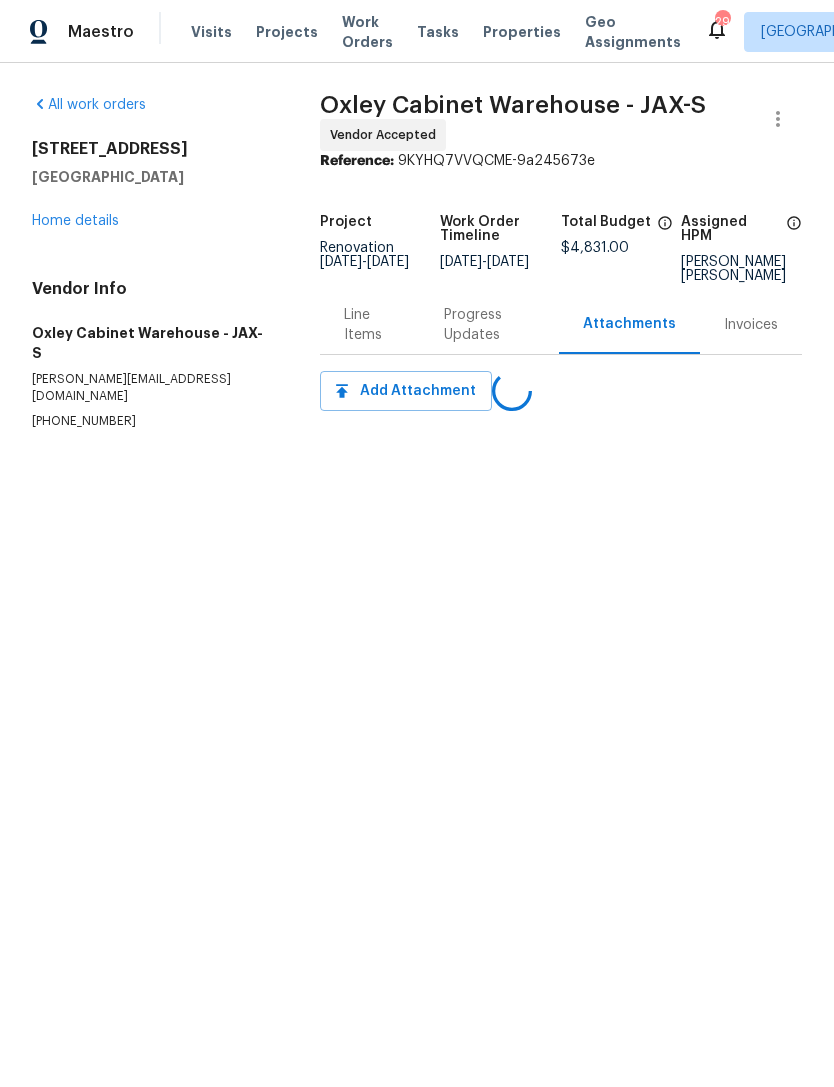 click on "Progress Updates" at bounding box center (489, 325) 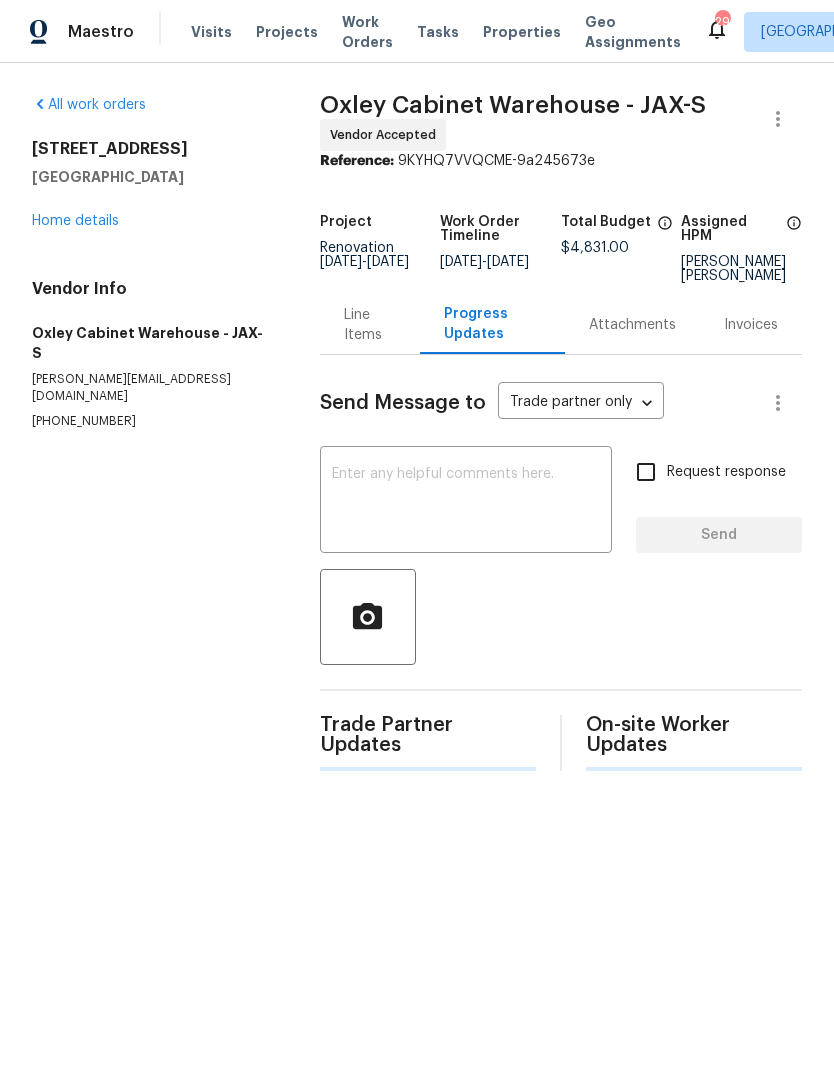 click at bounding box center [466, 502] 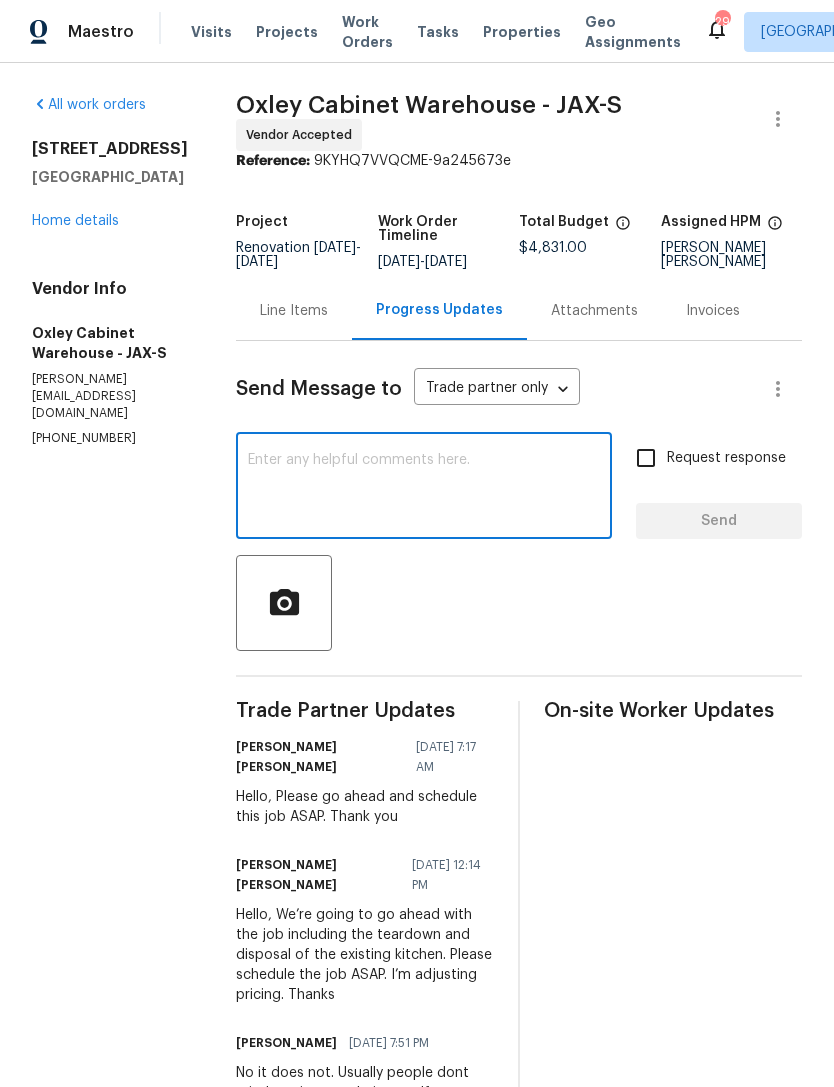 click at bounding box center [424, 488] 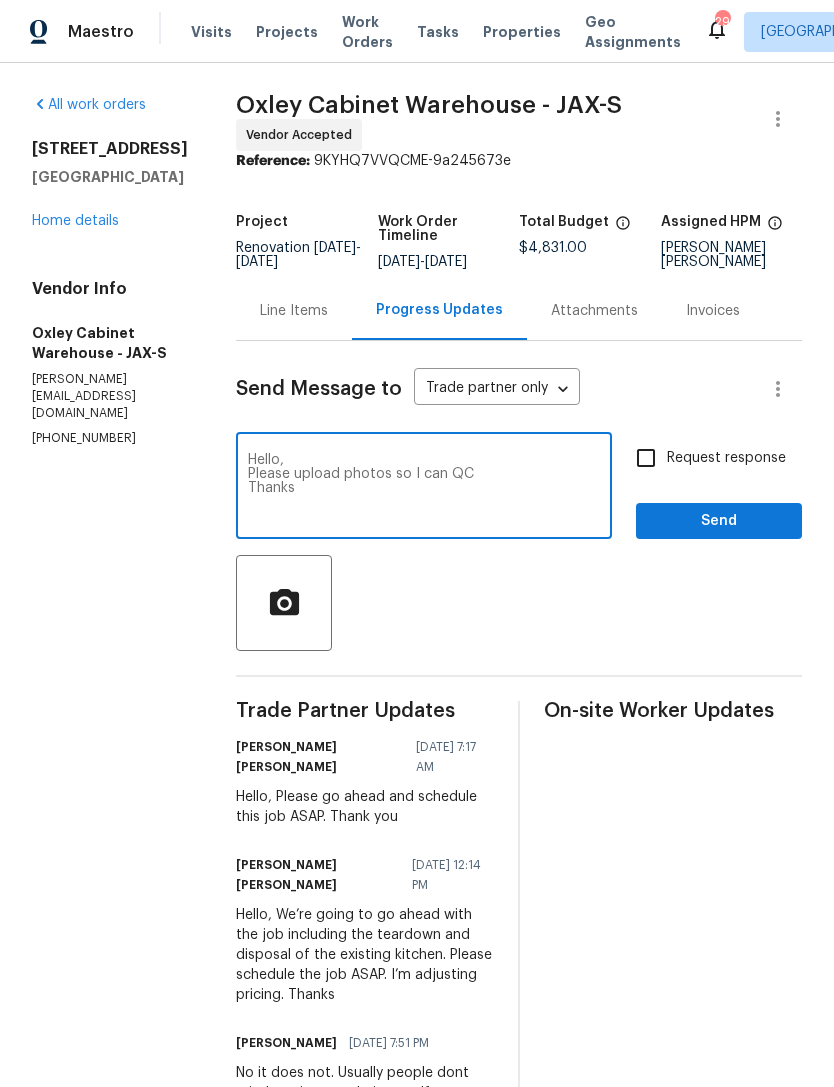 type on "Hello,
Please upload photos so I can QC
Thanks" 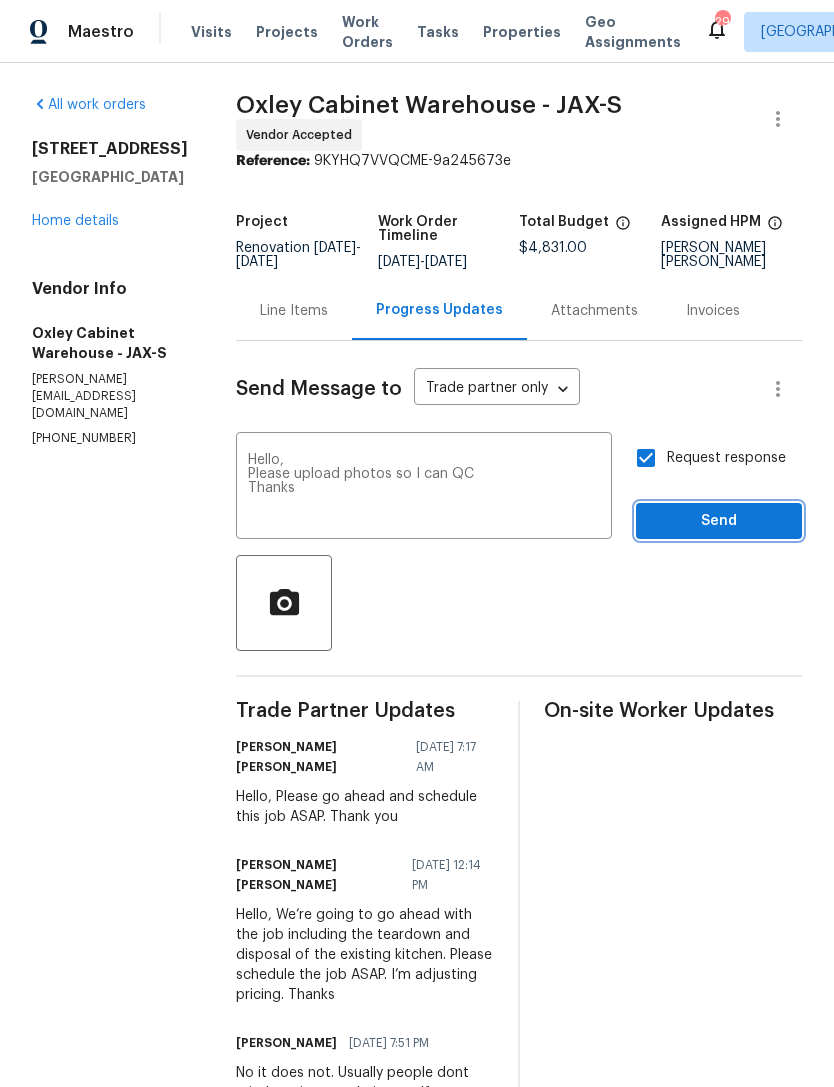 click on "Send" at bounding box center (719, 521) 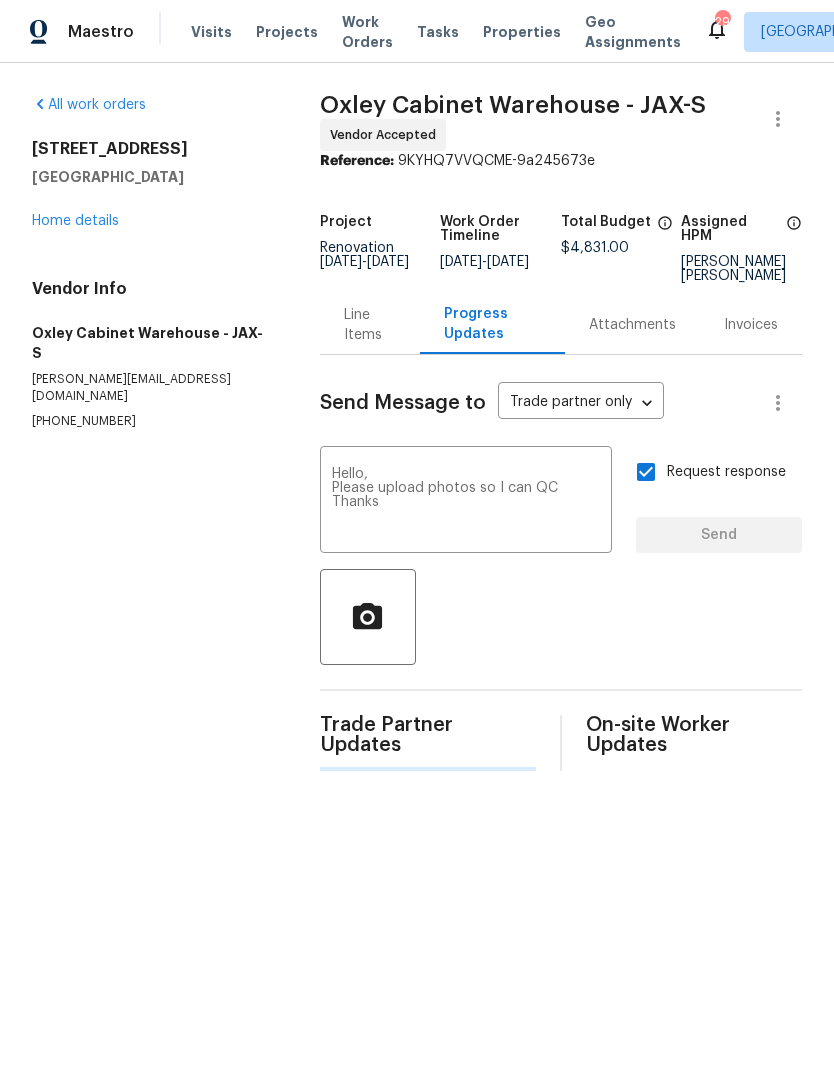 type 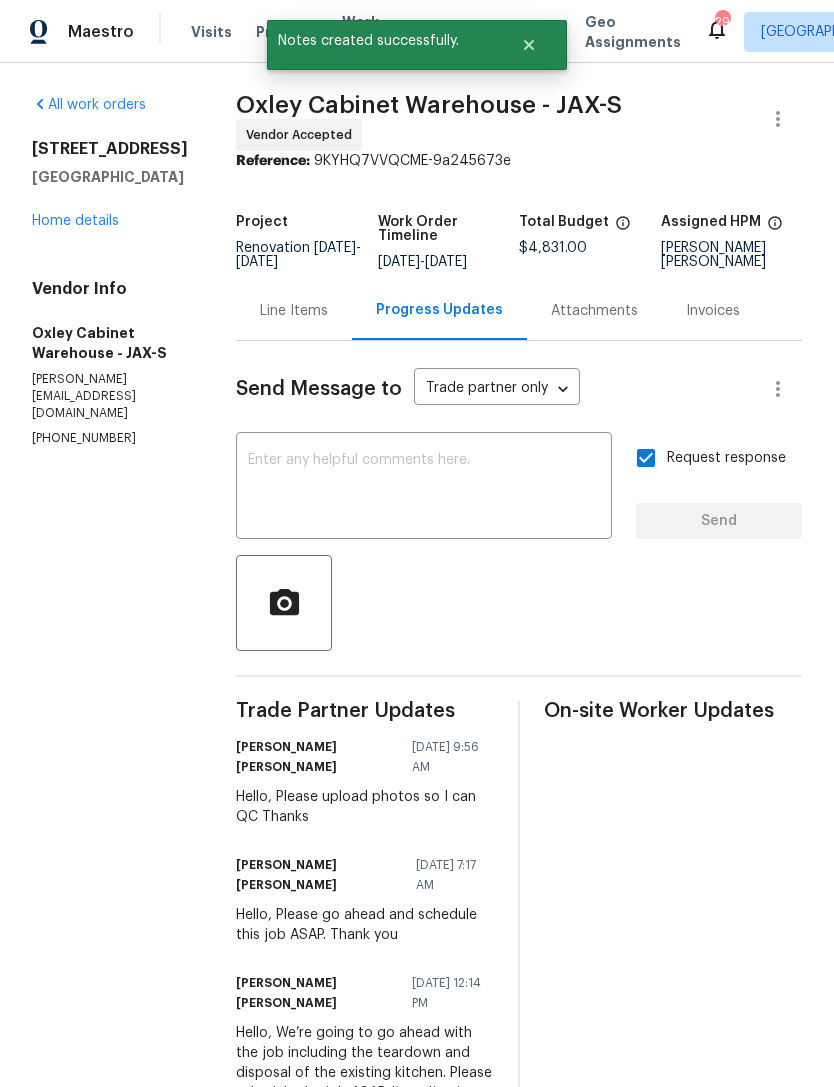 click on "Home details" at bounding box center [75, 221] 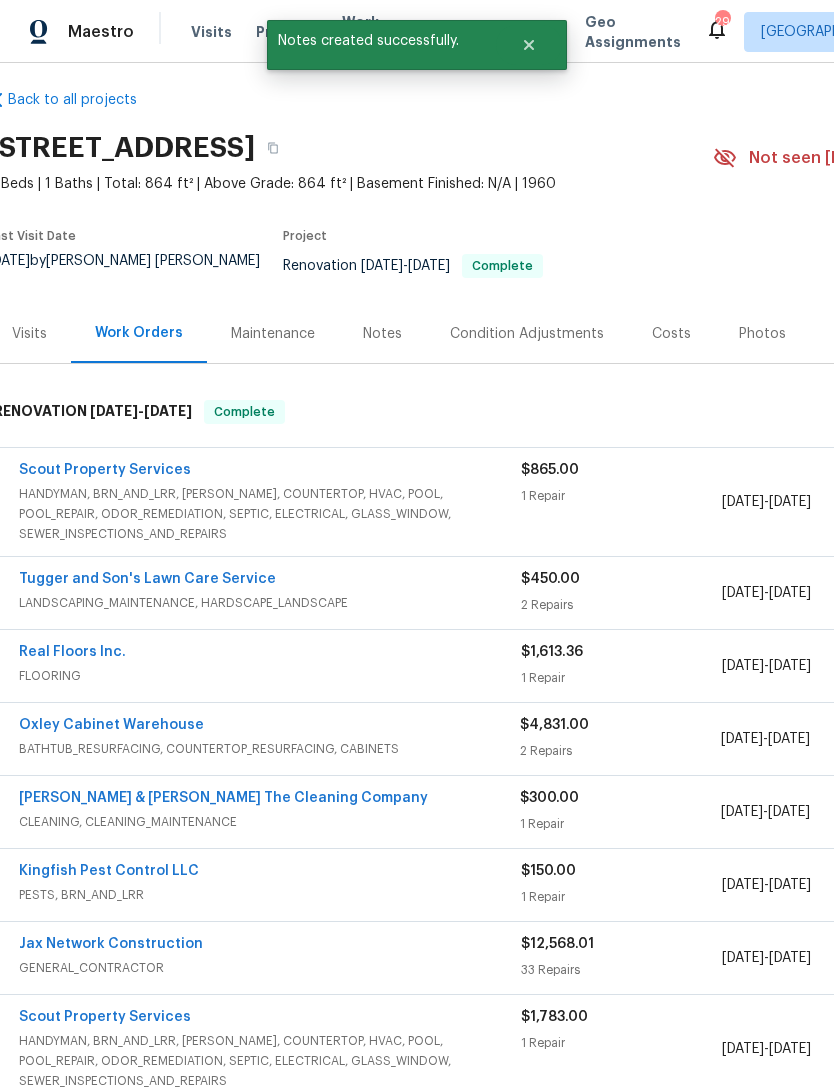 scroll, scrollTop: 13, scrollLeft: 8, axis: both 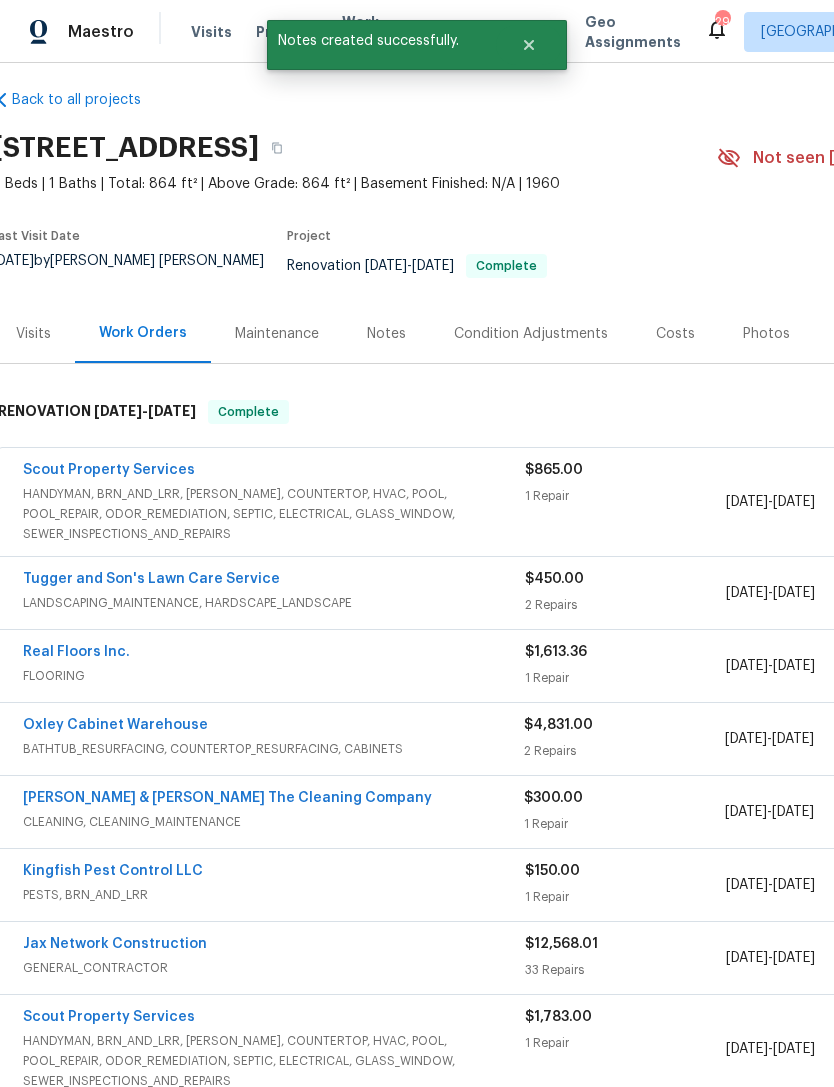 click on "[PERSON_NAME] & [PERSON_NAME] The Cleaning Company" at bounding box center [227, 798] 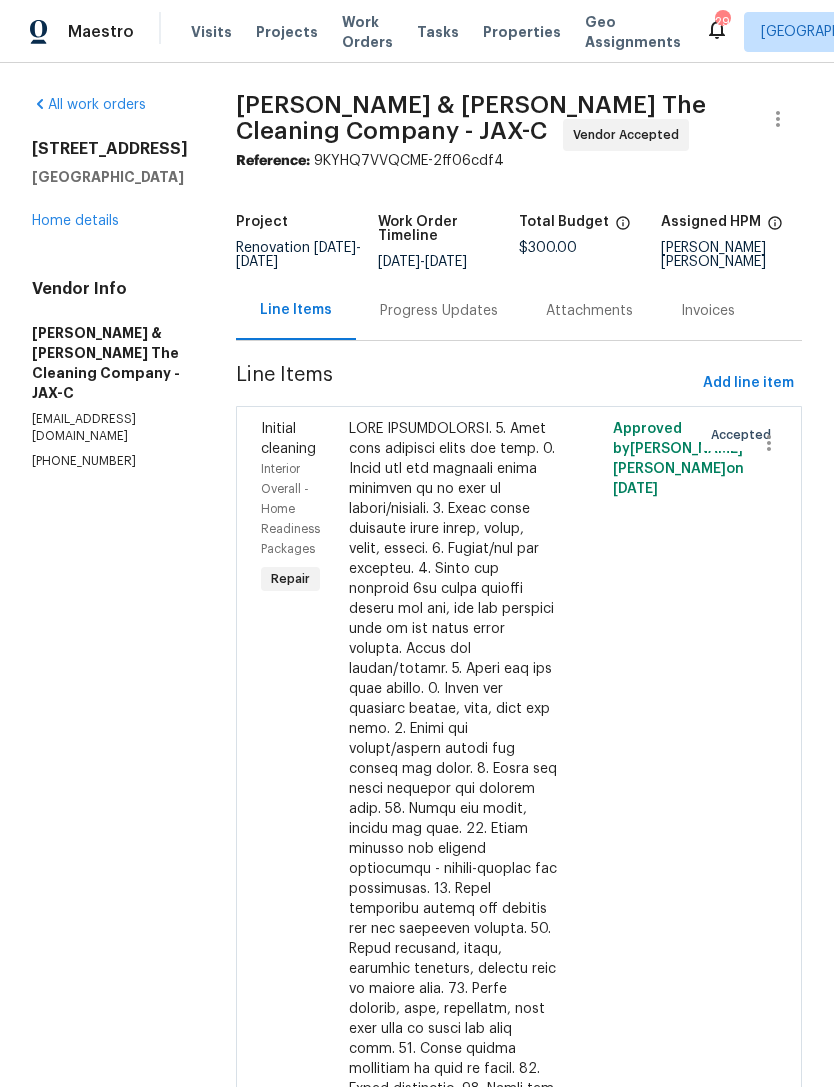 click on "Progress Updates" at bounding box center (439, 311) 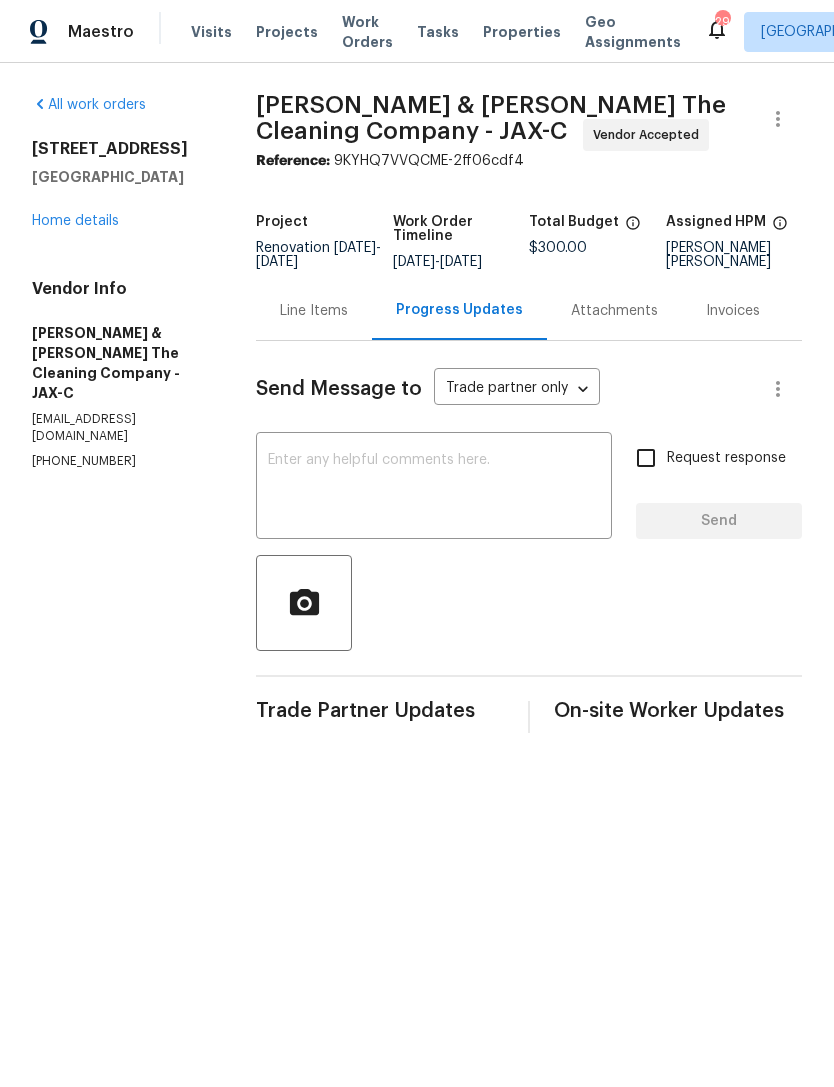 click at bounding box center [434, 488] 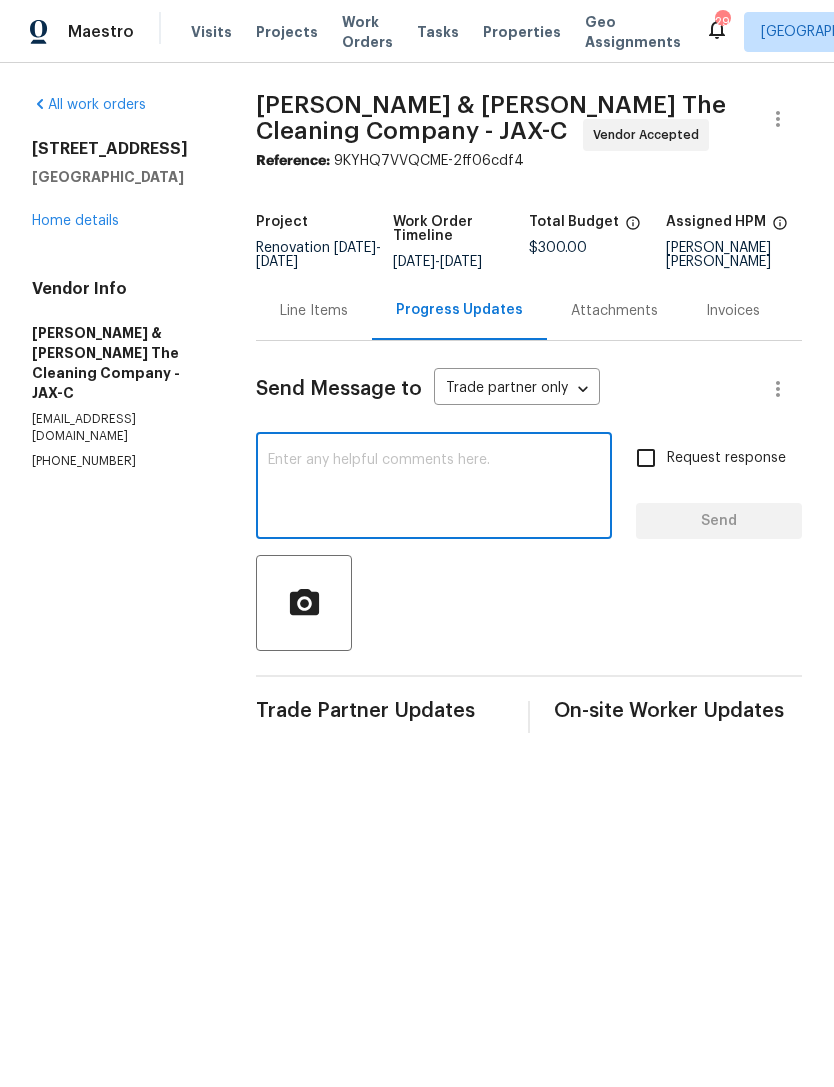 click at bounding box center (434, 488) 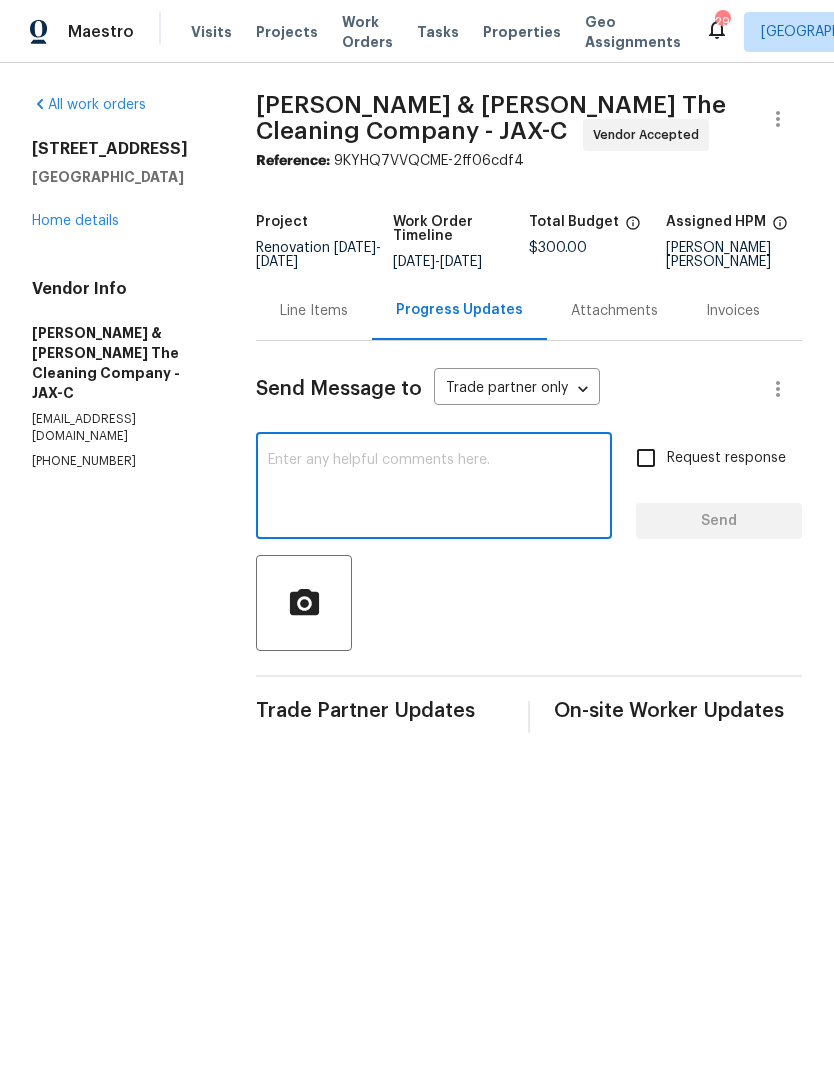 paste on "Hello,
Please upload photos so I can QC
Thanks" 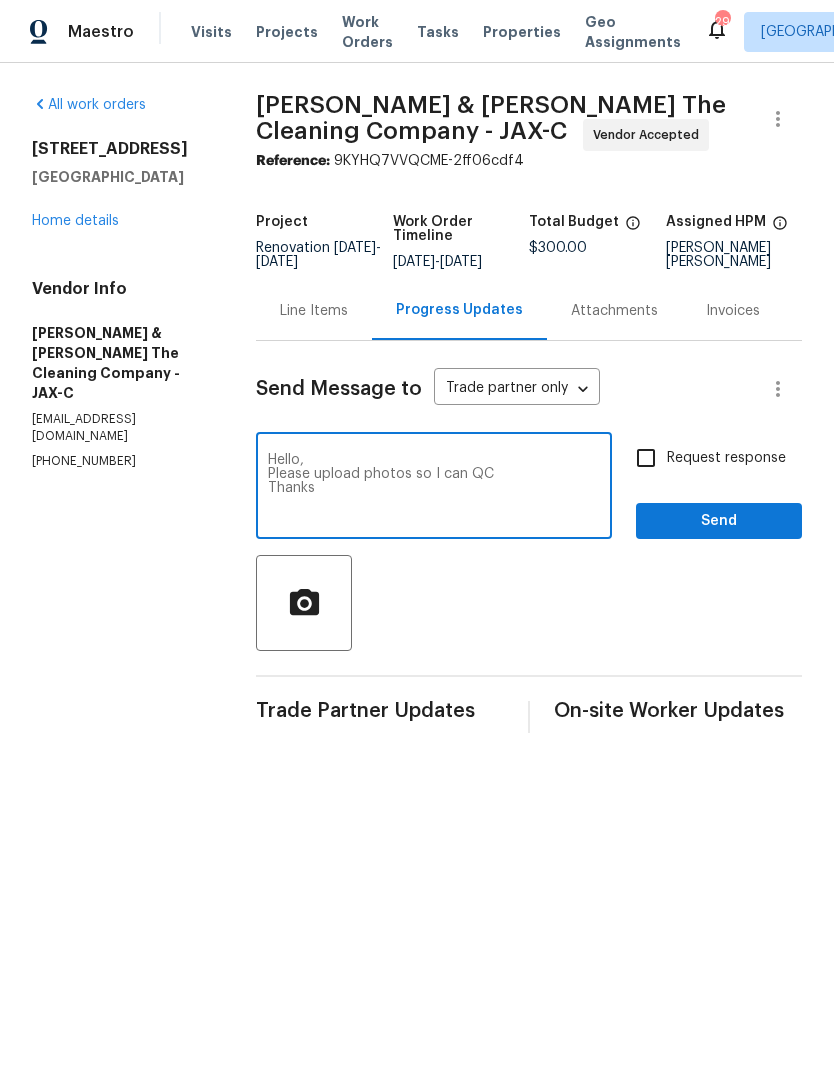 type on "Hello,
Please upload photos so I can QC
Thanks" 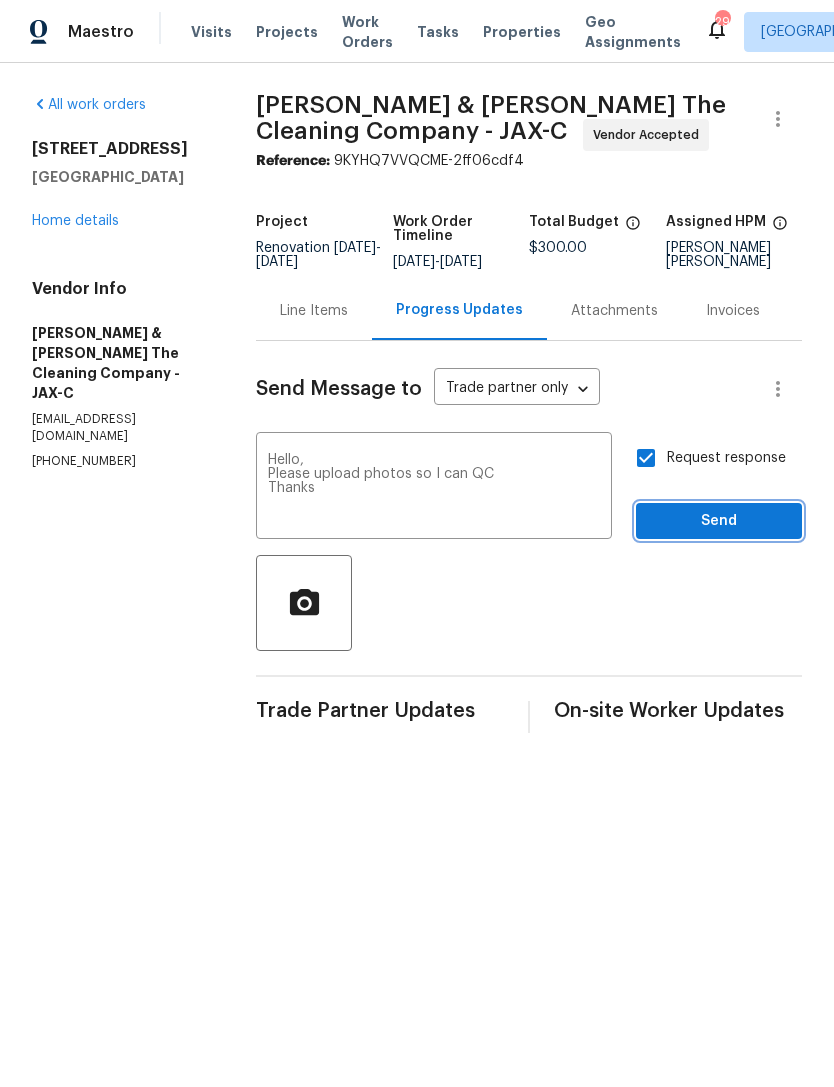 click on "Send" at bounding box center (719, 521) 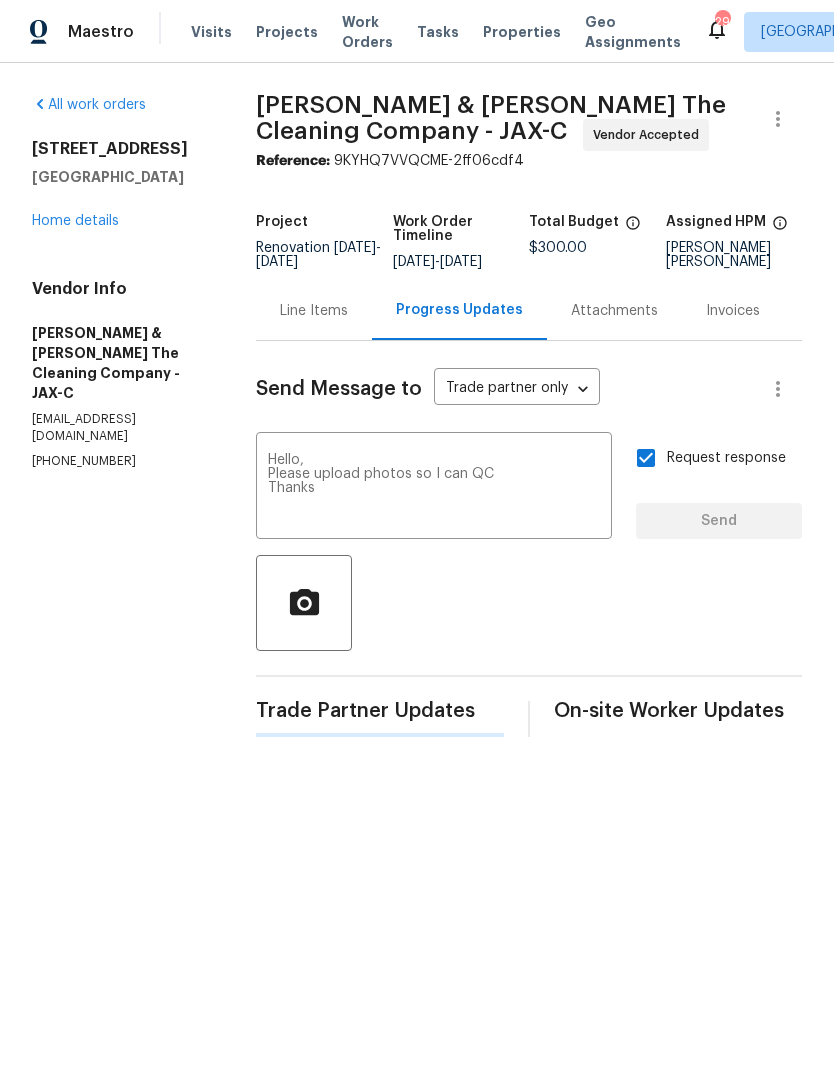 type 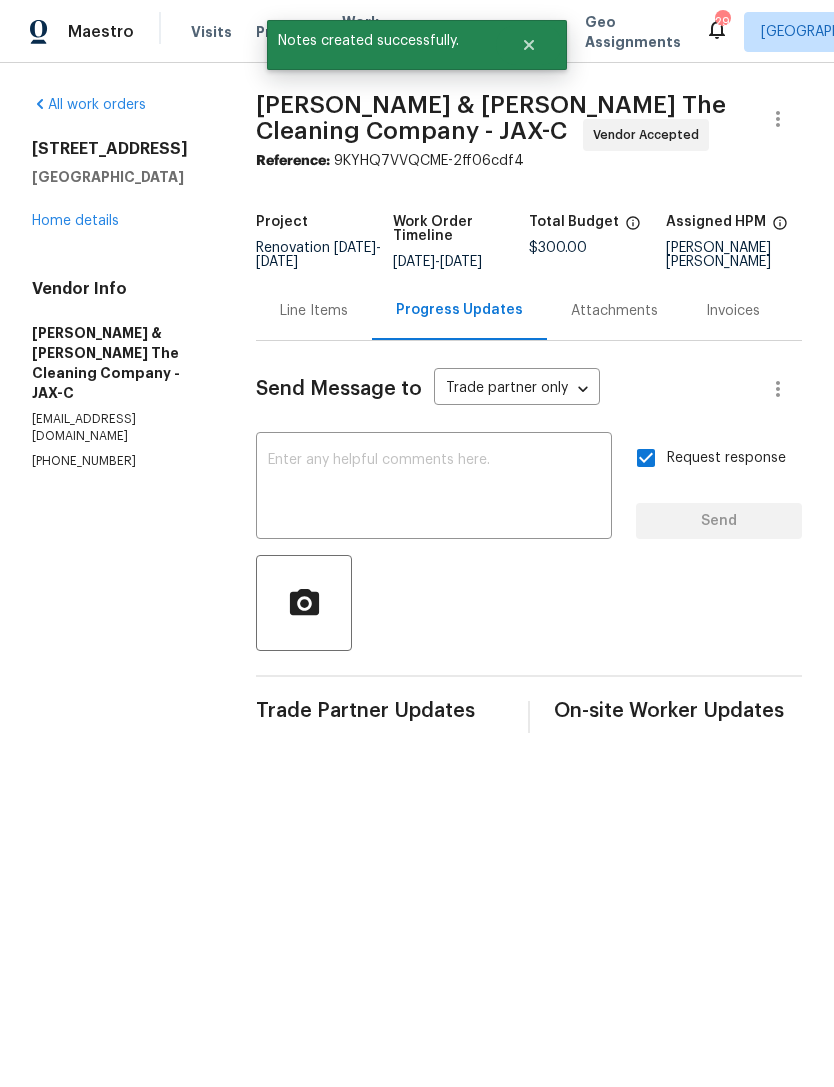 click on "Home details" at bounding box center (75, 221) 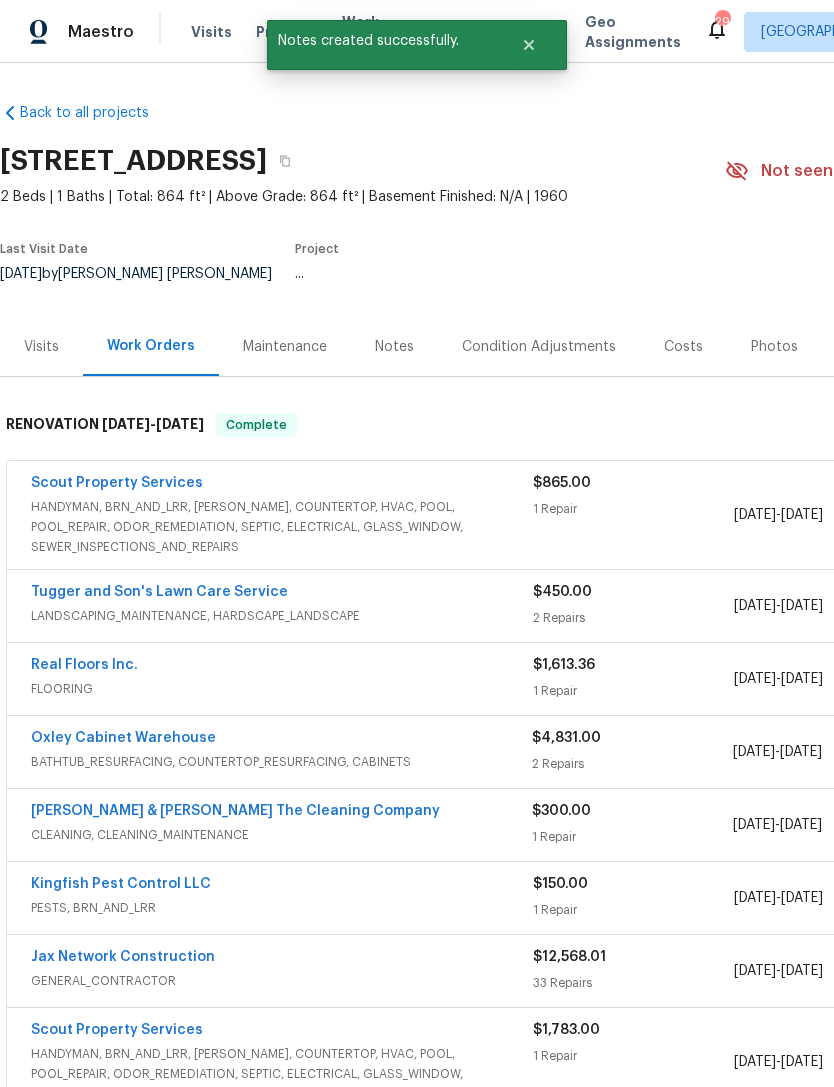 click on "HANDYMAN, BRN_AND_LRR, [PERSON_NAME], COUNTERTOP, HVAC, POOL, POOL_REPAIR, ODOR_REMEDIATION, SEPTIC, ELECTRICAL, GLASS_WINDOW, SEWER_INSPECTIONS_AND_REPAIRS" at bounding box center (282, 527) 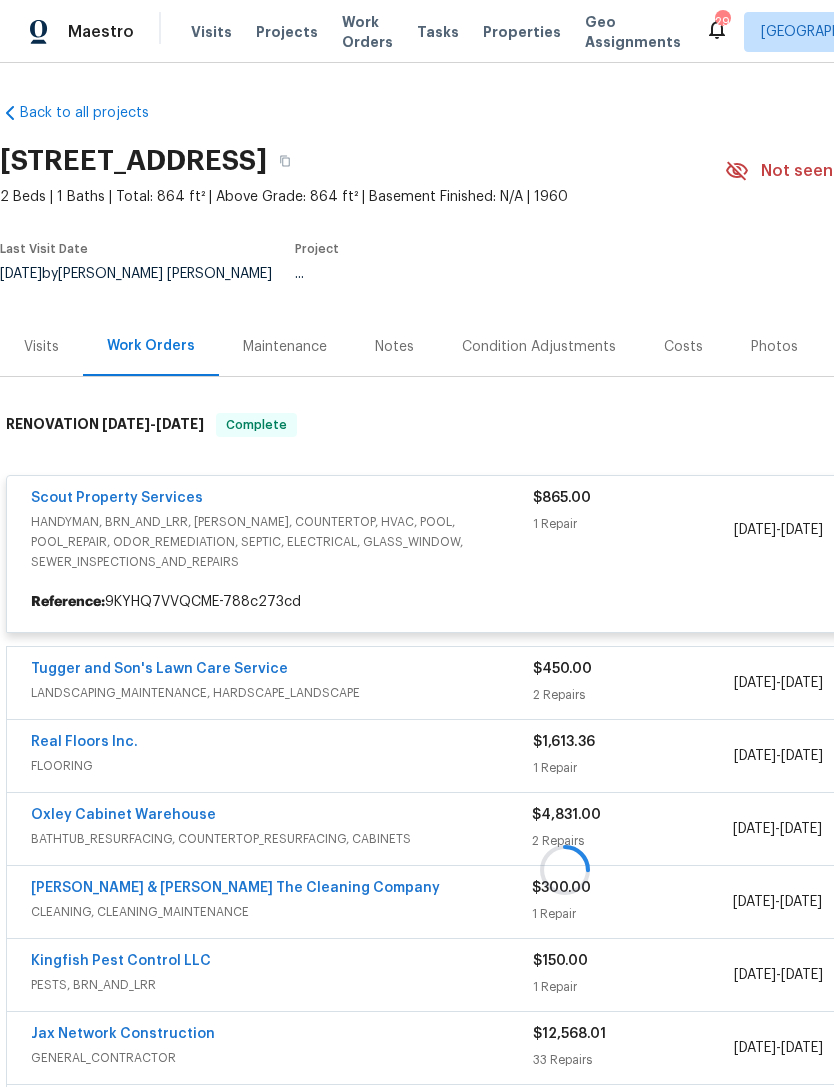 click at bounding box center (565, 869) 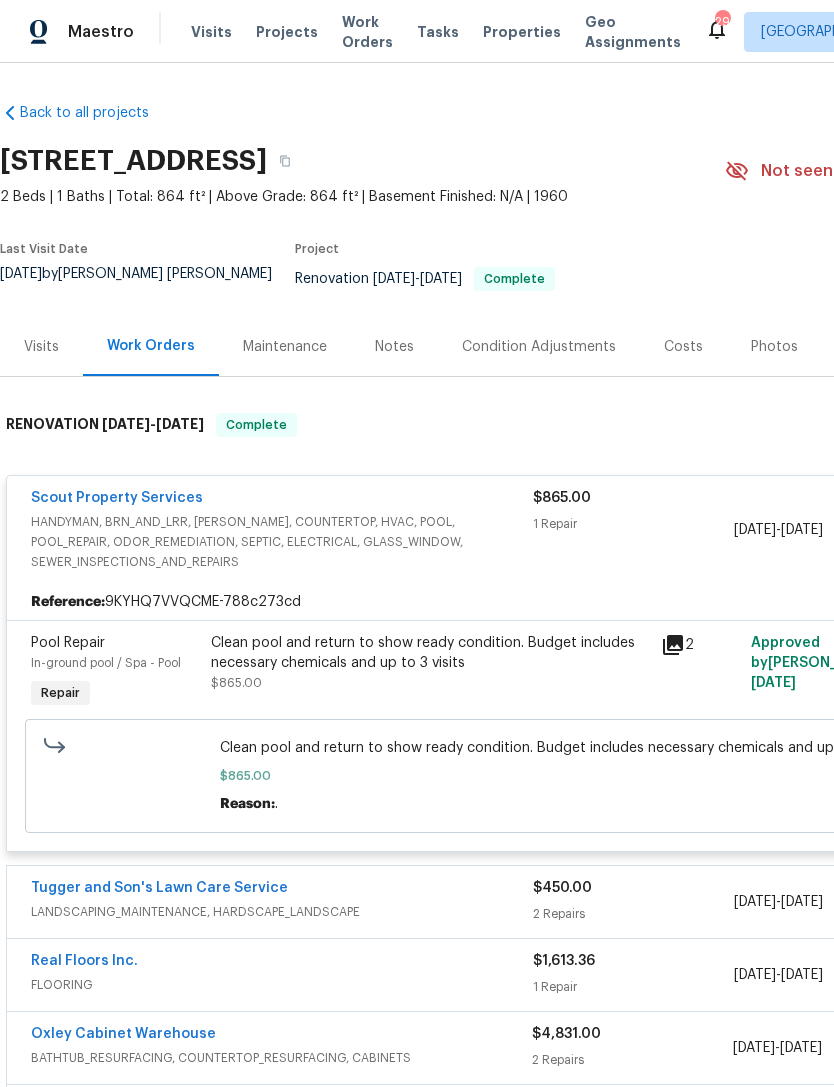 click on "Scout Property Services" at bounding box center [117, 498] 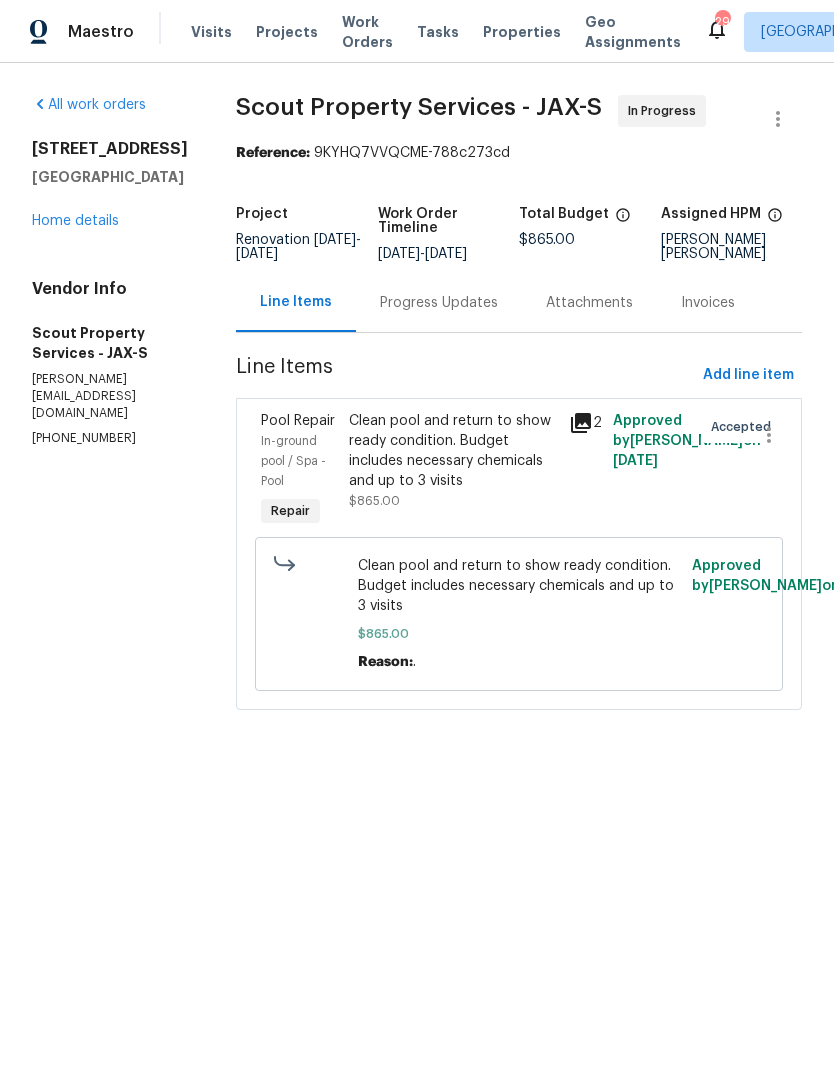 click on "Progress Updates" at bounding box center [439, 303] 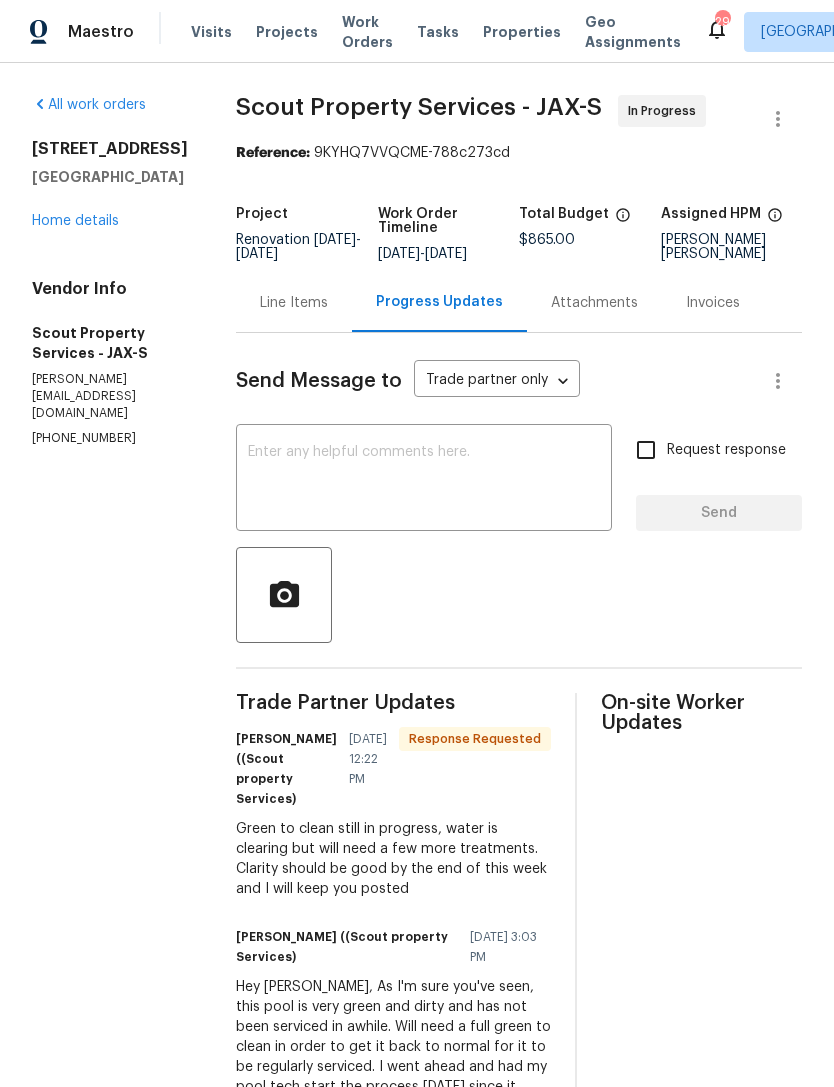 click at bounding box center (424, 480) 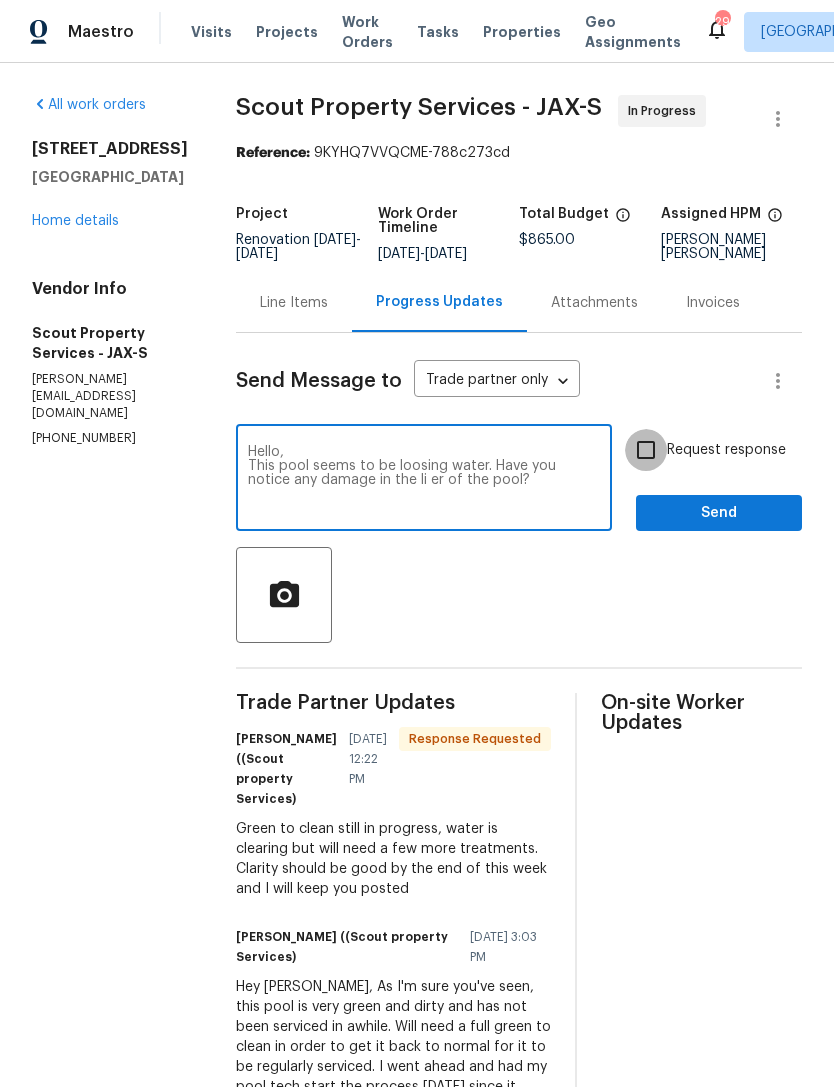 type on "Hello,
This pool seems to be loosing water. Have you notice any damage in the li er of the pool?" 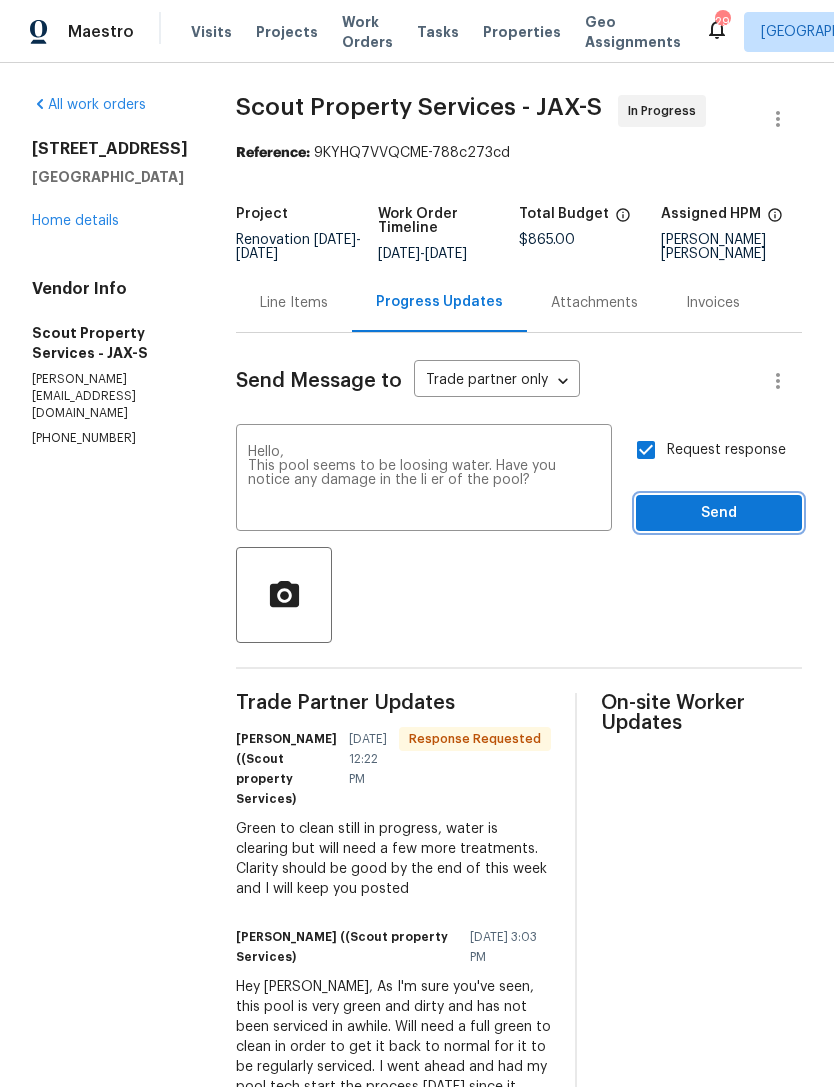 click on "Send" at bounding box center (719, 513) 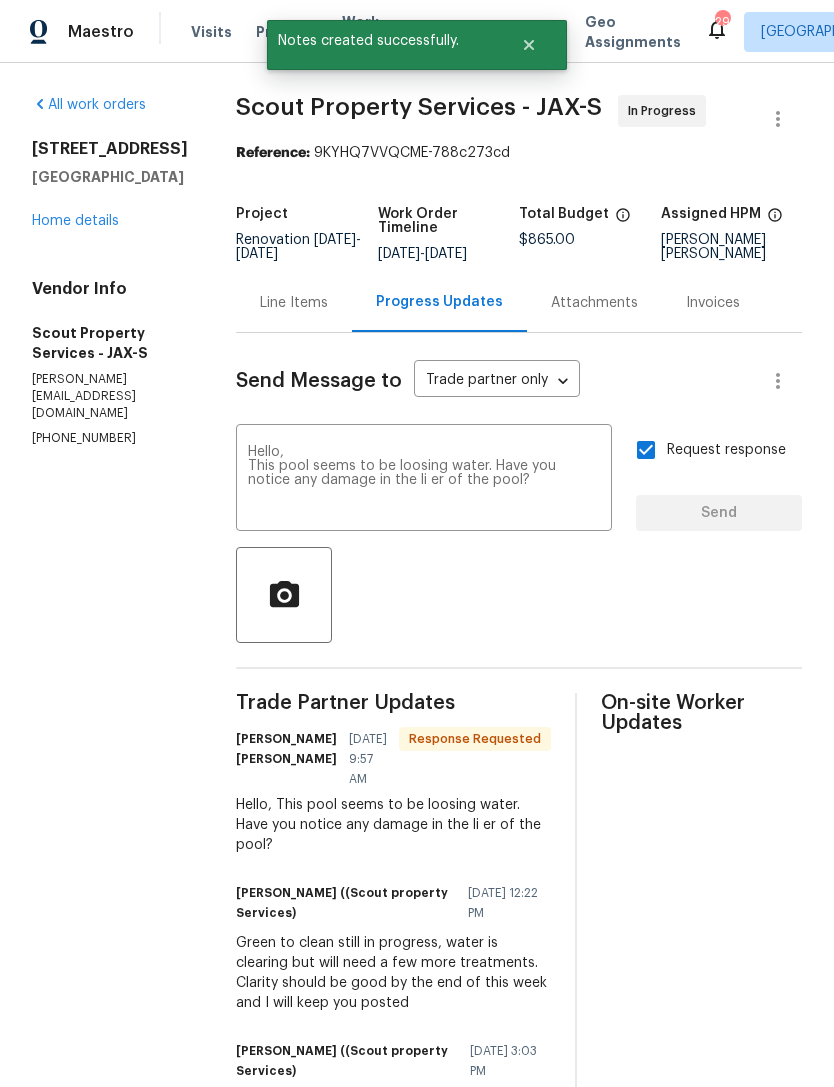 type 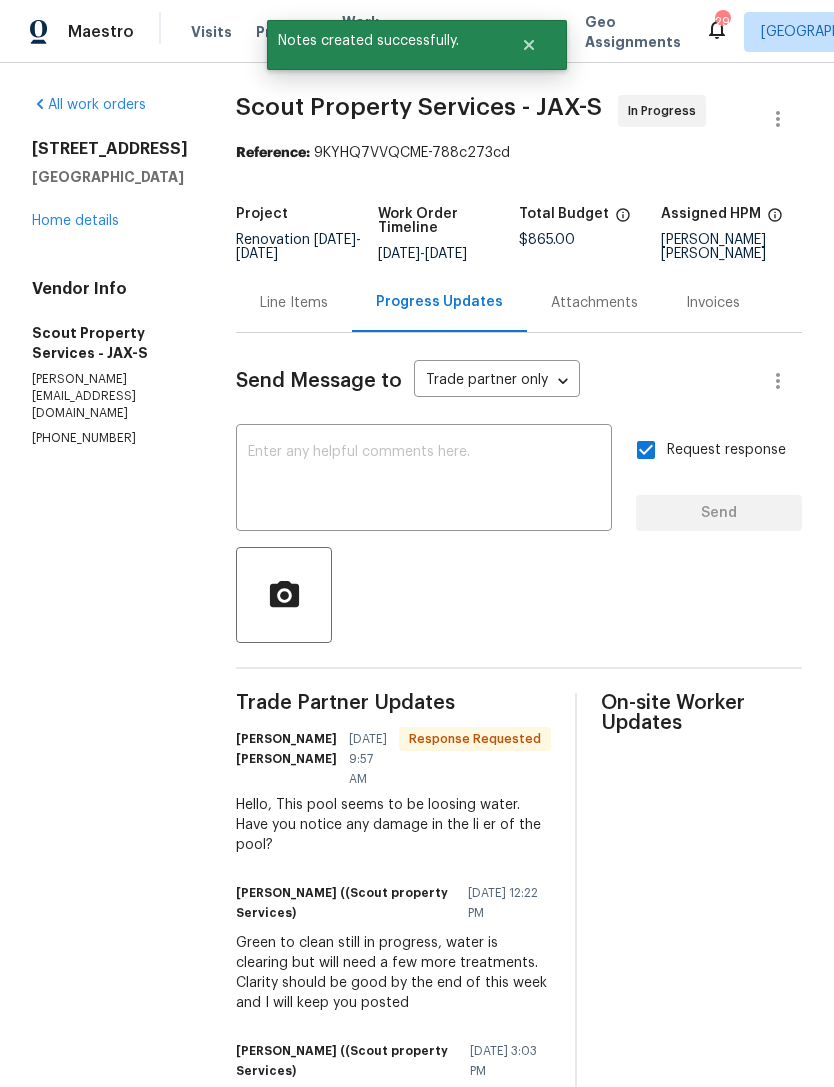 click on "Home details" at bounding box center [75, 221] 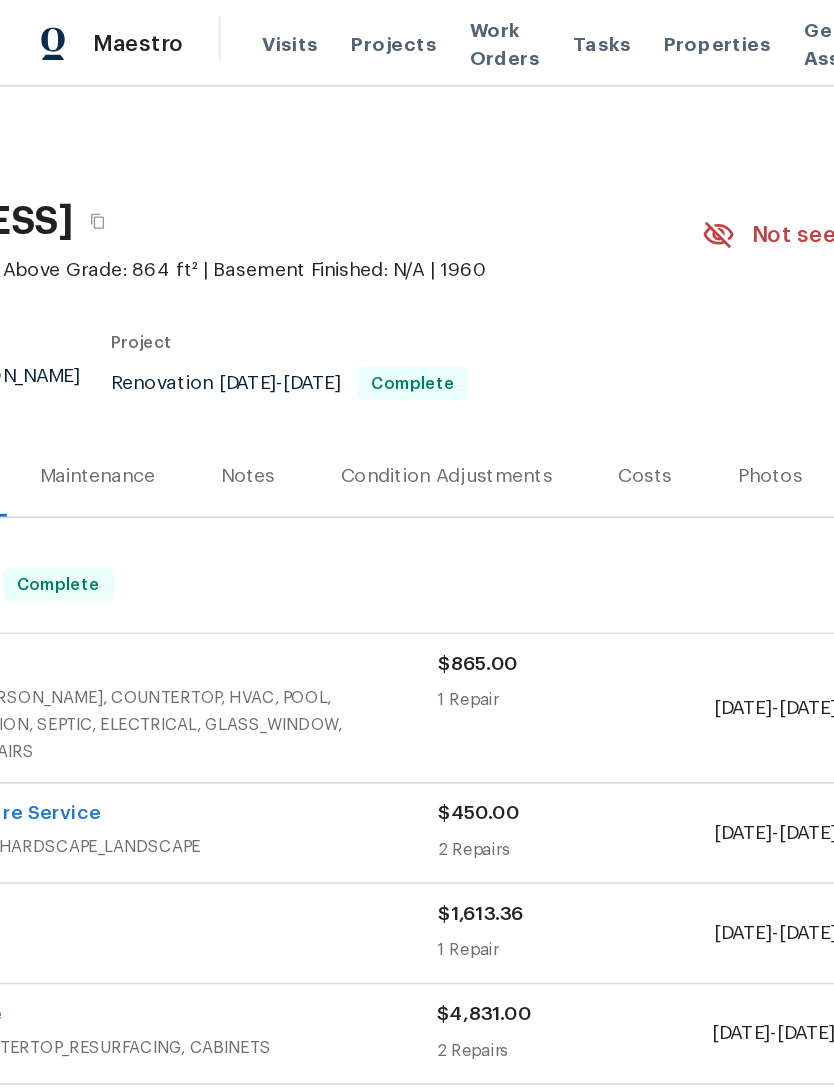 scroll, scrollTop: 0, scrollLeft: 214, axis: horizontal 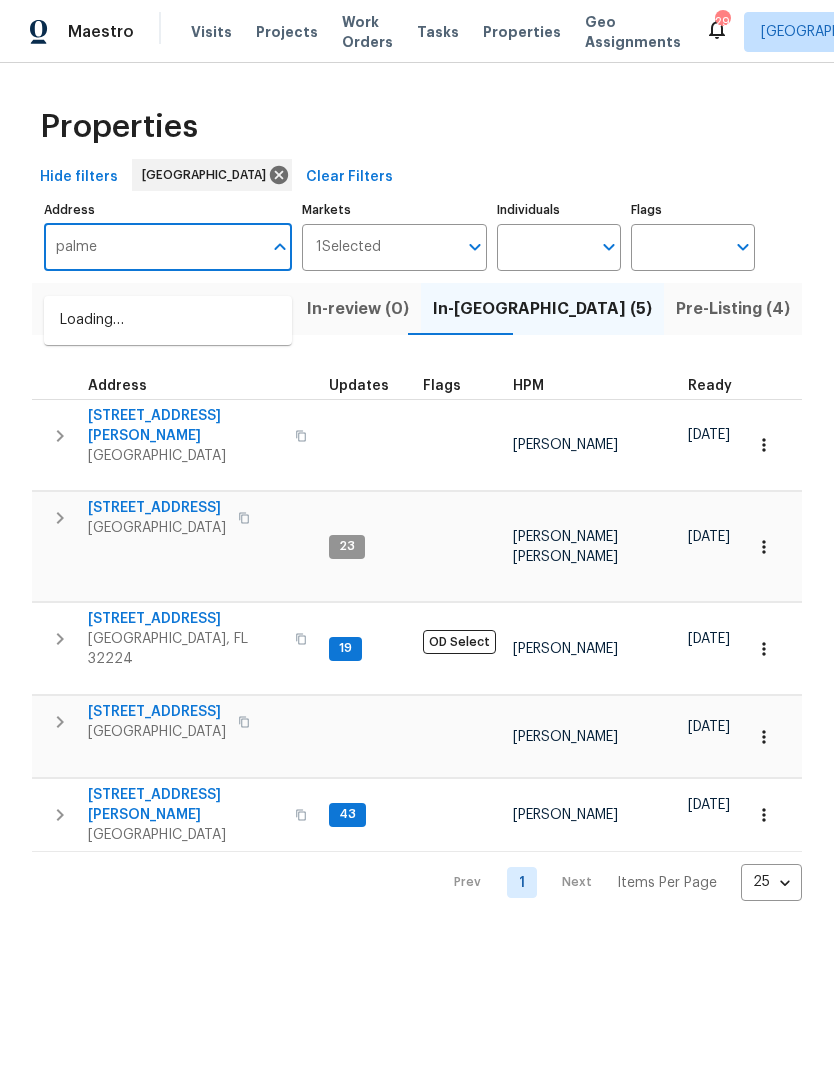 type on "palmer" 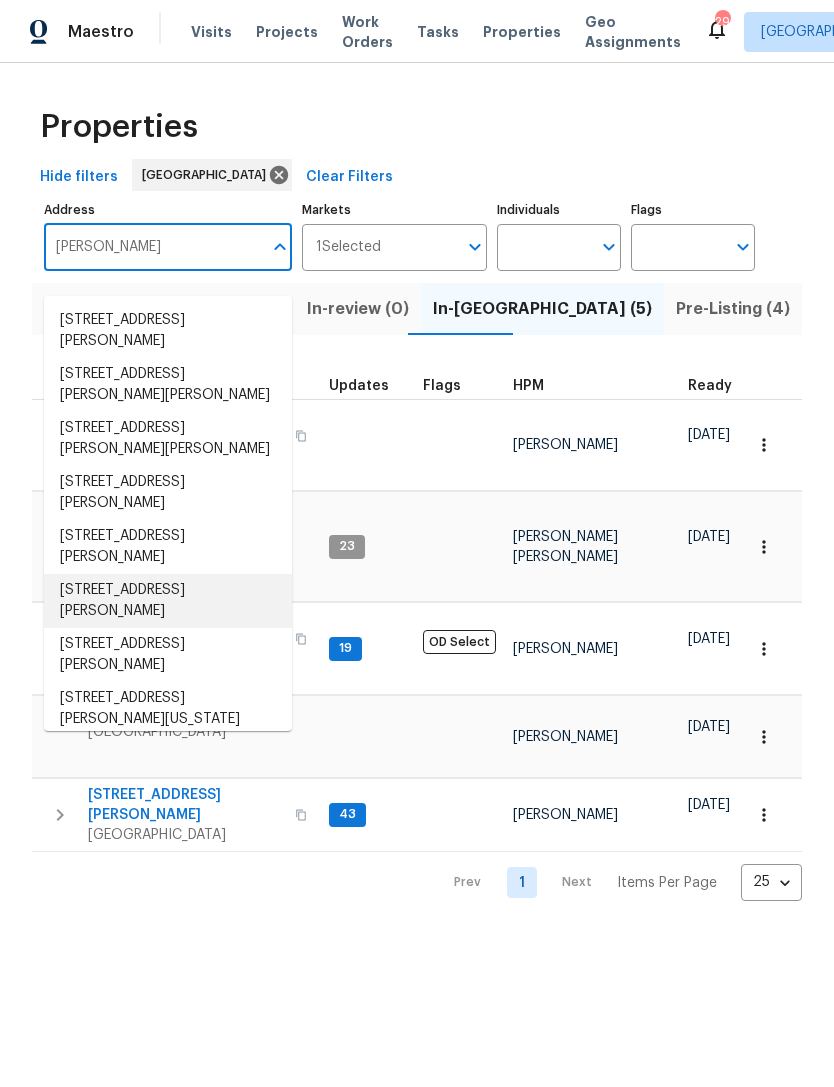 click on "4360 Palmer Ave Jacksonville FL 32210" at bounding box center [168, 601] 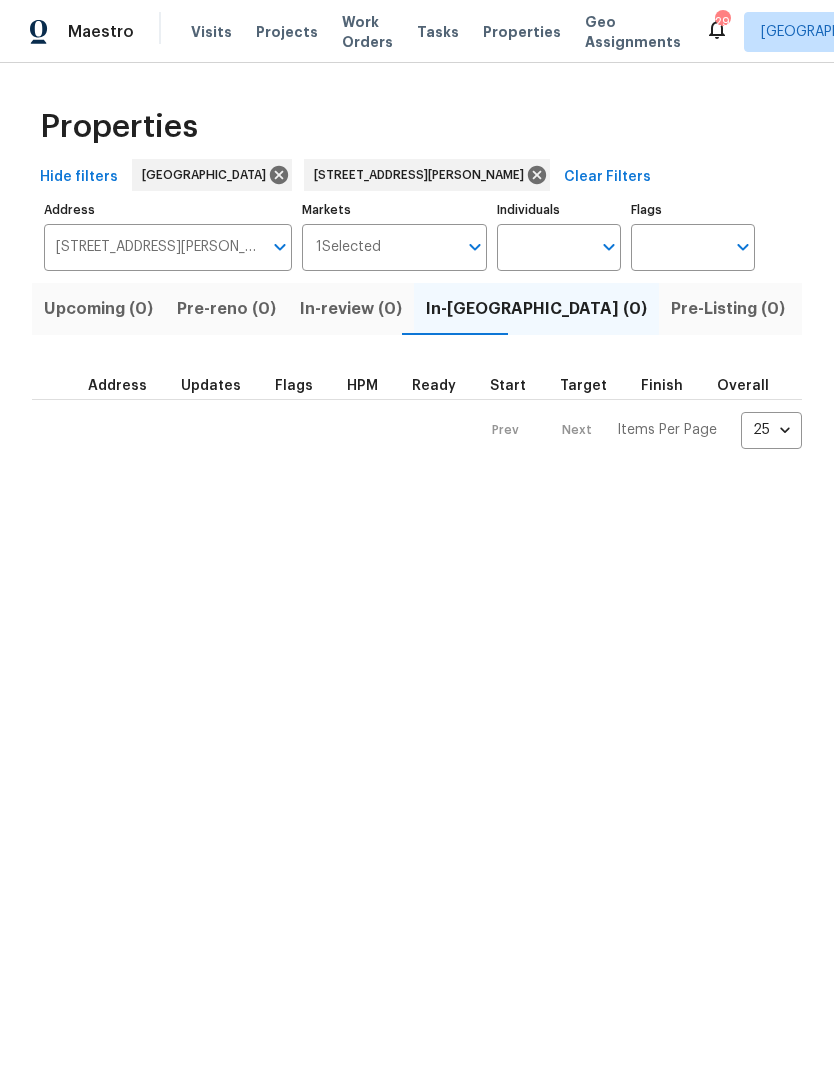 click on "Listed (1)" at bounding box center [845, 309] 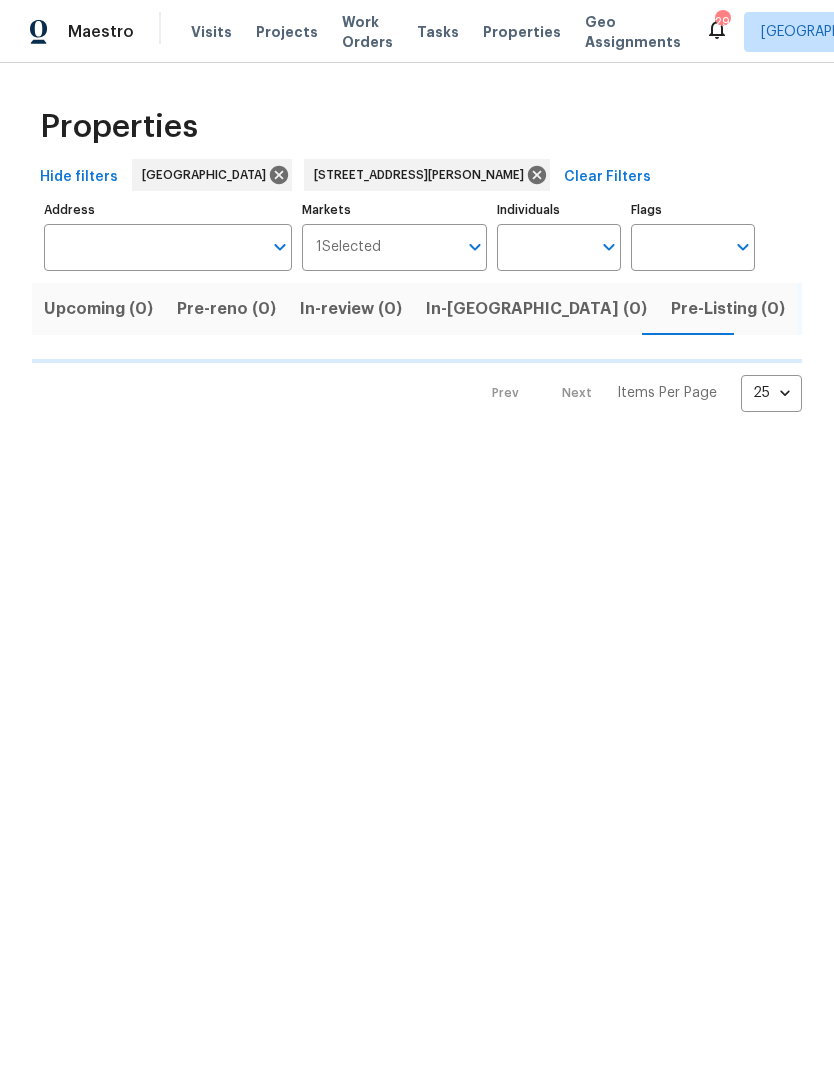type on "4360 Palmer Ave Jacksonville FL 32210" 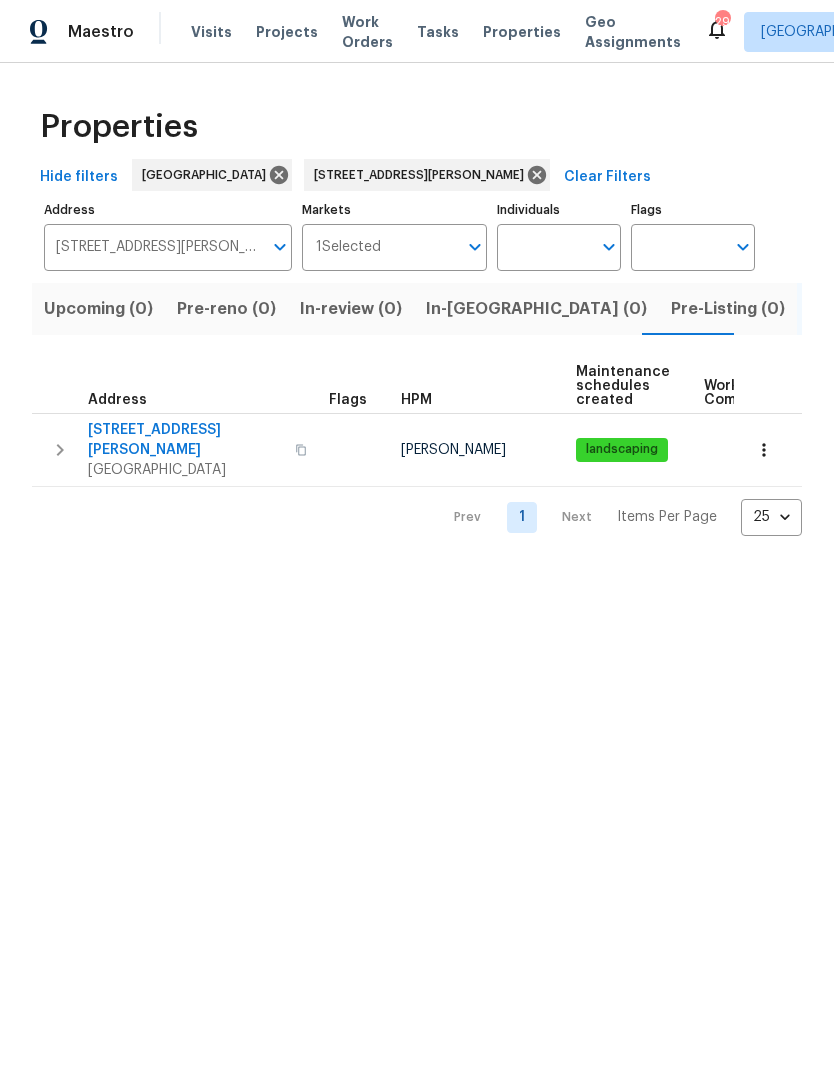 click on "4360 Palmer Ave" at bounding box center (185, 440) 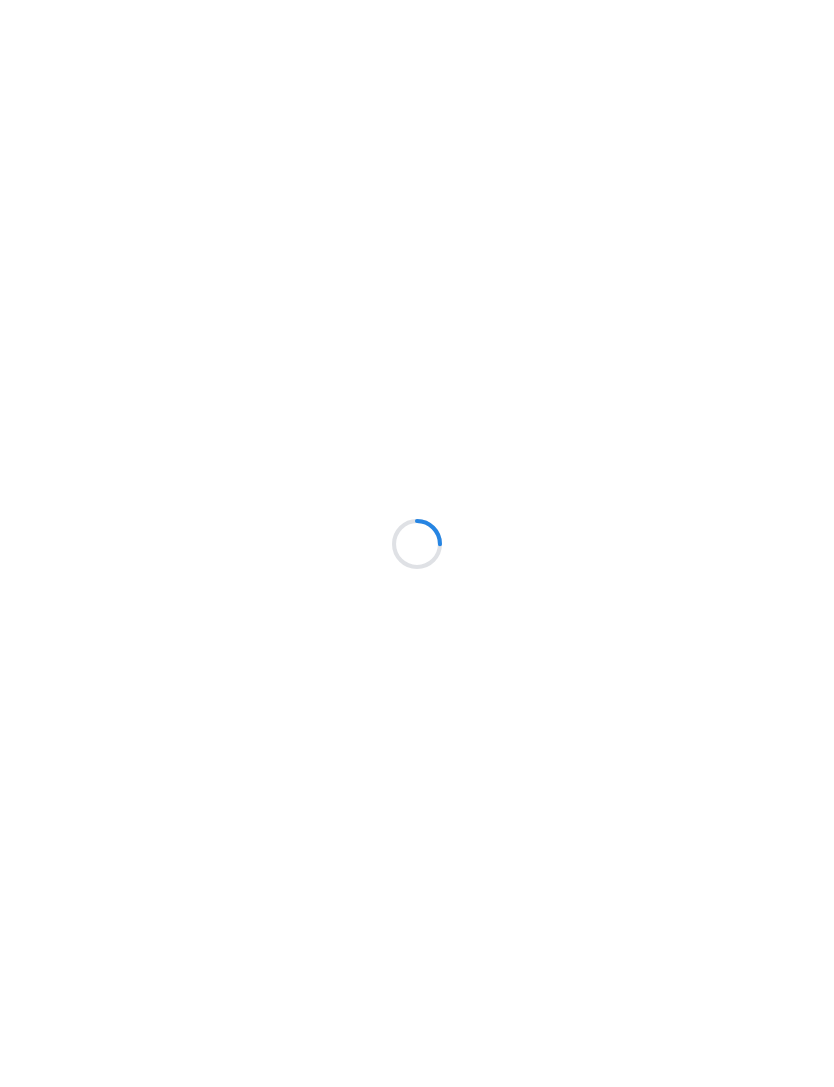 scroll, scrollTop: 0, scrollLeft: 0, axis: both 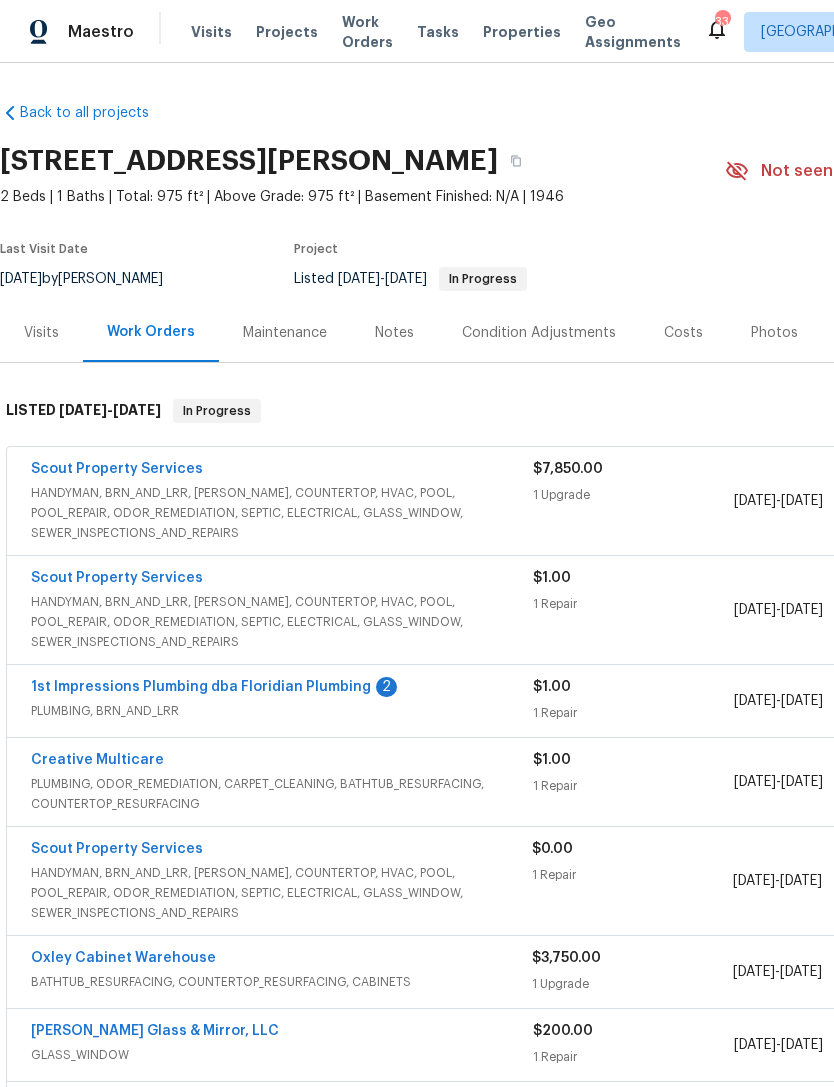 click on "1st Impressions Plumbing dba Floridian Plumbing" at bounding box center [201, 687] 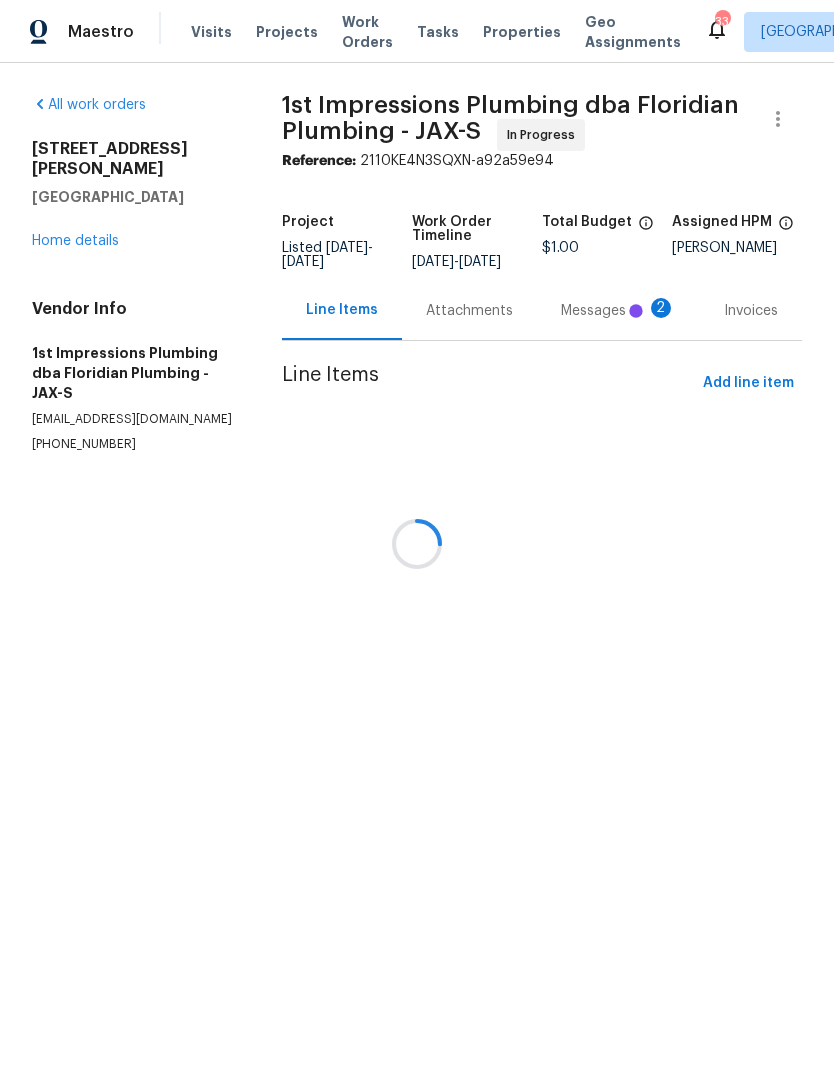 click at bounding box center (417, 543) 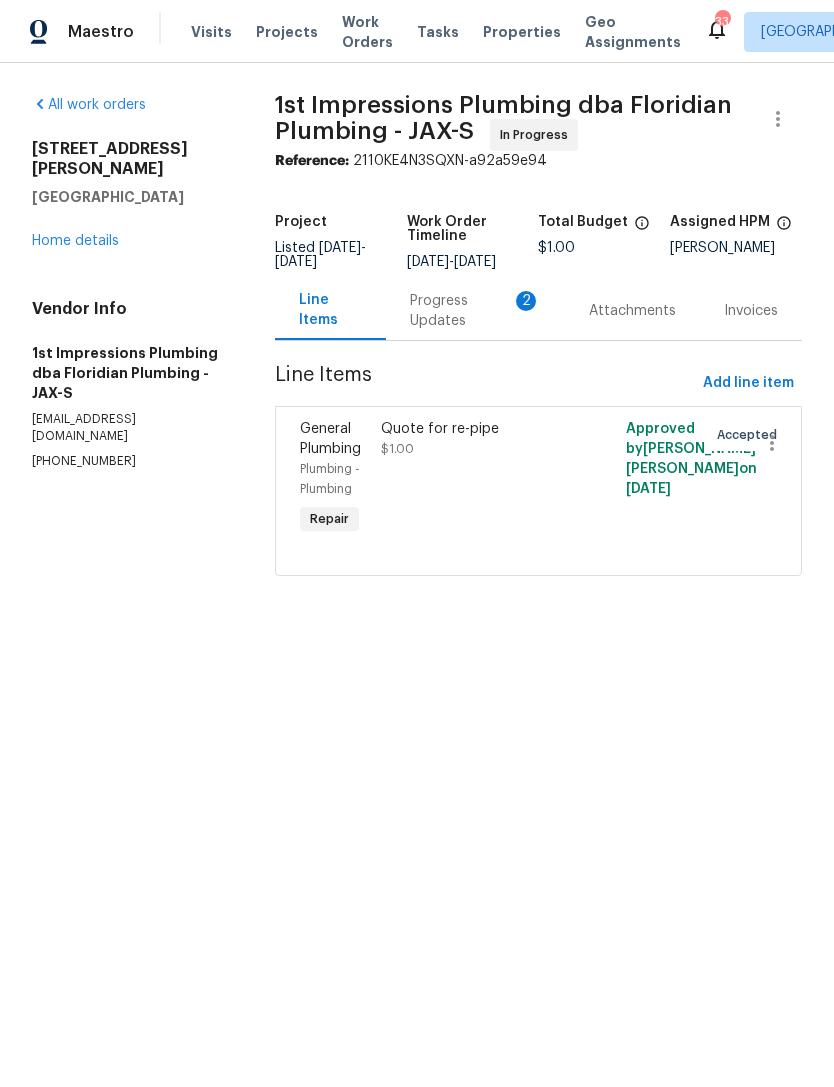 click on "Progress Updates 2" at bounding box center (475, 311) 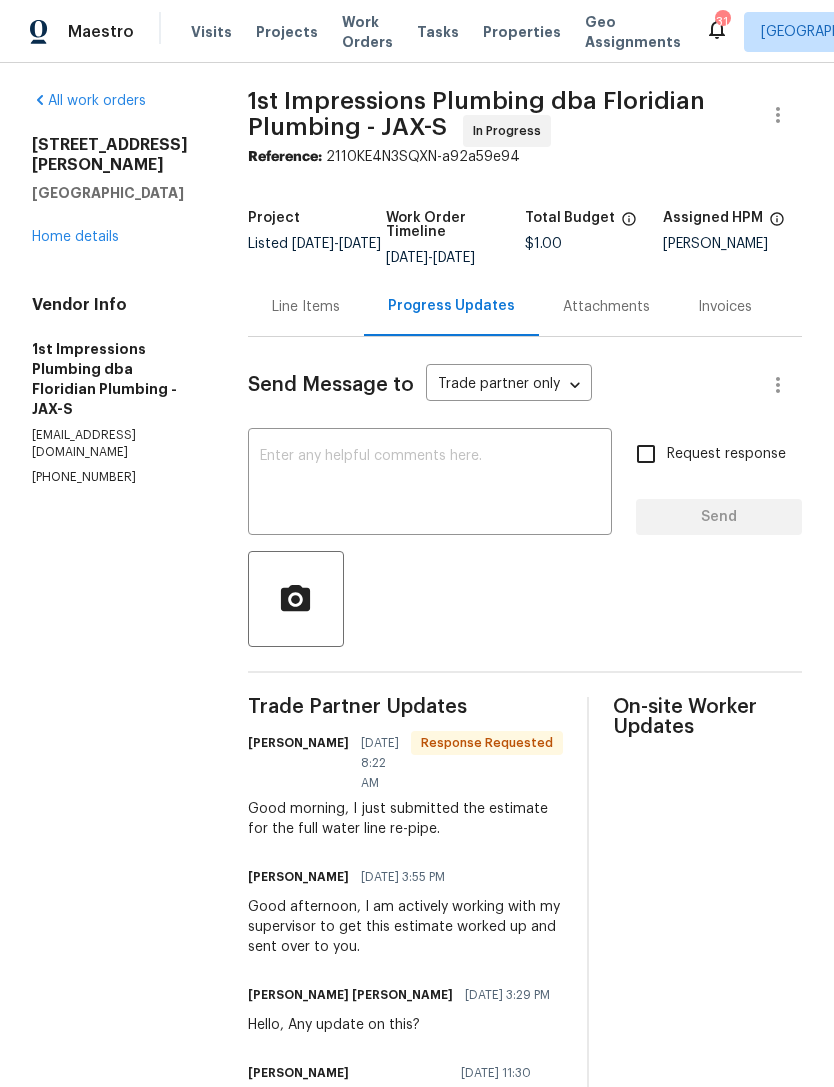 scroll, scrollTop: 2, scrollLeft: 0, axis: vertical 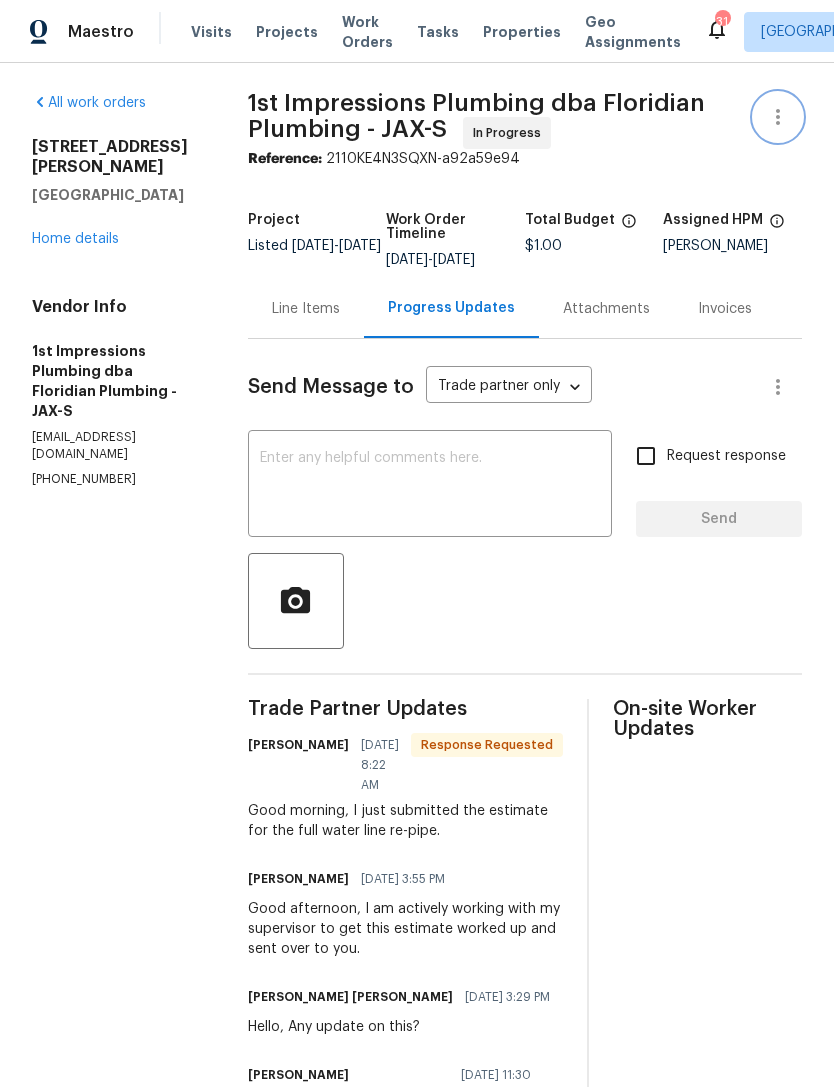click 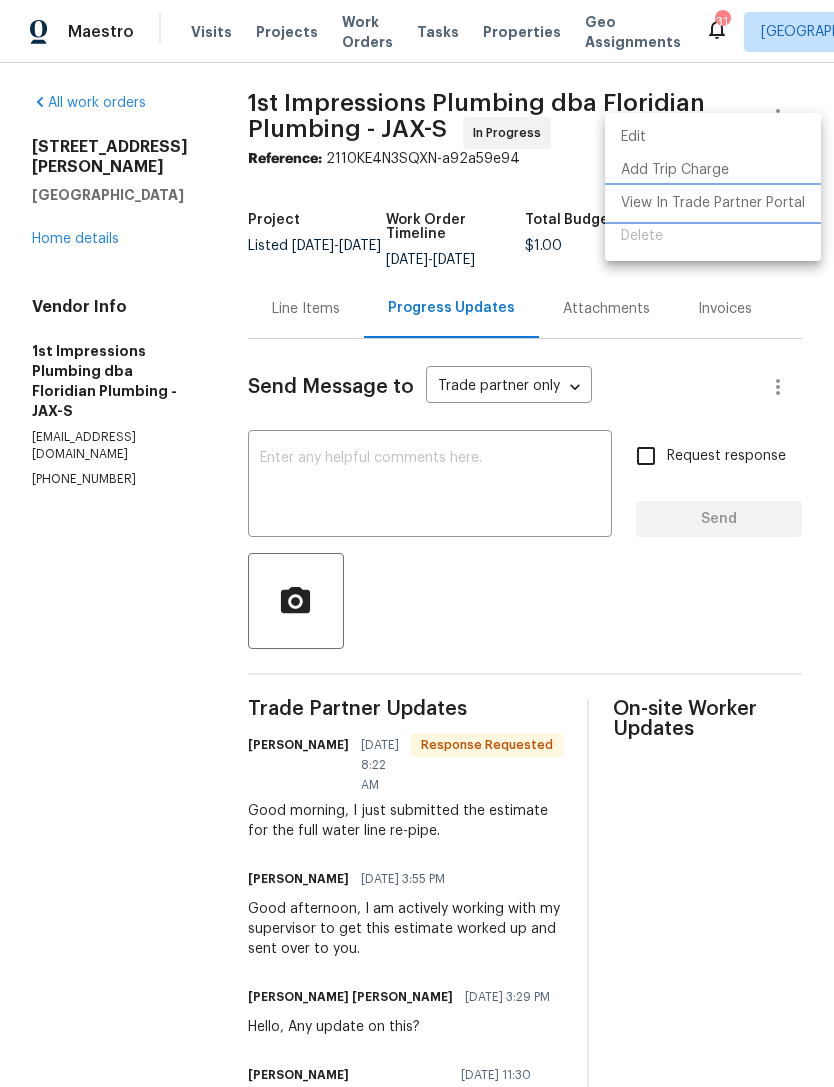 click on "View In Trade Partner Portal" at bounding box center (713, 203) 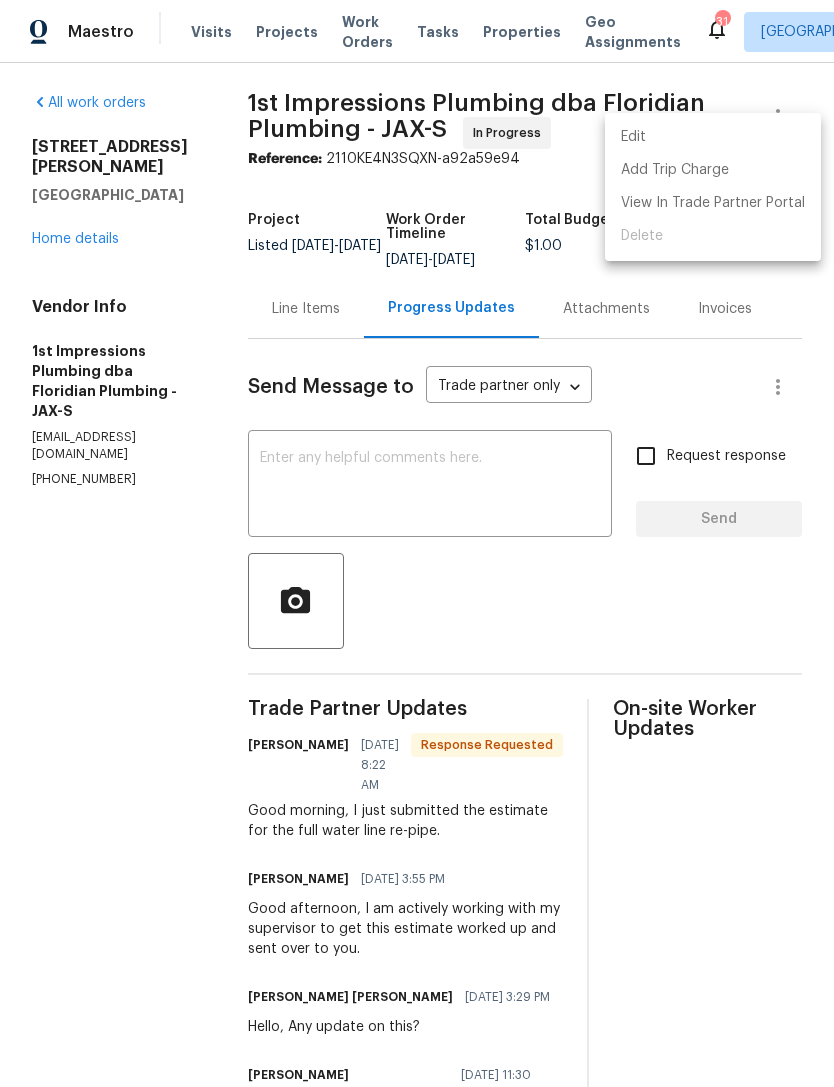 click at bounding box center [417, 543] 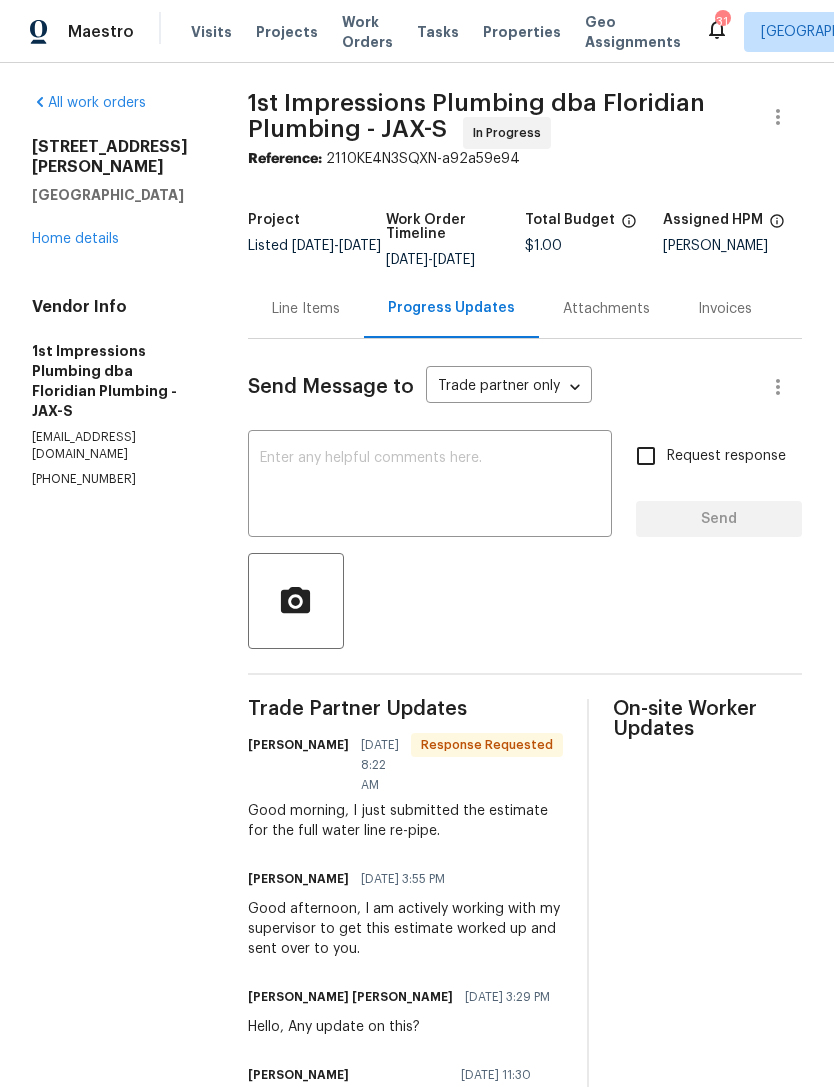 click on "Home details" at bounding box center (75, 239) 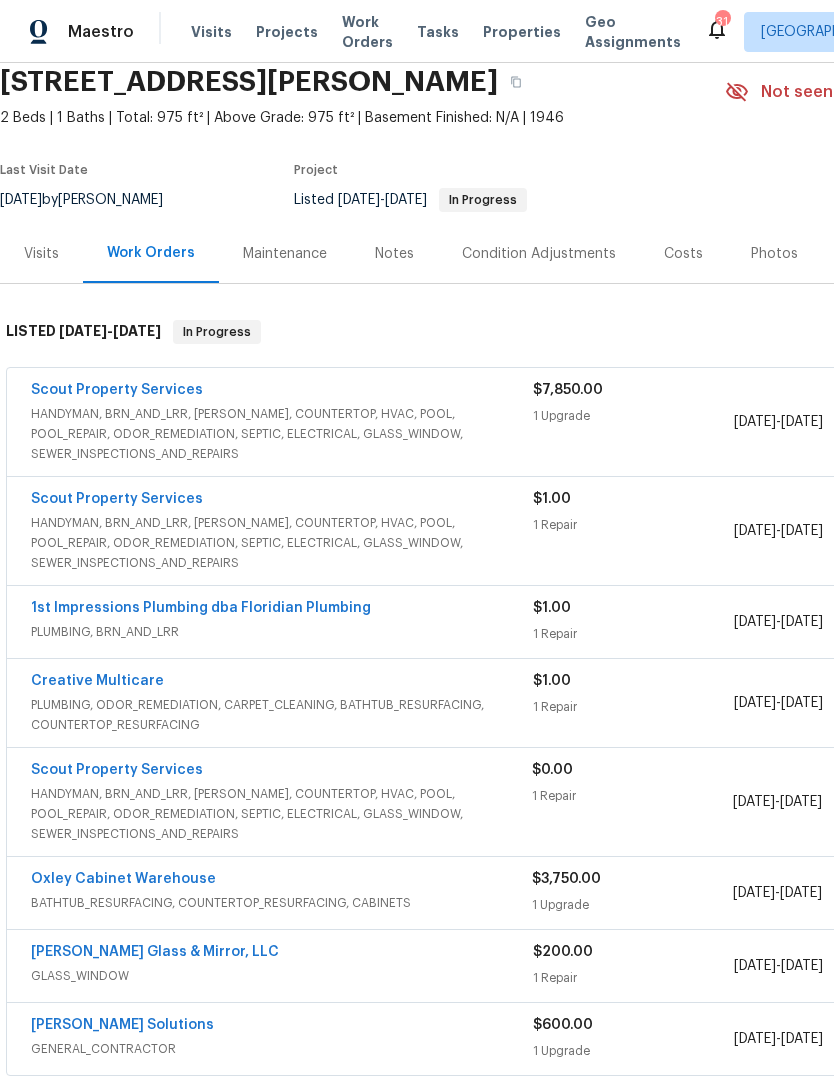 scroll, scrollTop: 79, scrollLeft: 0, axis: vertical 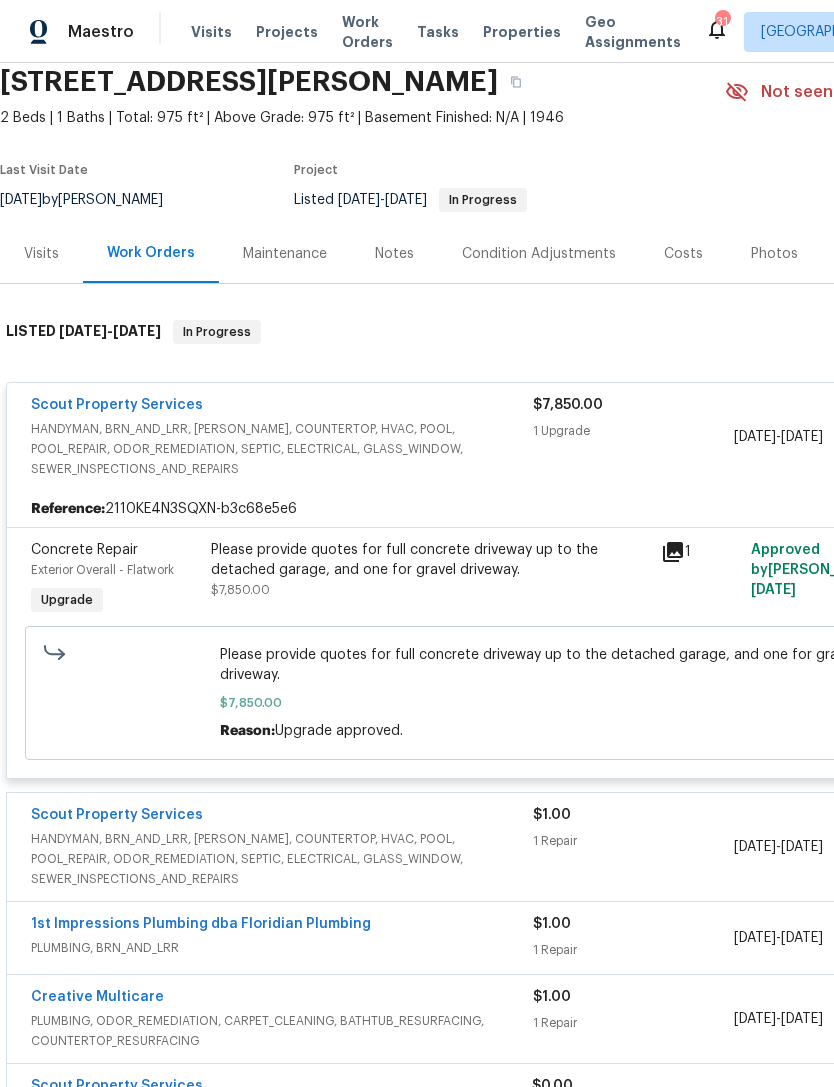 click on "HANDYMAN, BRN_AND_LRR, WELLS, COUNTERTOP, HVAC, POOL, POOL_REPAIR, ODOR_REMEDIATION, SEPTIC, ELECTRICAL, GLASS_WINDOW, SEWER_INSPECTIONS_AND_REPAIRS" at bounding box center [282, 449] 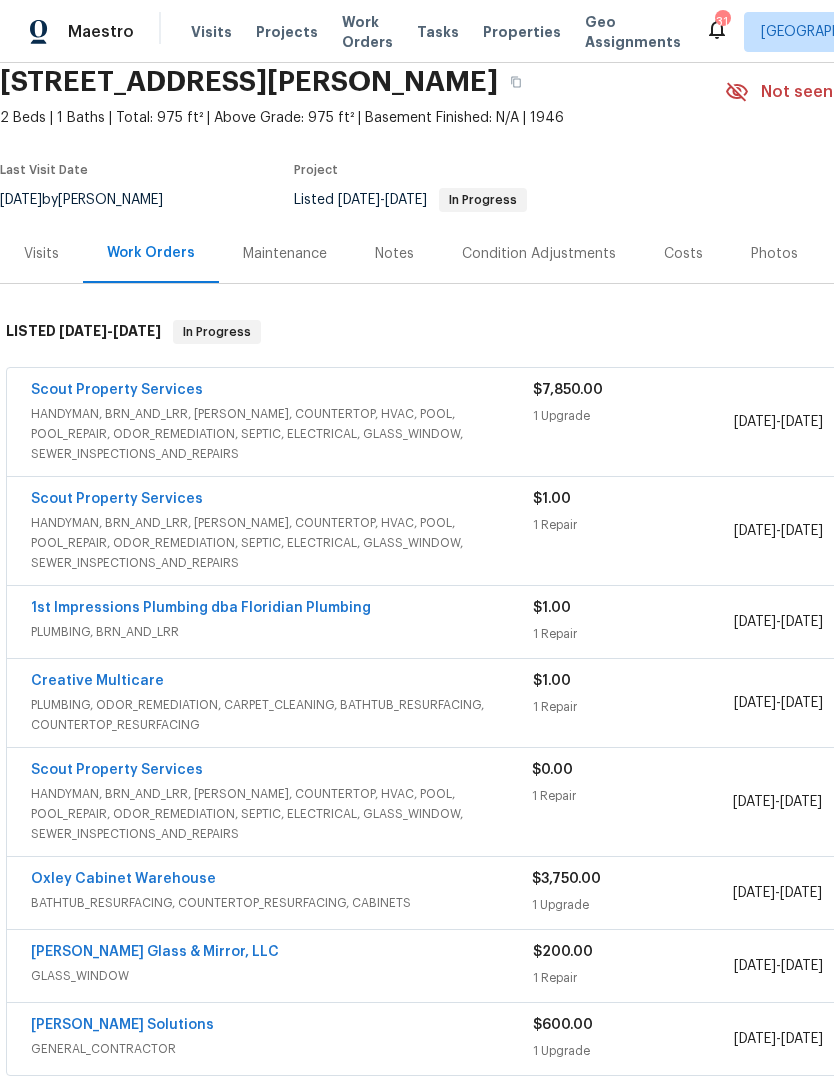 click on "HANDYMAN, BRN_AND_LRR, WELLS, COUNTERTOP, HVAC, POOL, POOL_REPAIR, ODOR_REMEDIATION, SEPTIC, ELECTRICAL, GLASS_WINDOW, SEWER_INSPECTIONS_AND_REPAIRS" at bounding box center [282, 434] 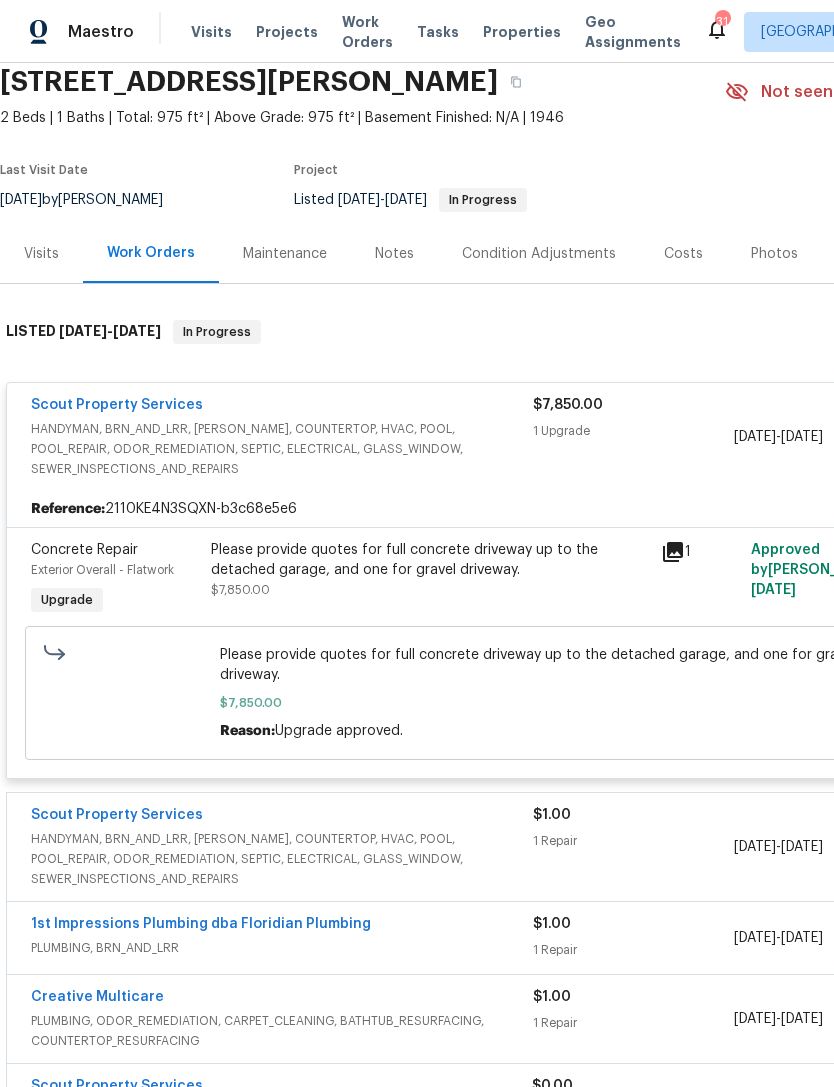 click 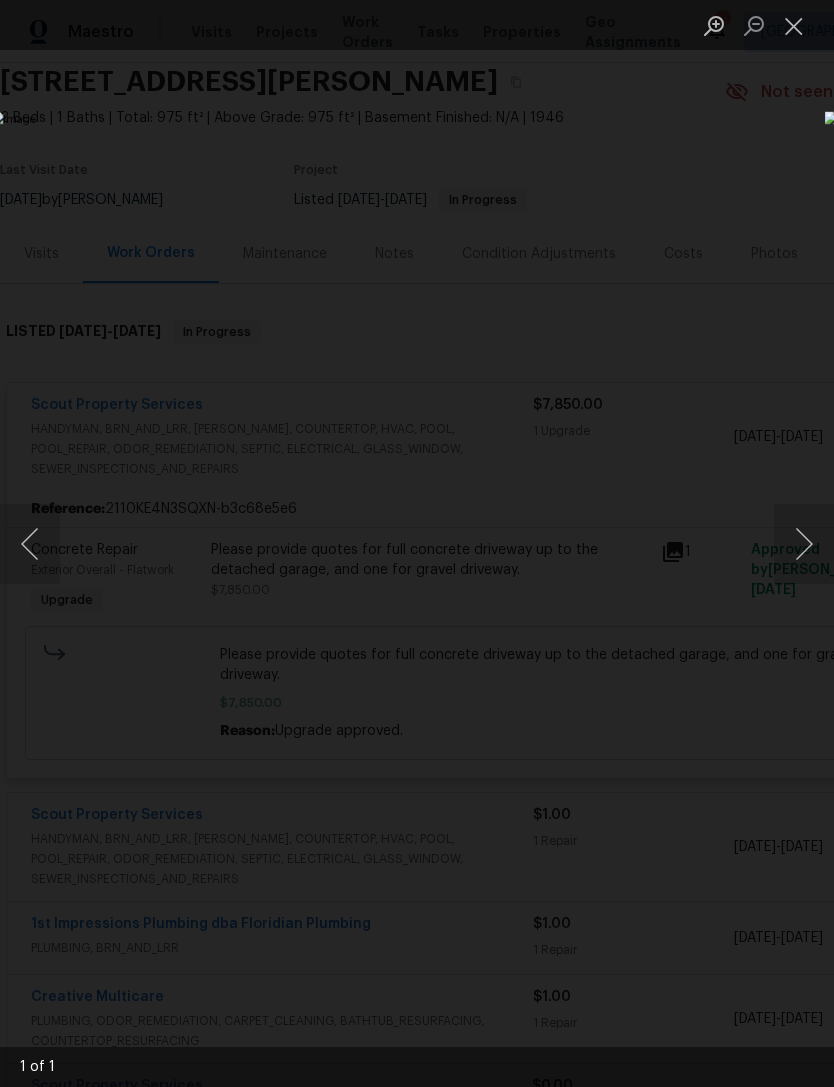 click at bounding box center [417, 543] 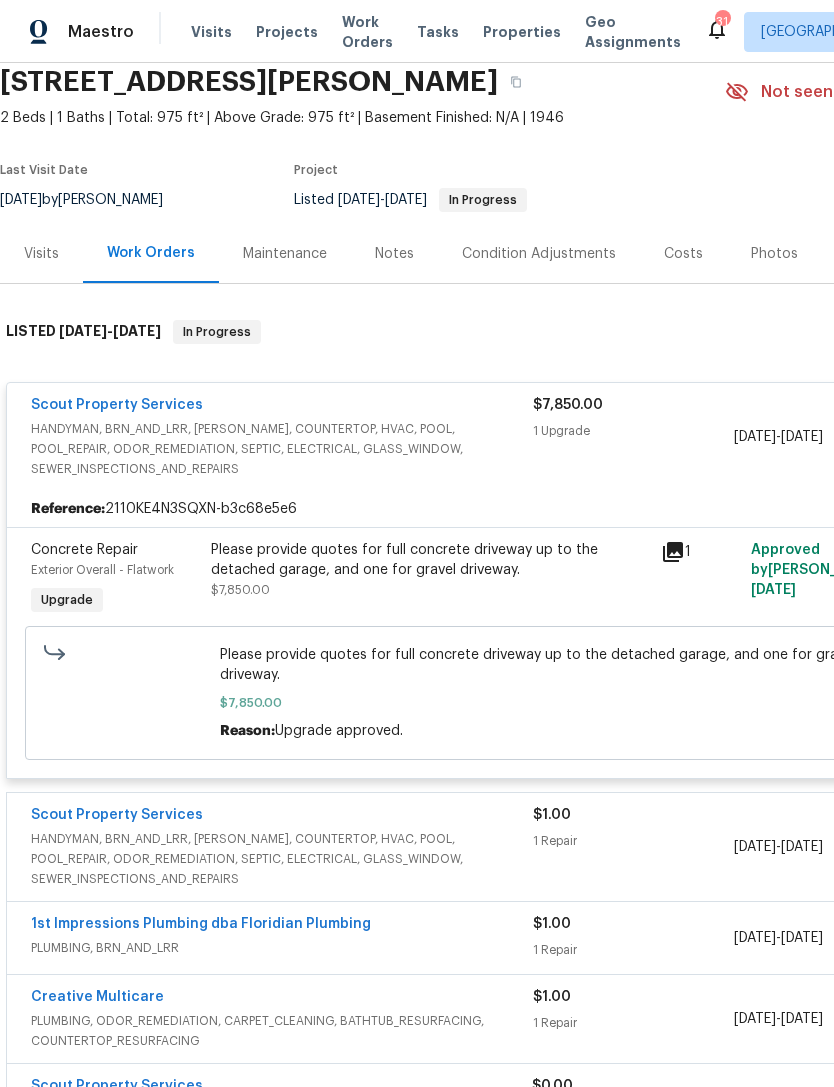 click on "Scout Property Services" at bounding box center (282, 407) 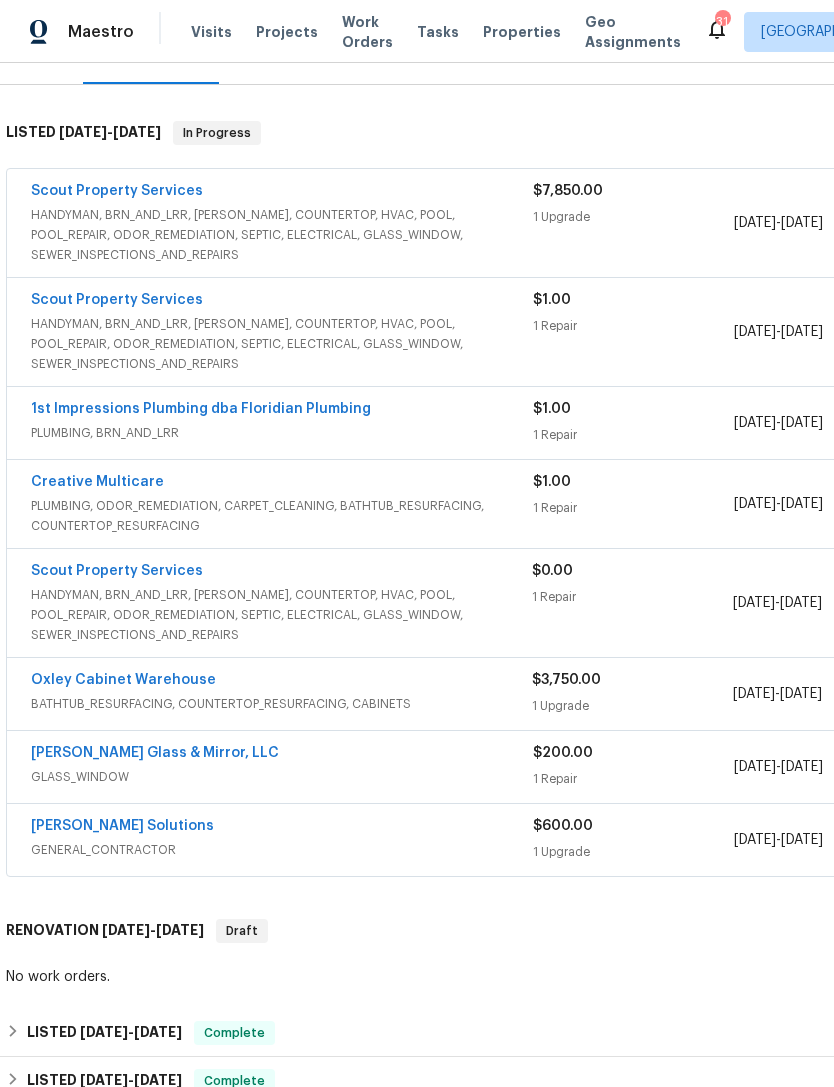 scroll, scrollTop: 279, scrollLeft: 0, axis: vertical 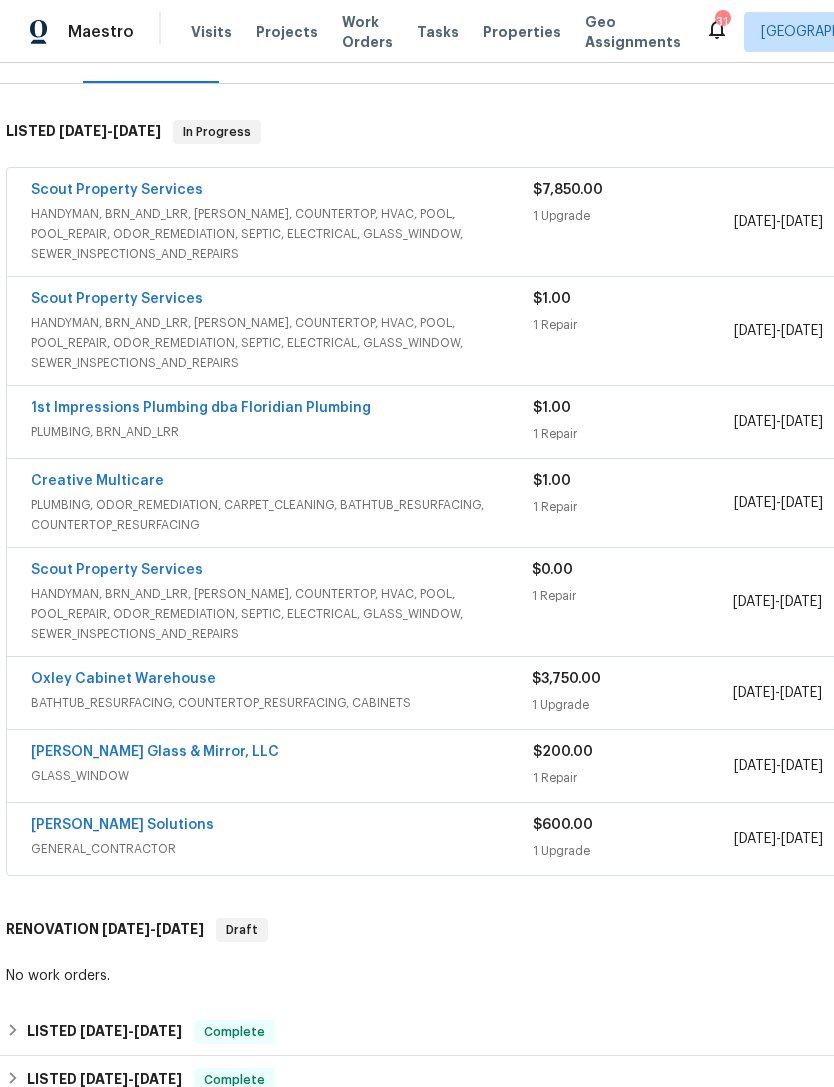 click on "PLUMBING, ODOR_REMEDIATION, CARPET_CLEANING, BATHTUB_RESURFACING, COUNTERTOP_RESURFACING" at bounding box center [282, 515] 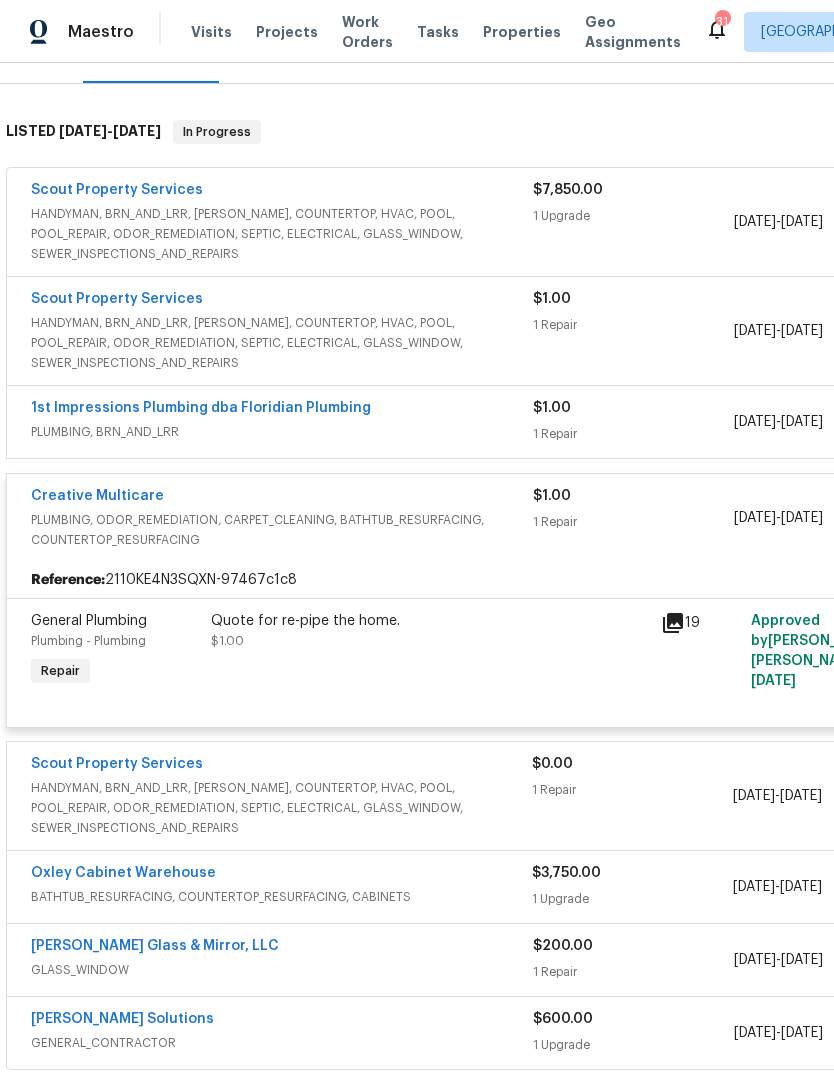 click on "Creative Multicare" at bounding box center [97, 496] 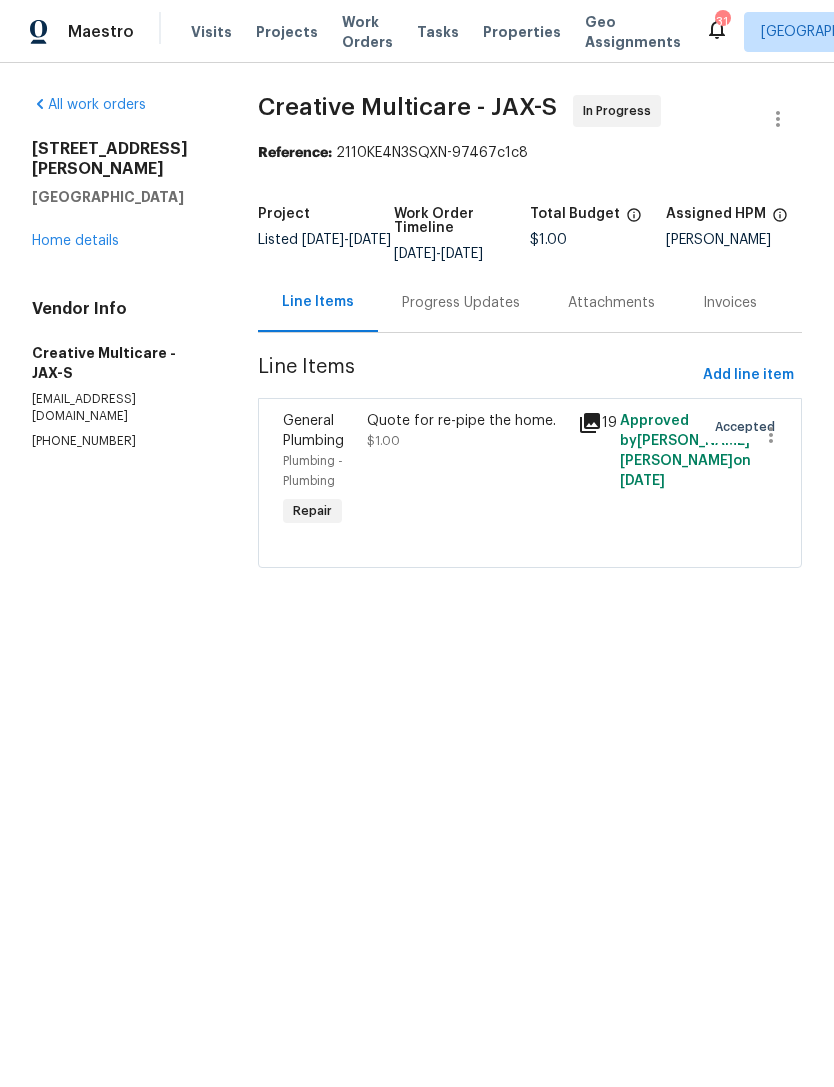 click on "Progress Updates" at bounding box center (461, 303) 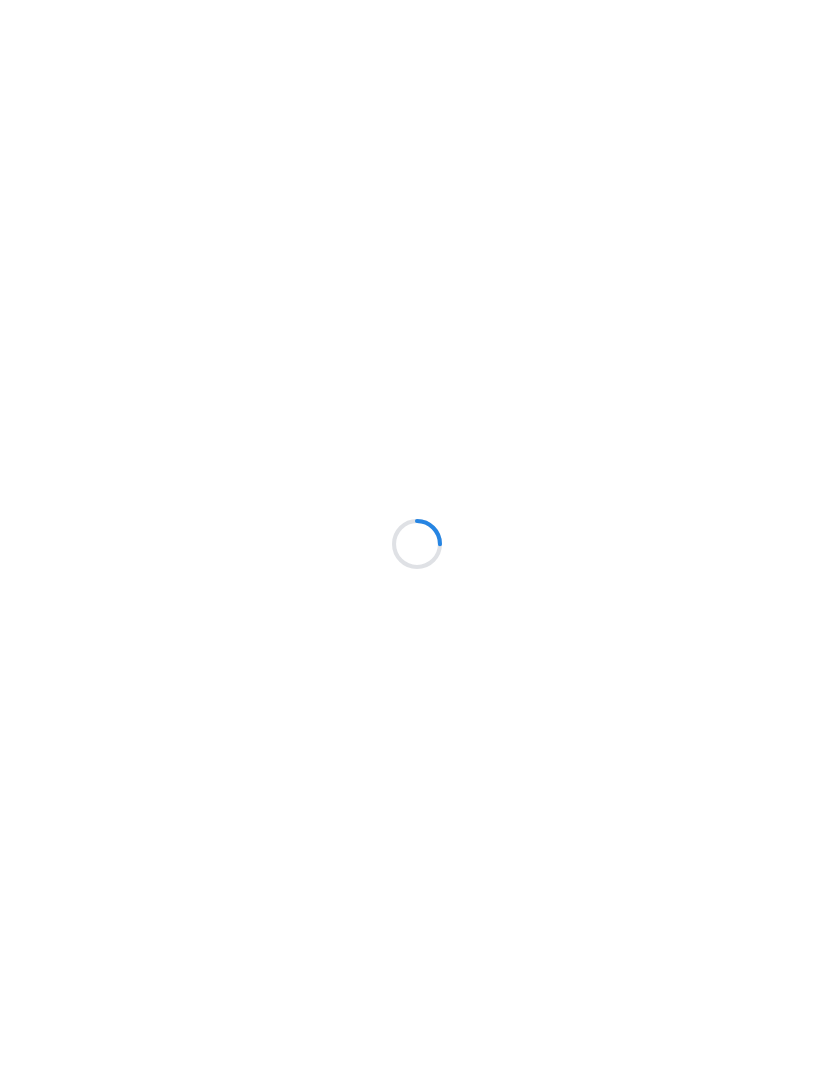 scroll, scrollTop: 0, scrollLeft: 0, axis: both 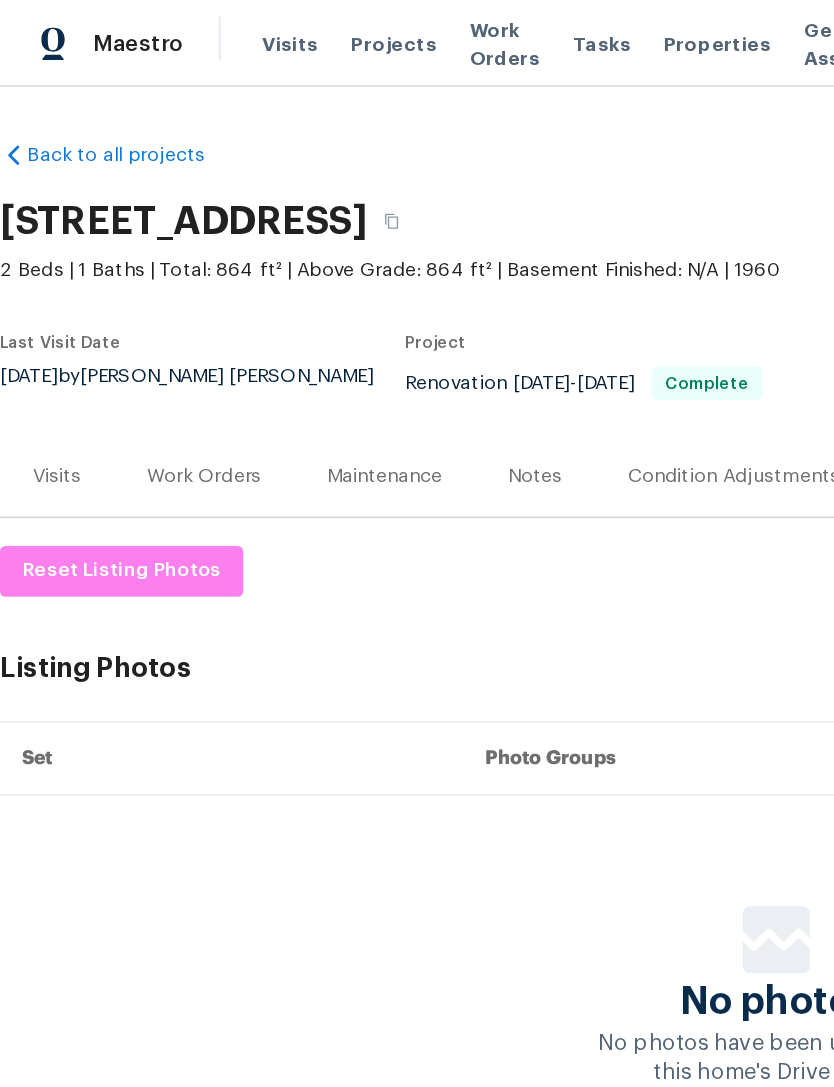 click on "Properties" at bounding box center (522, 32) 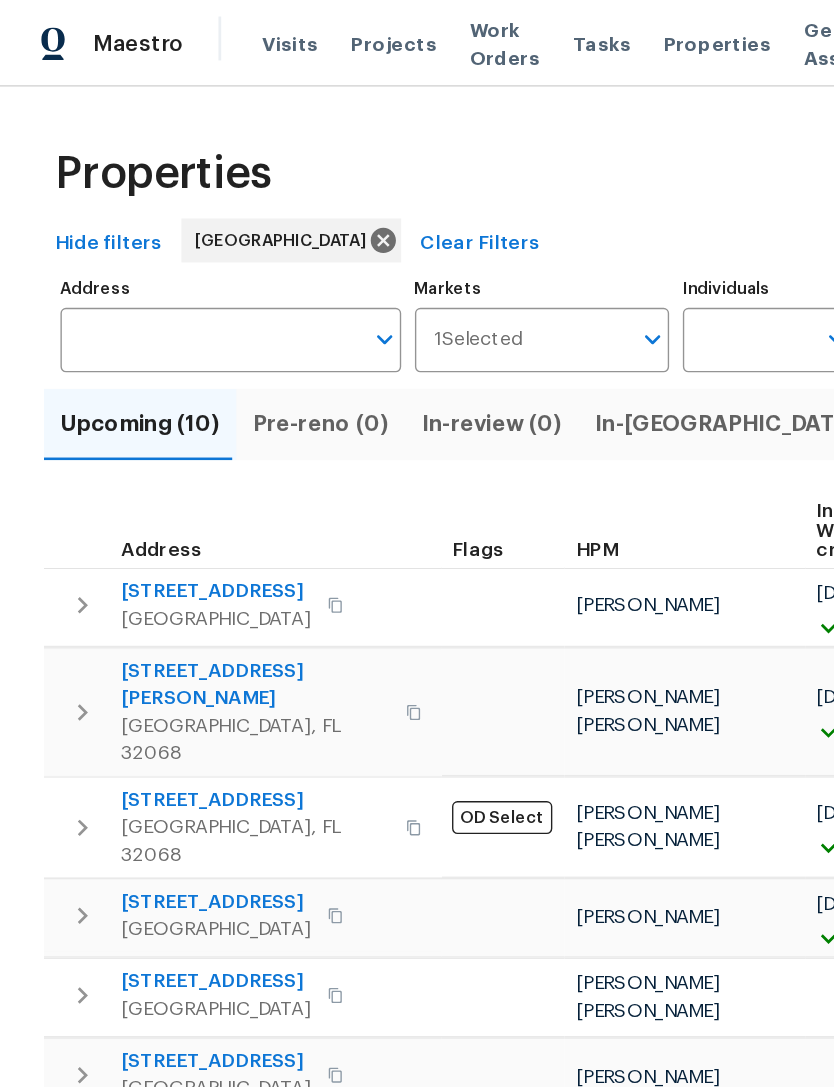 click on "Pre-Listing (6)" at bounding box center (732, 309) 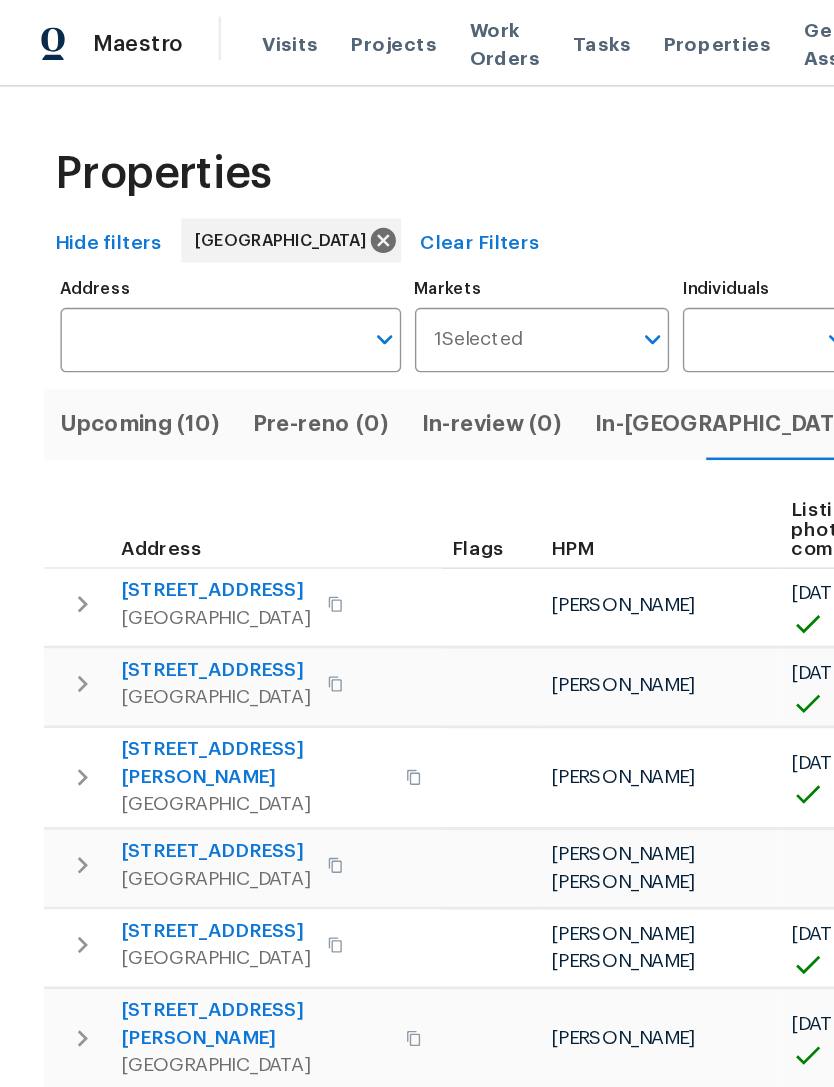click on "210 Hilltop Dr" at bounding box center [157, 620] 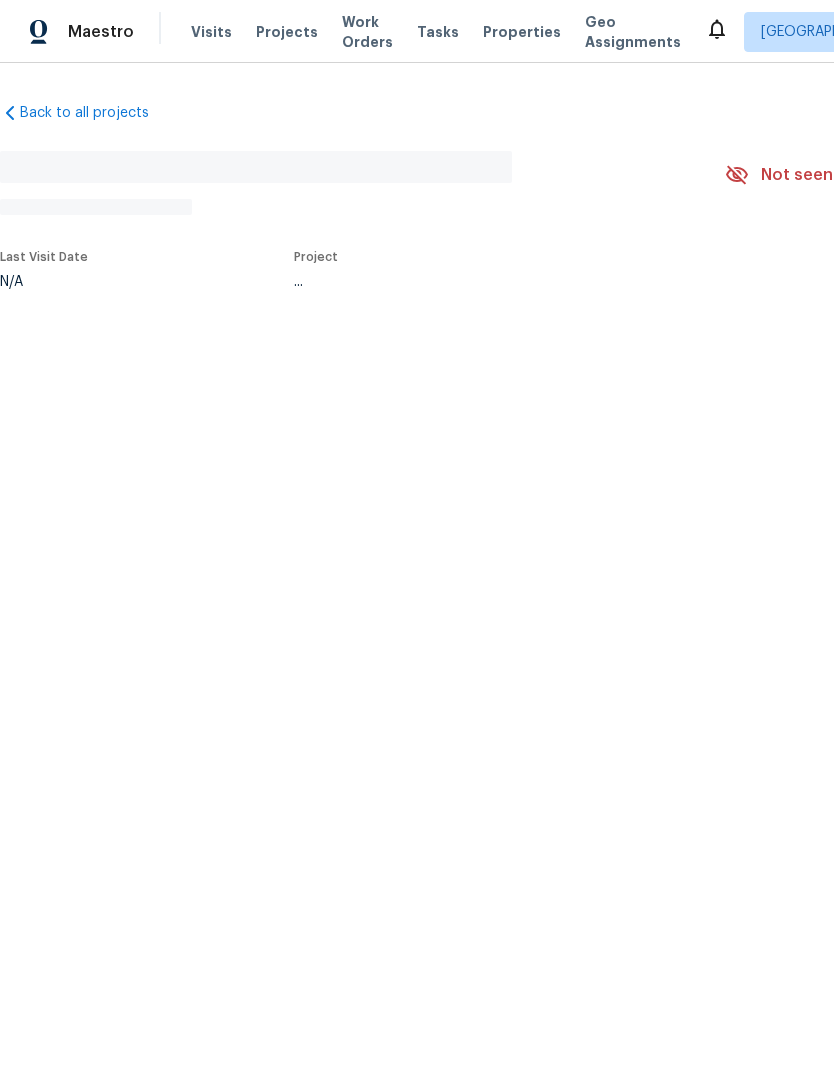 scroll, scrollTop: 0, scrollLeft: 0, axis: both 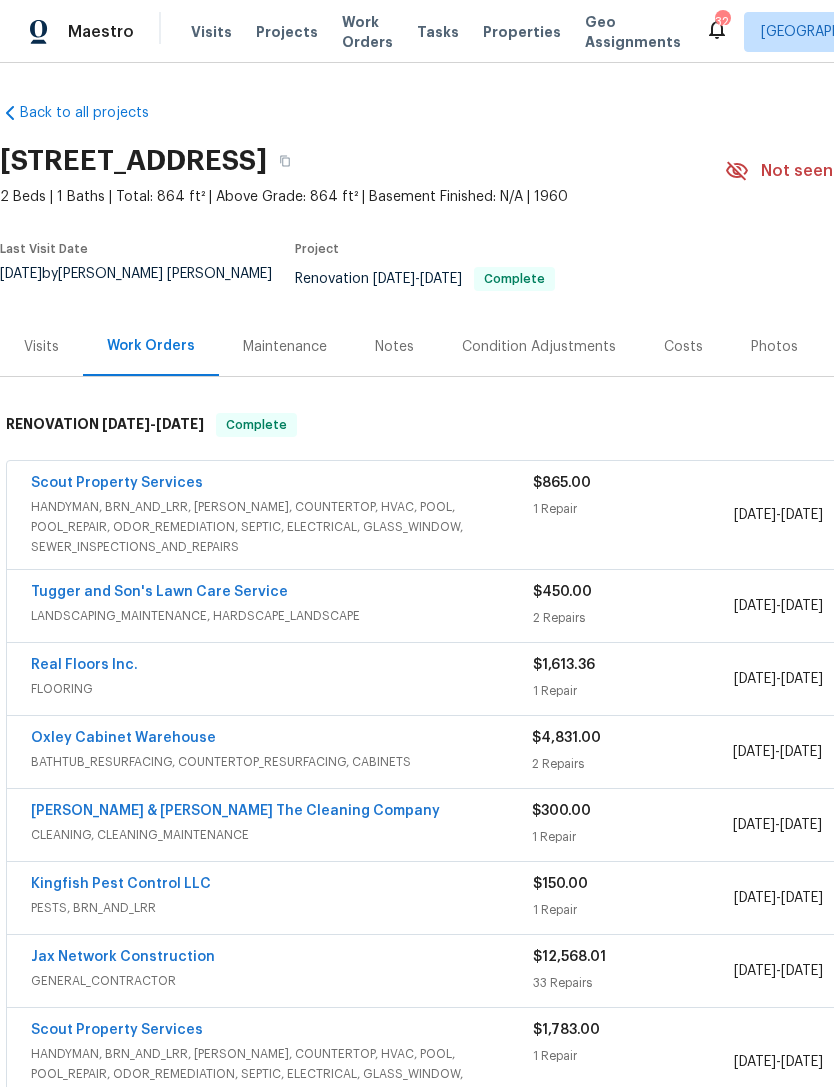 click on "Photos" at bounding box center [774, 347] 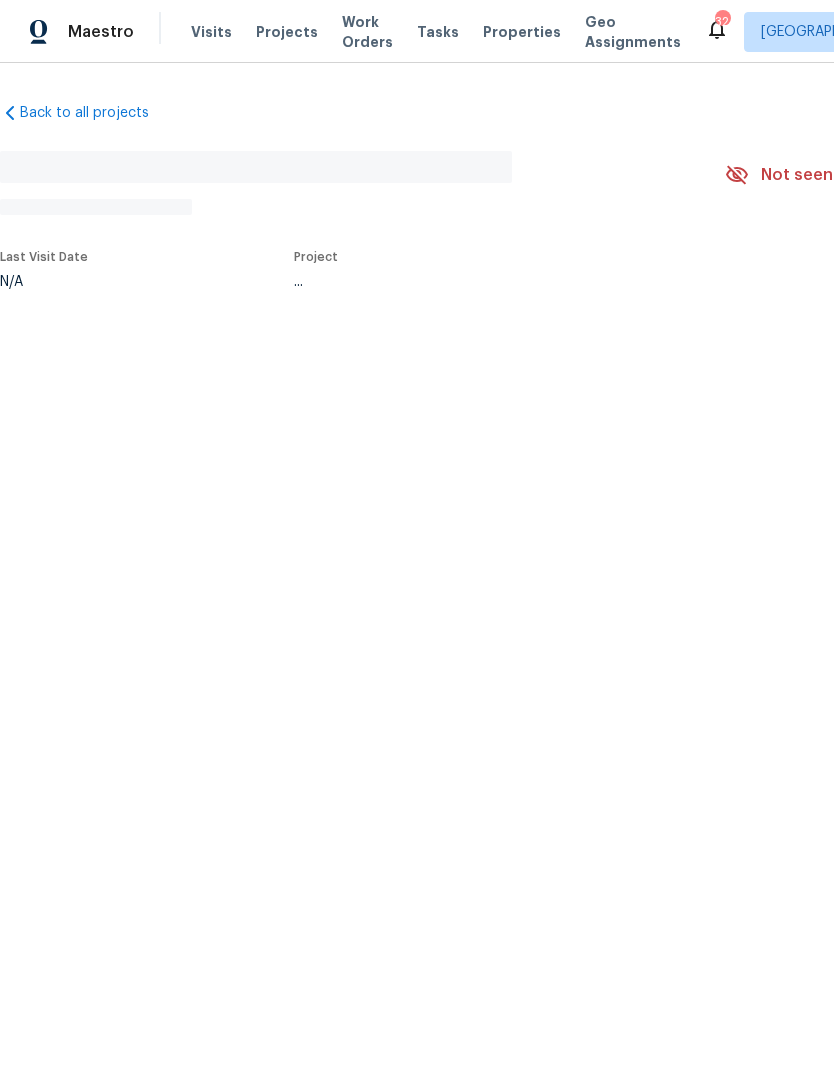 scroll, scrollTop: 0, scrollLeft: 0, axis: both 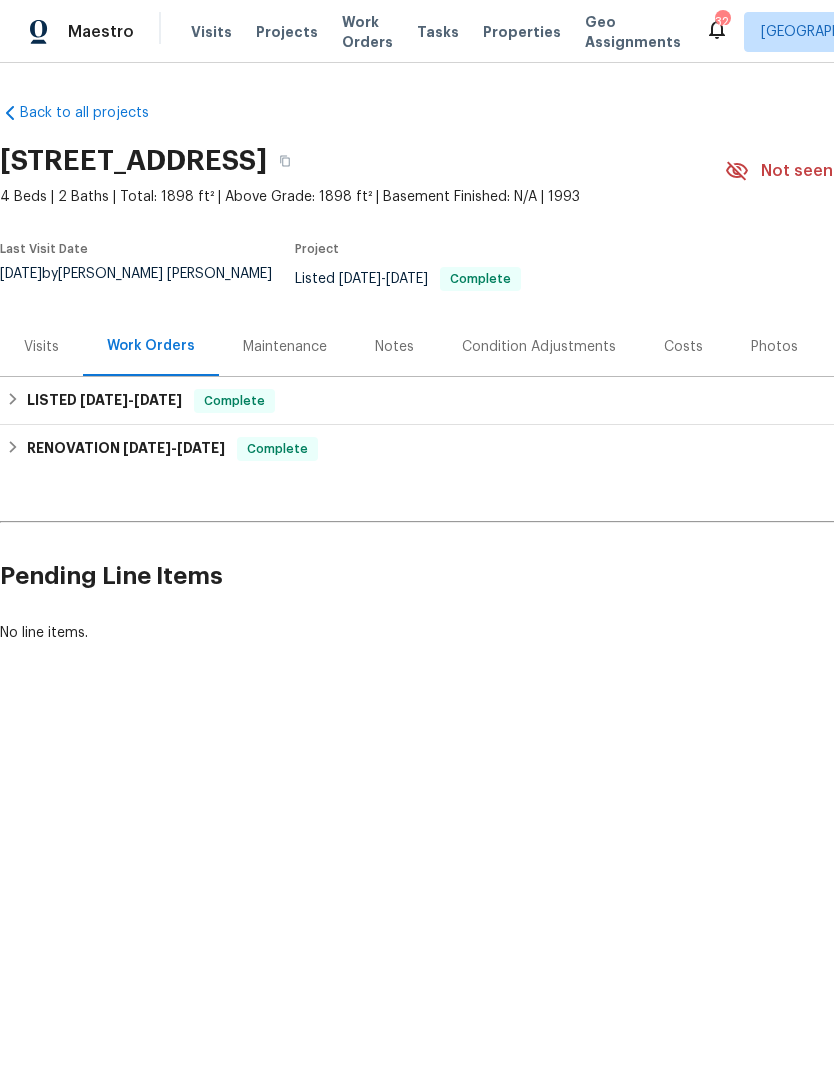 click on "Maintenance" at bounding box center [285, 346] 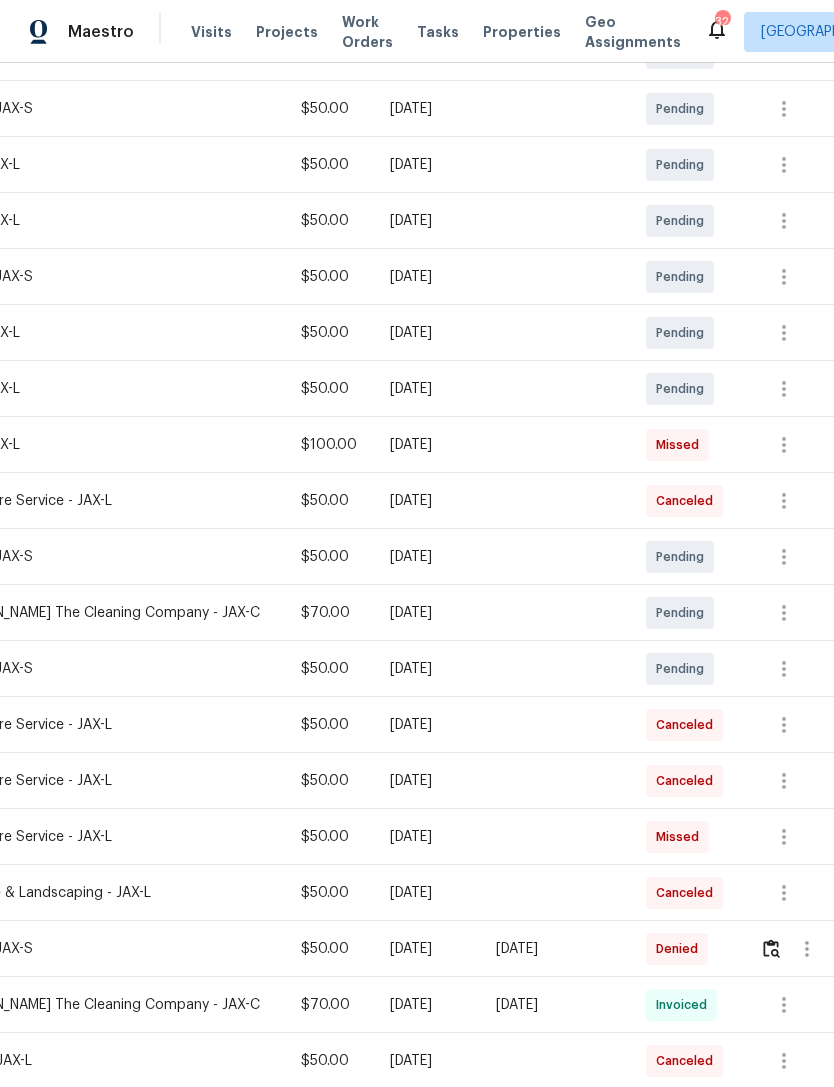 scroll, scrollTop: 430, scrollLeft: 296, axis: both 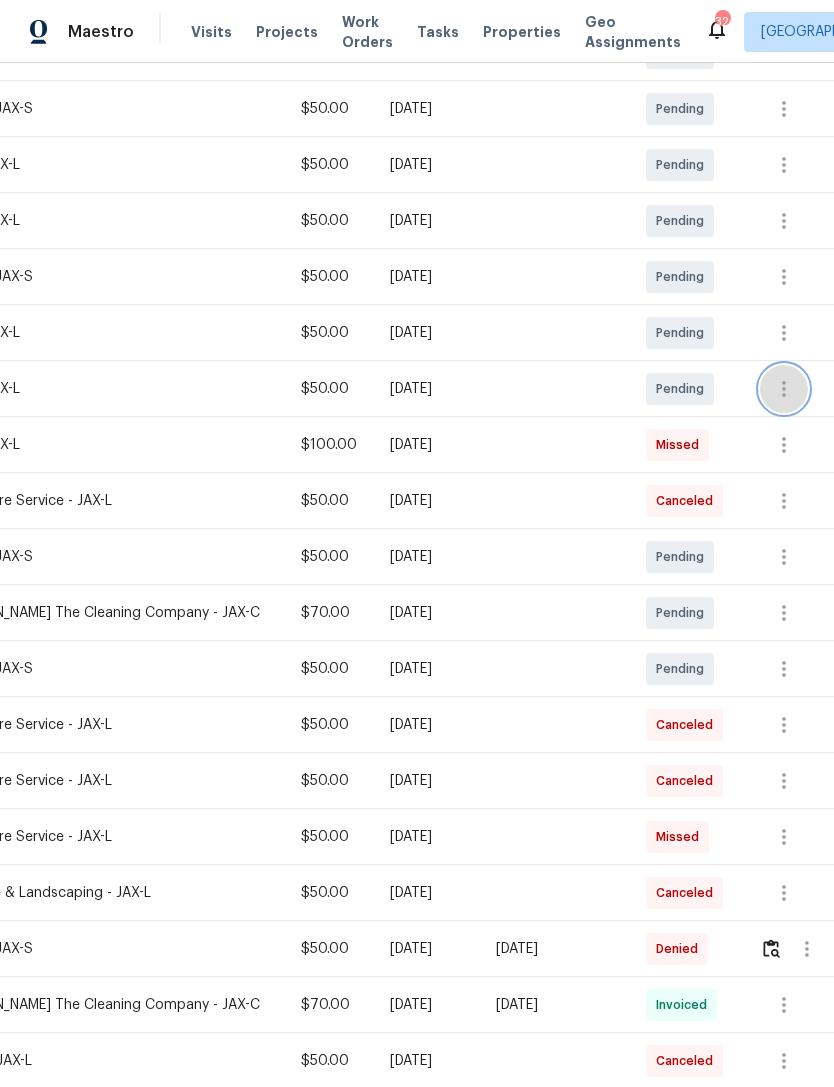 click 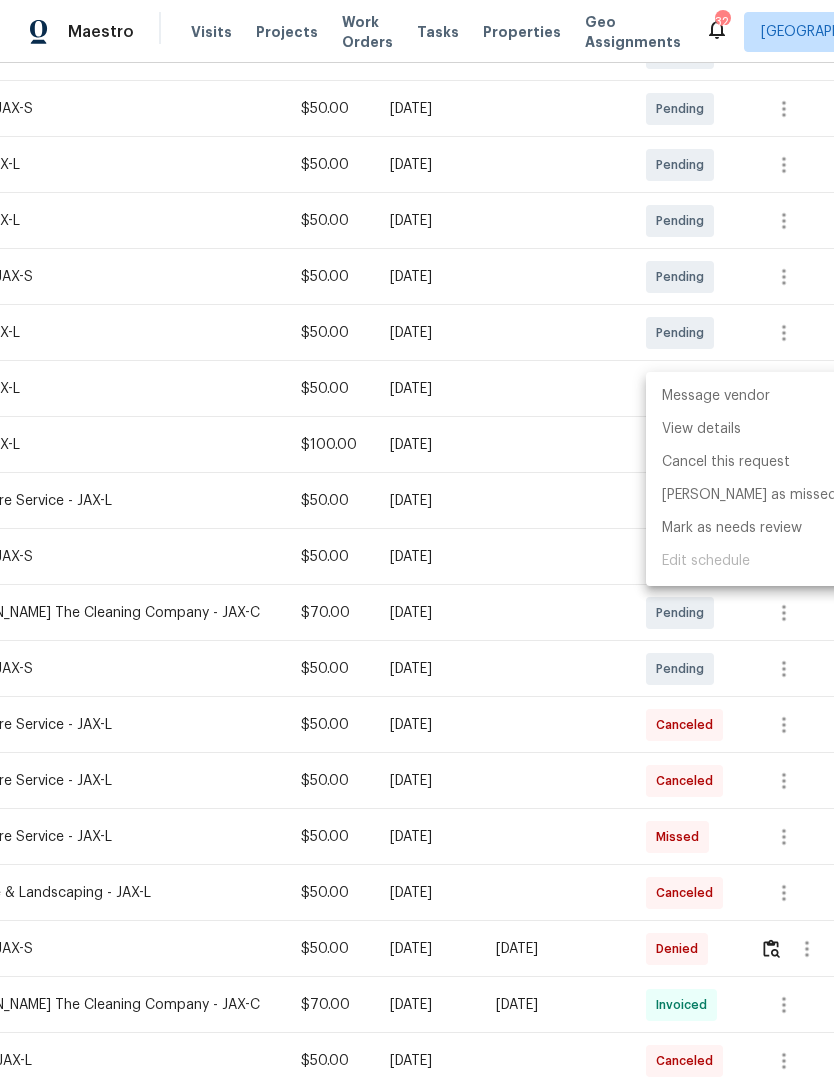 click at bounding box center [417, 543] 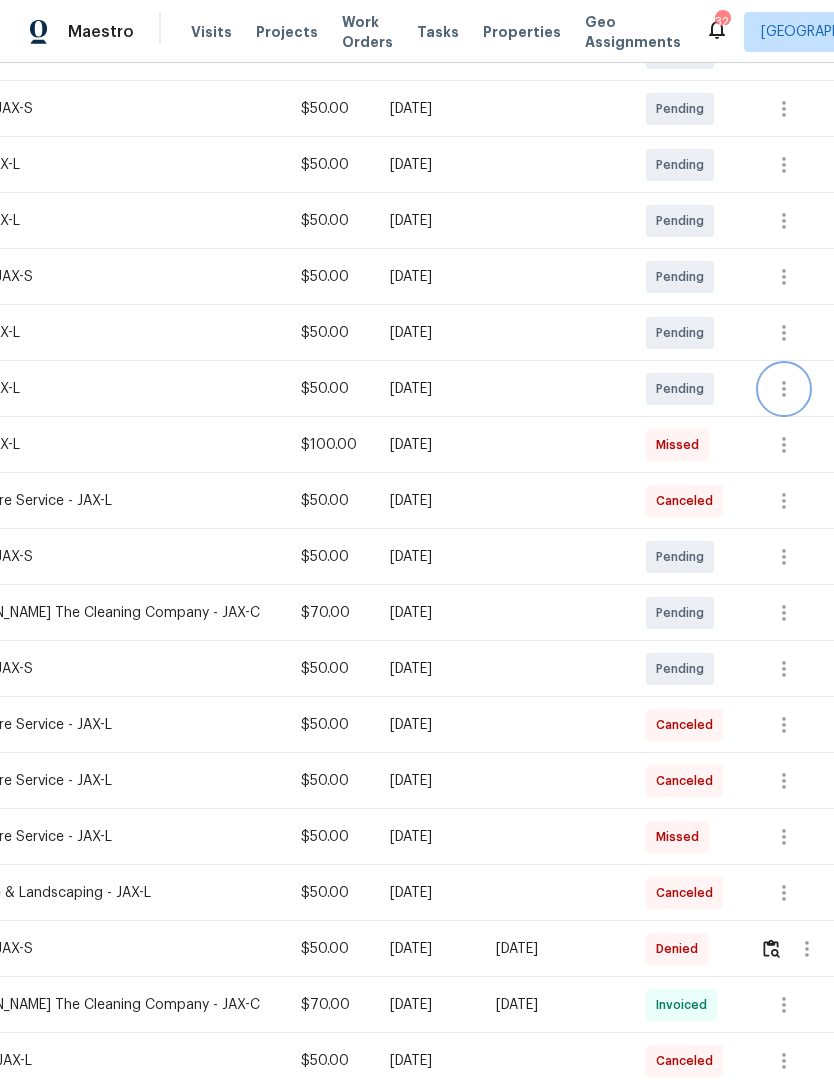 click at bounding box center [784, 389] 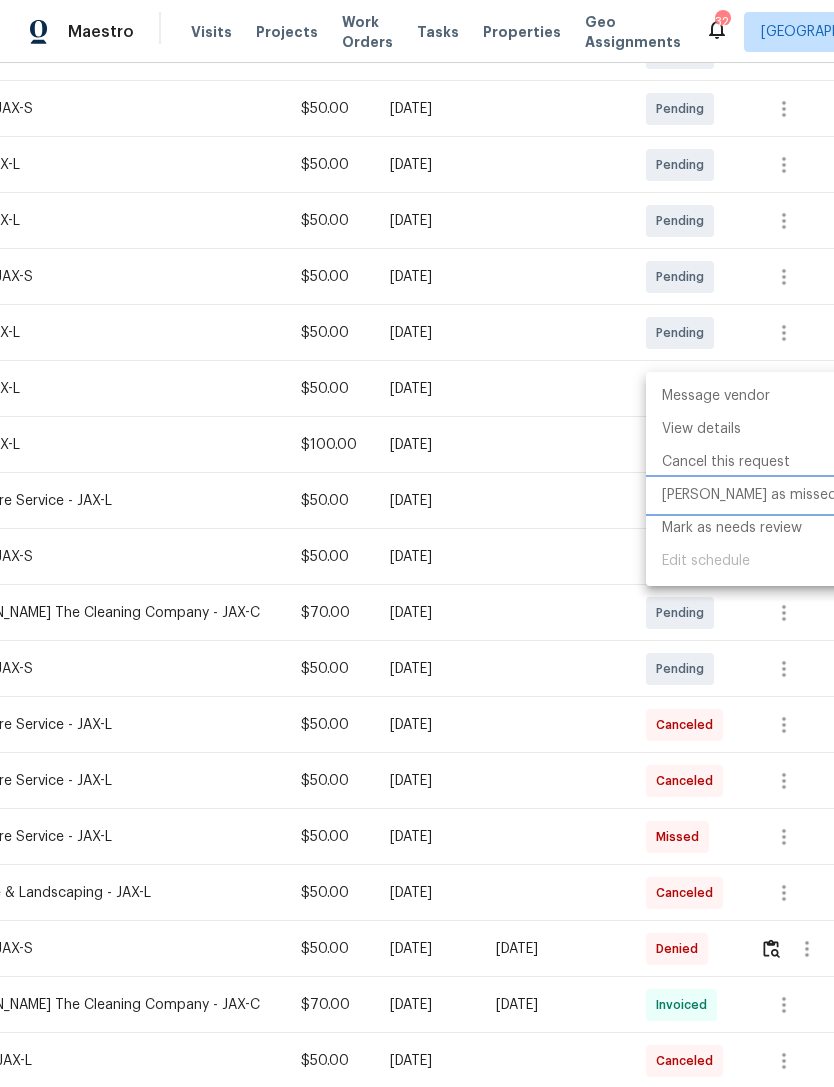 click on "[PERSON_NAME] as missed" at bounding box center (749, 495) 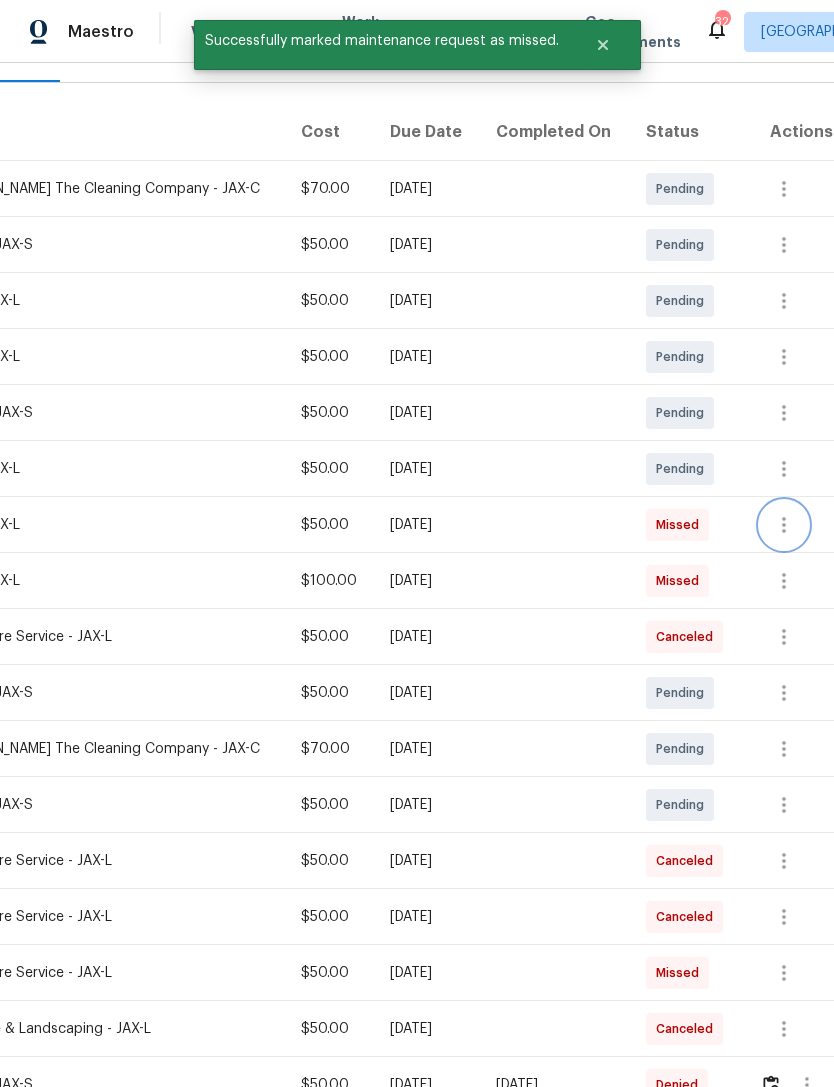 scroll, scrollTop: 292, scrollLeft: 296, axis: both 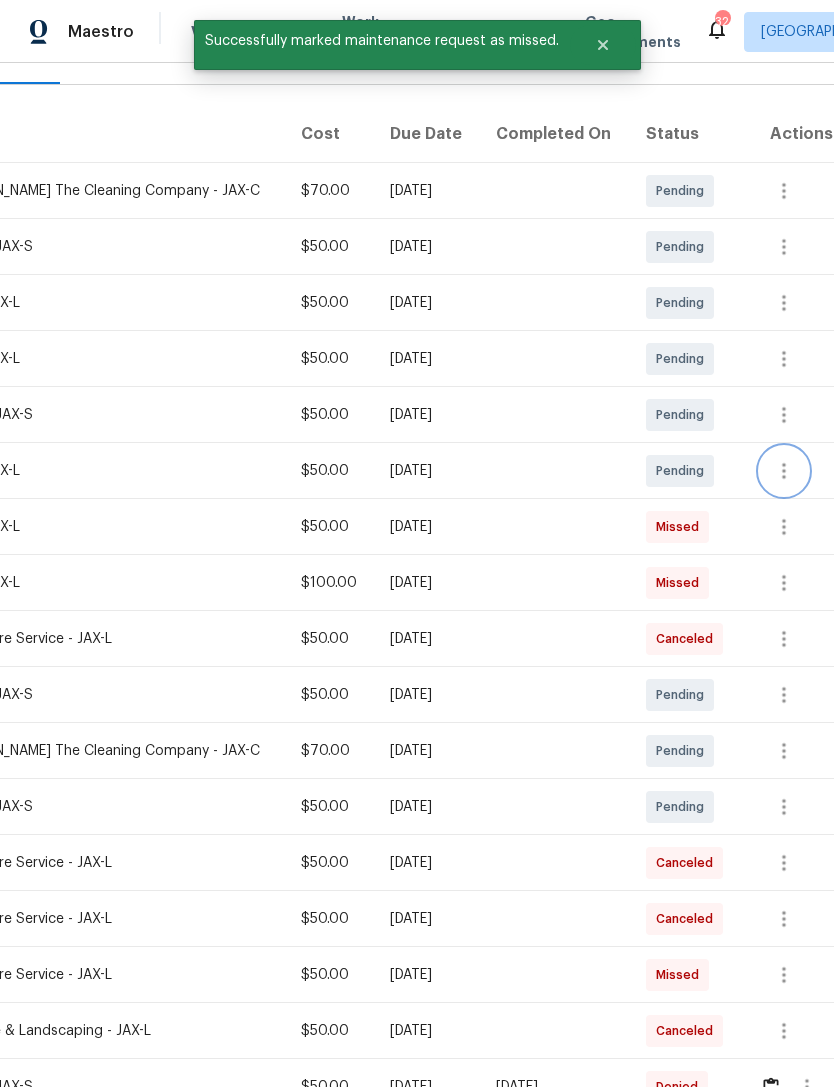 click 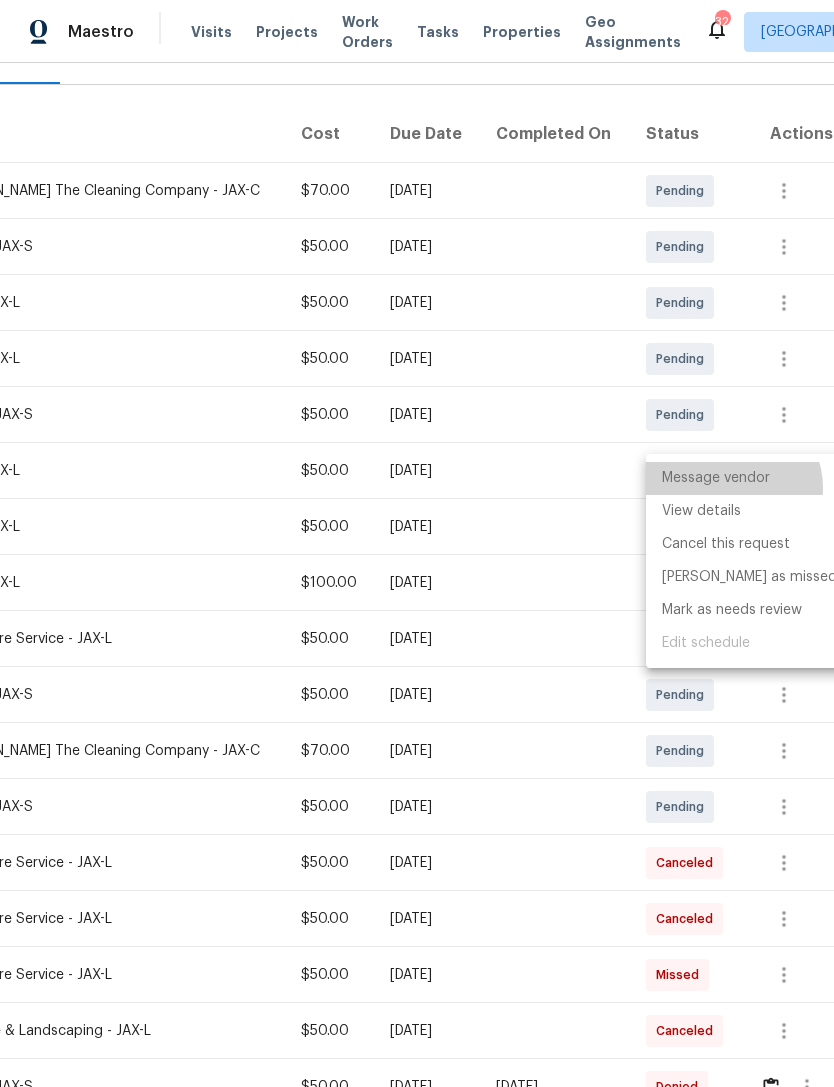 click on "Message vendor" at bounding box center [749, 478] 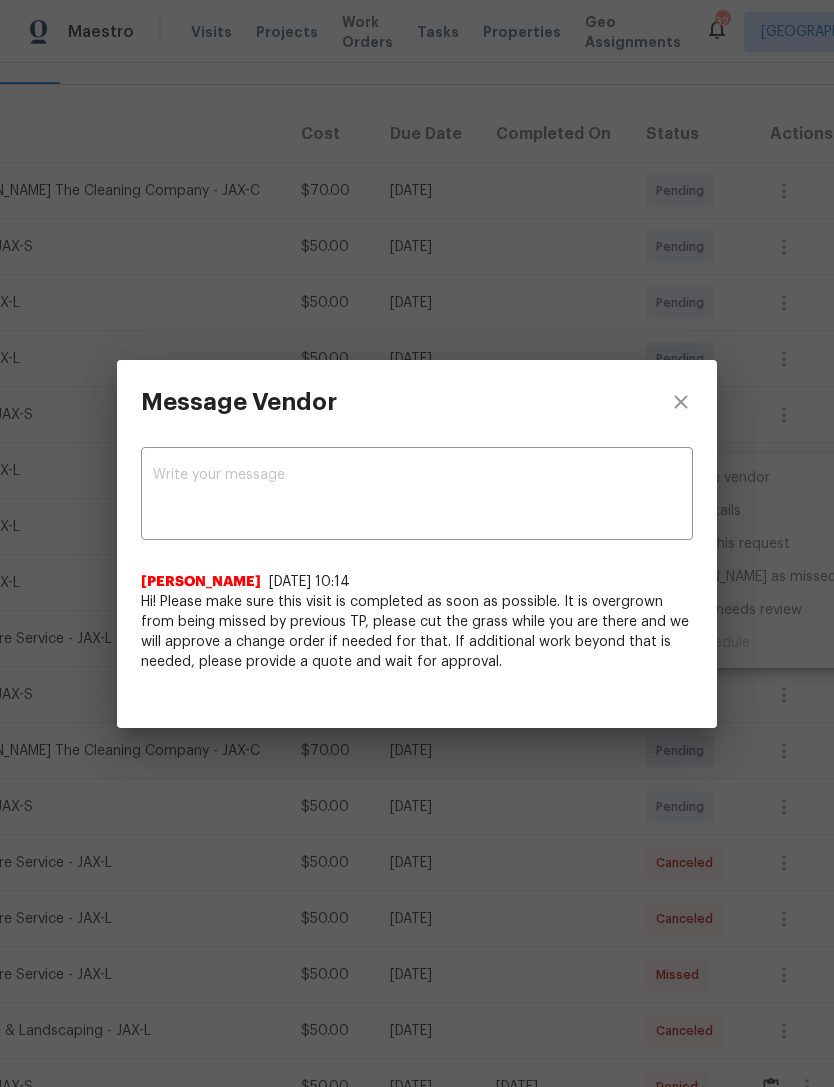 click at bounding box center (417, 496) 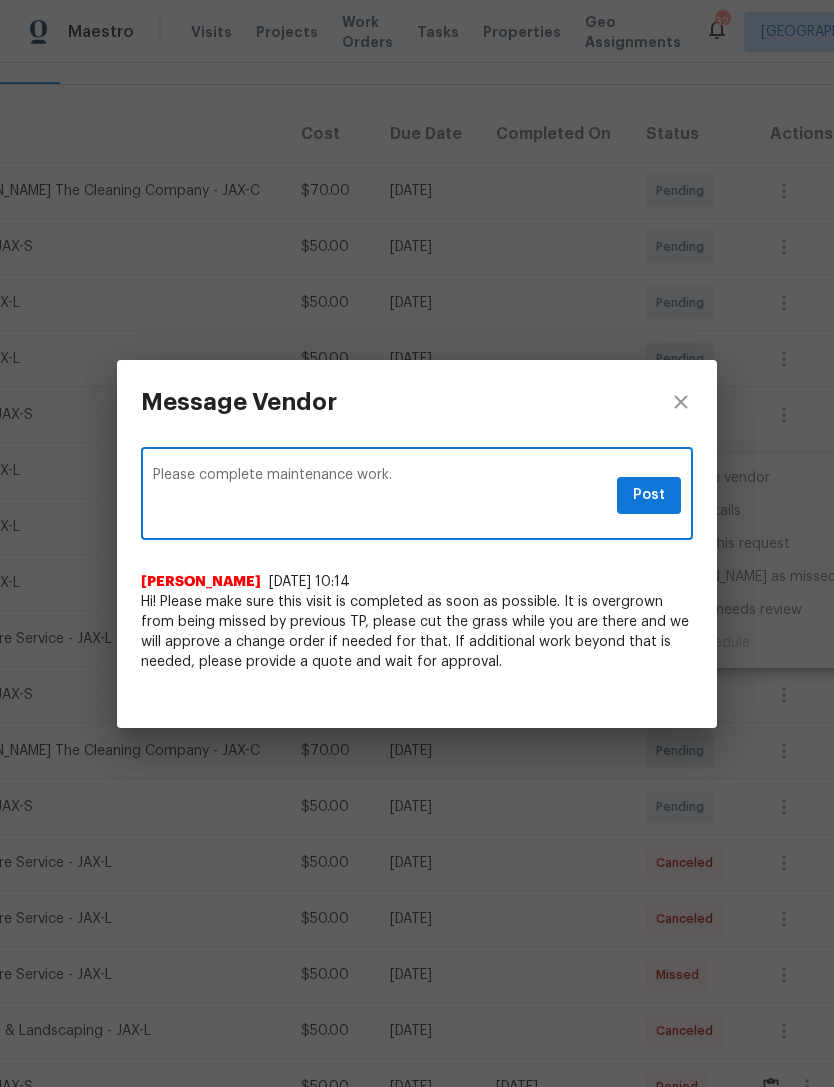 type on "Please complete maintenance work." 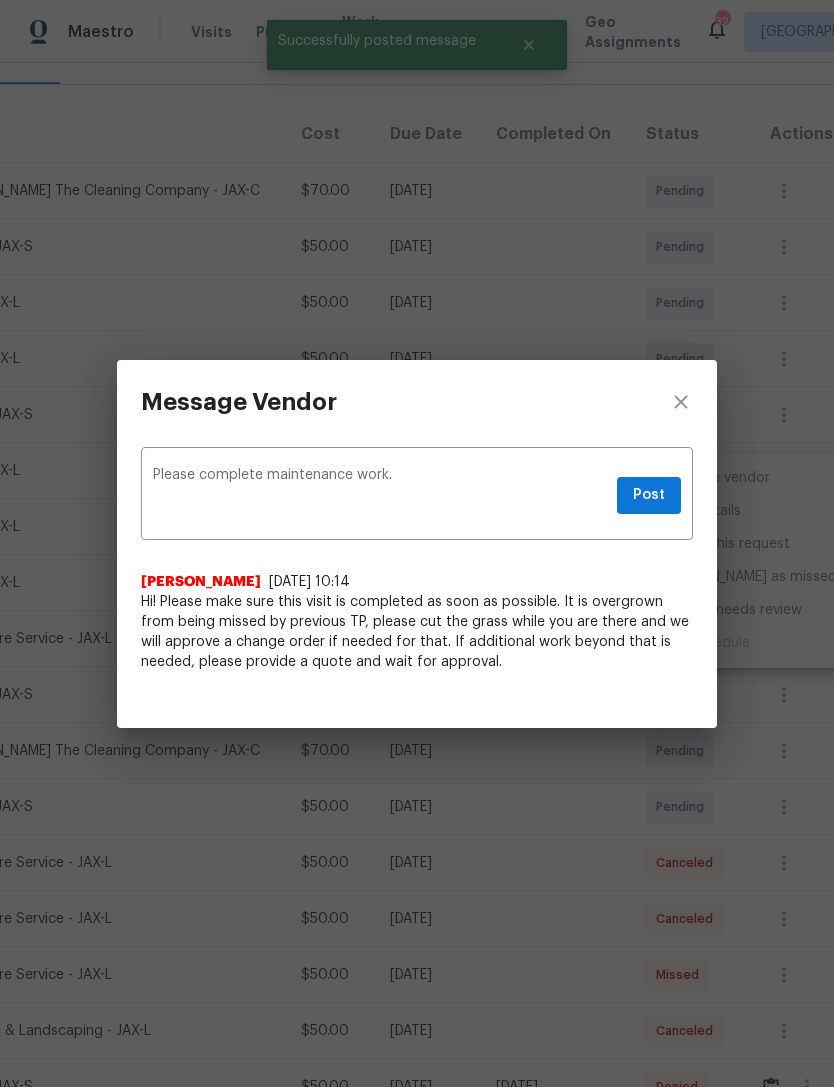 type 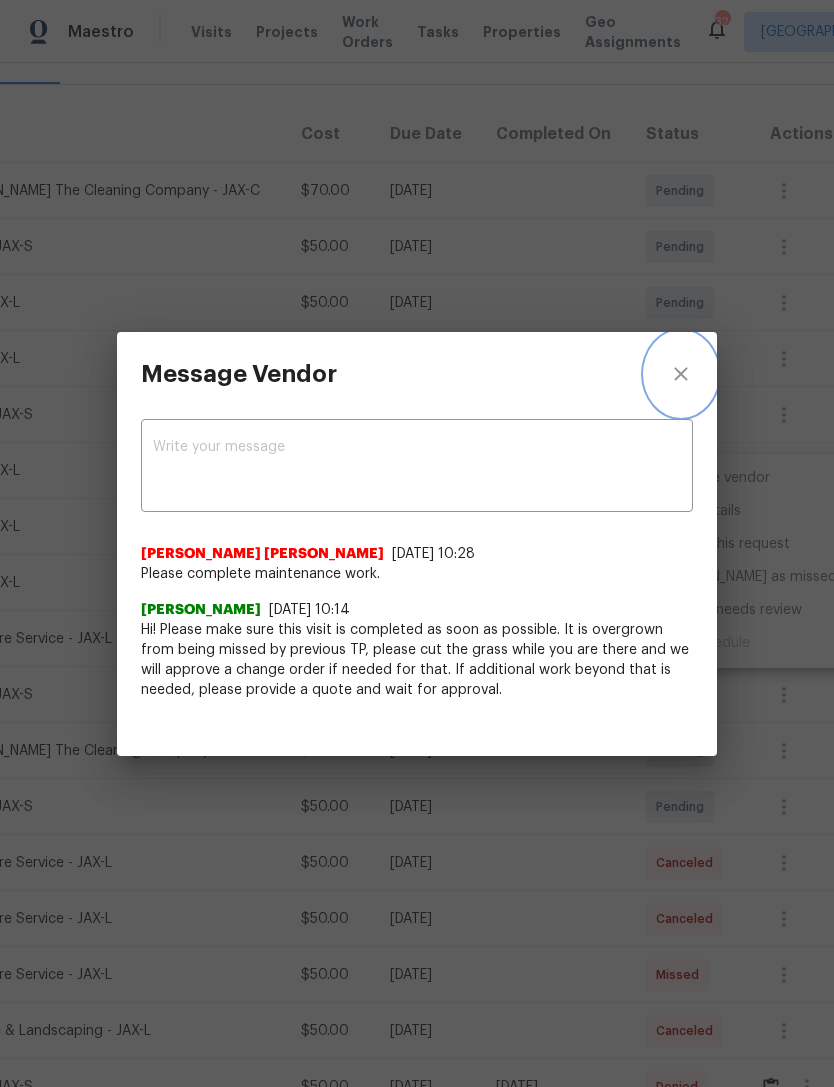 click 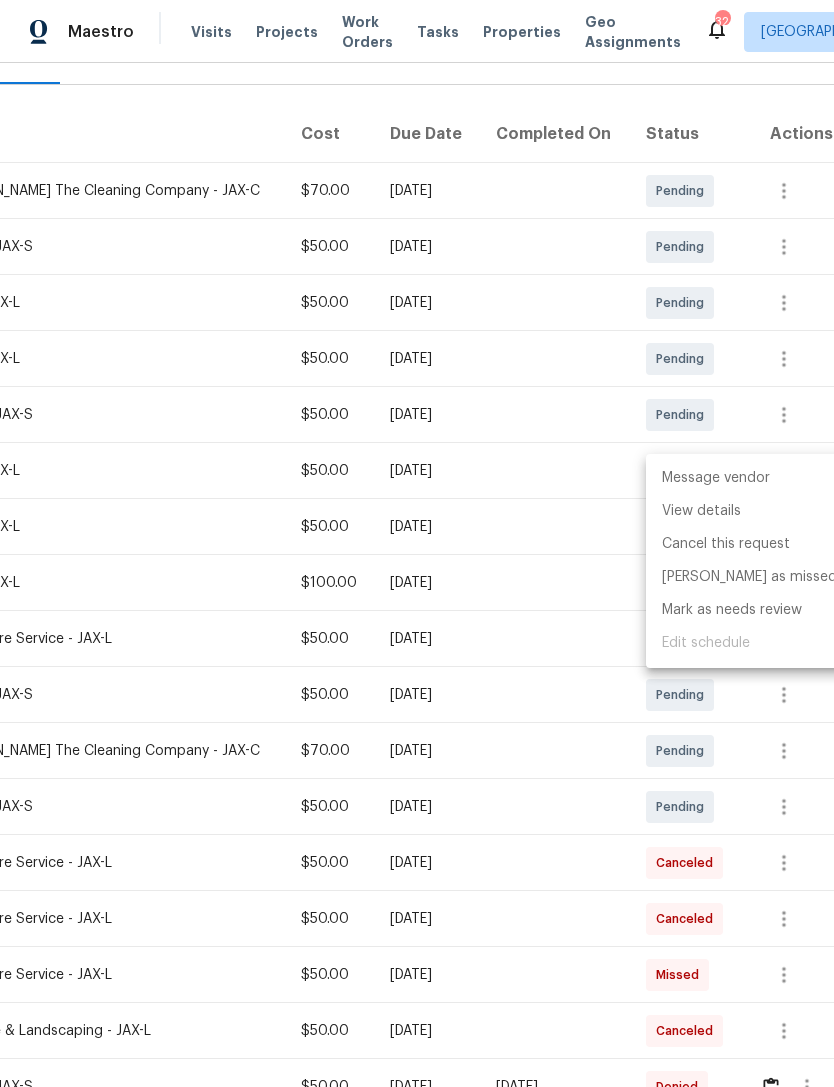 click at bounding box center [417, 543] 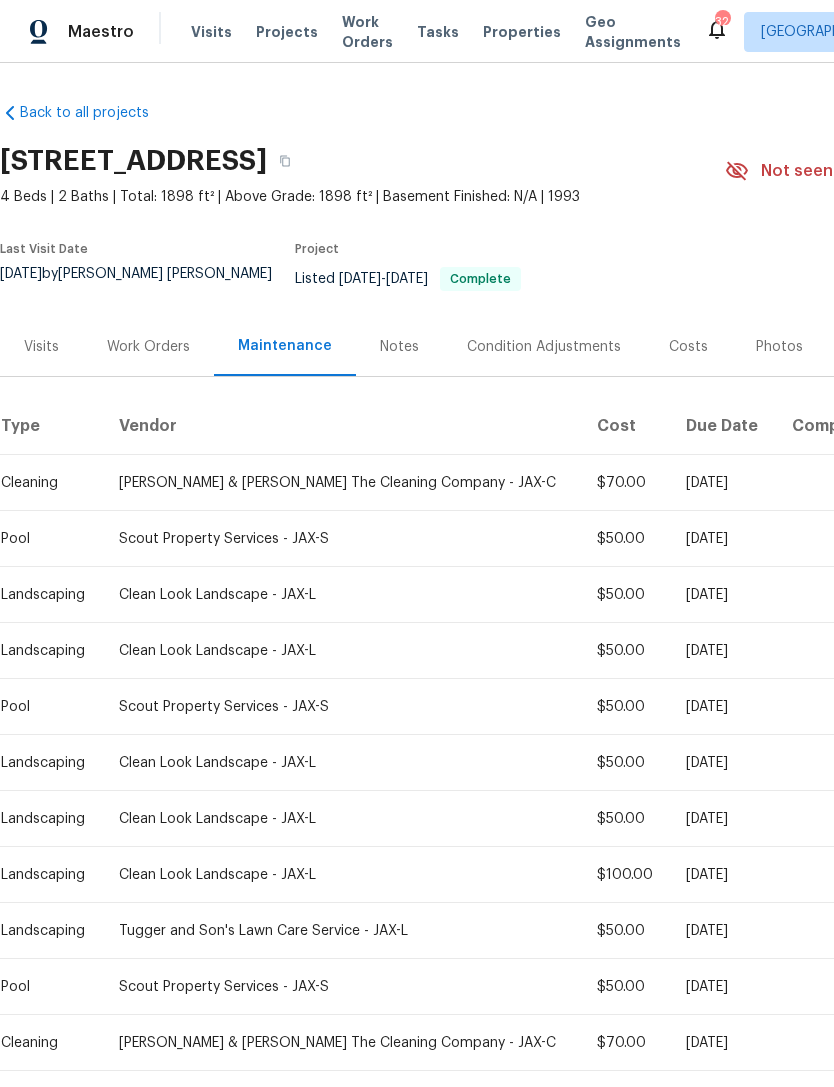 scroll, scrollTop: 0, scrollLeft: 0, axis: both 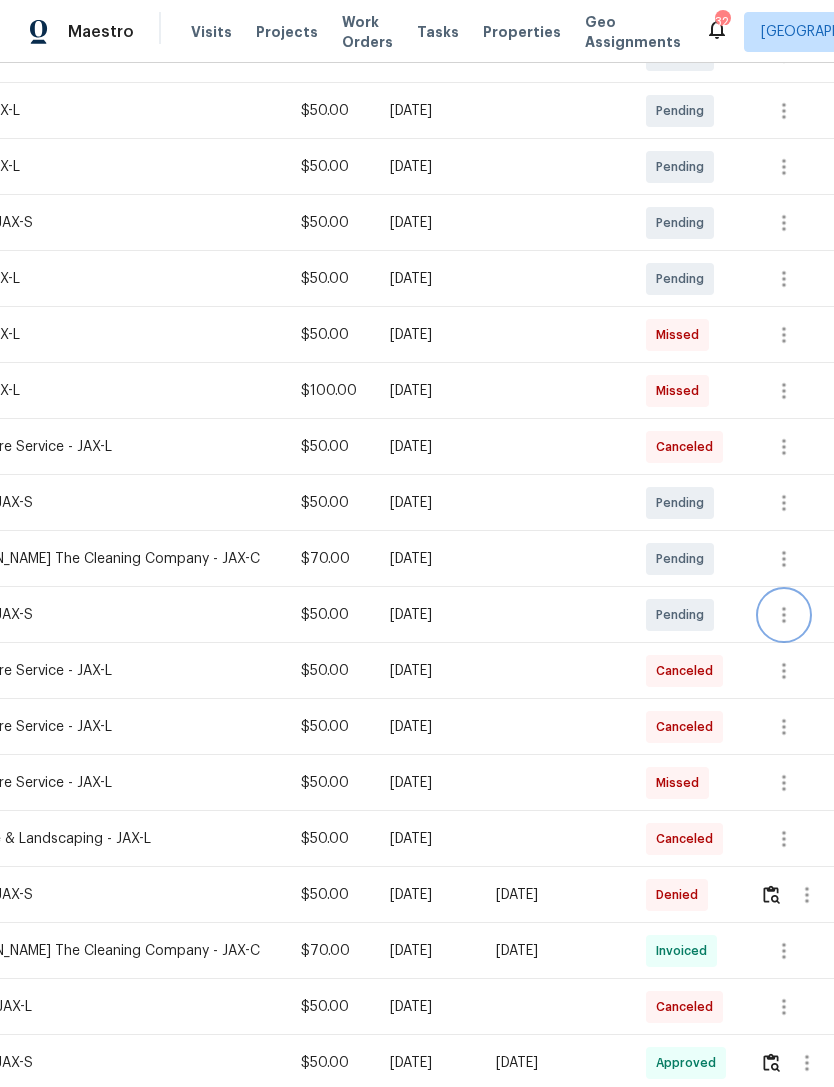 click at bounding box center (784, 615) 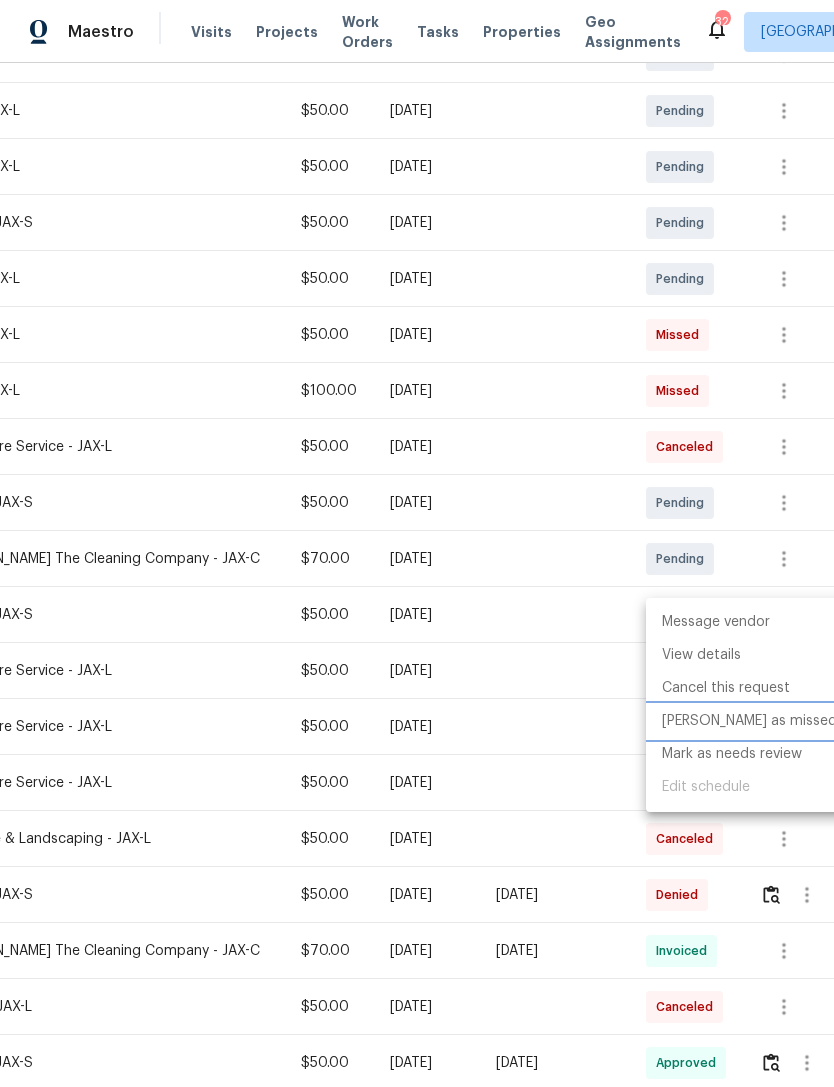 click on "[PERSON_NAME] as missed" at bounding box center [749, 721] 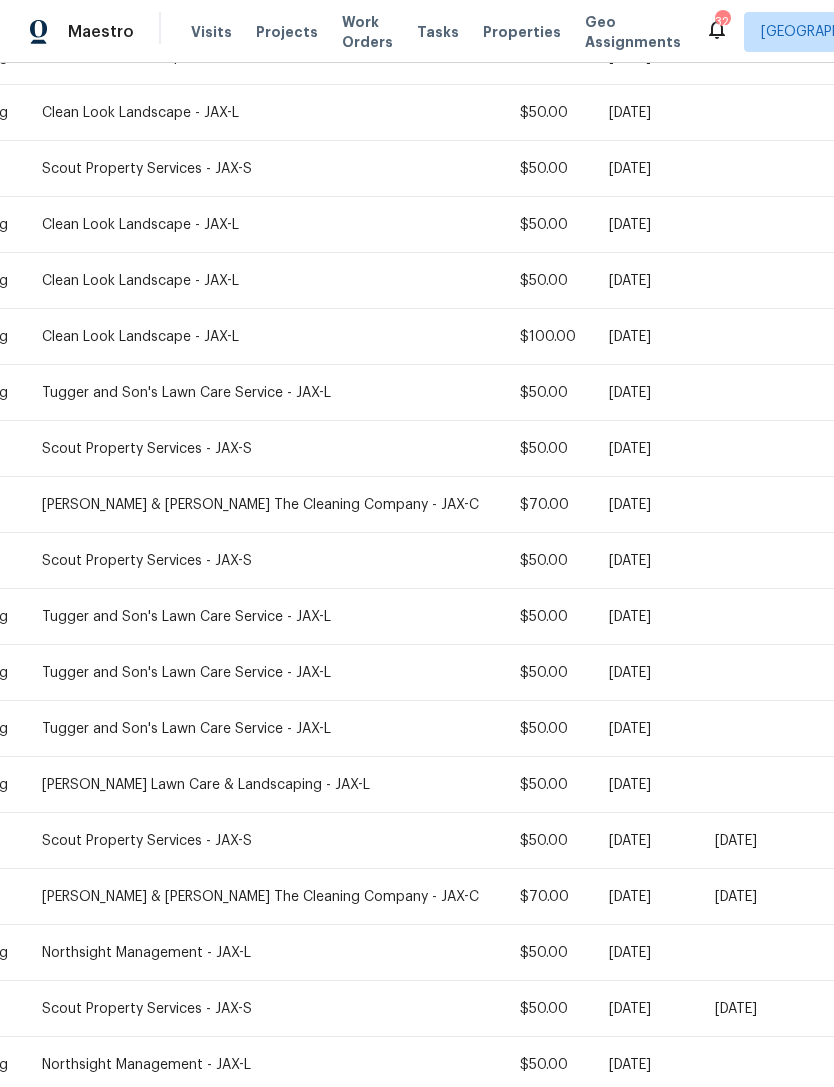 scroll, scrollTop: 536, scrollLeft: 77, axis: both 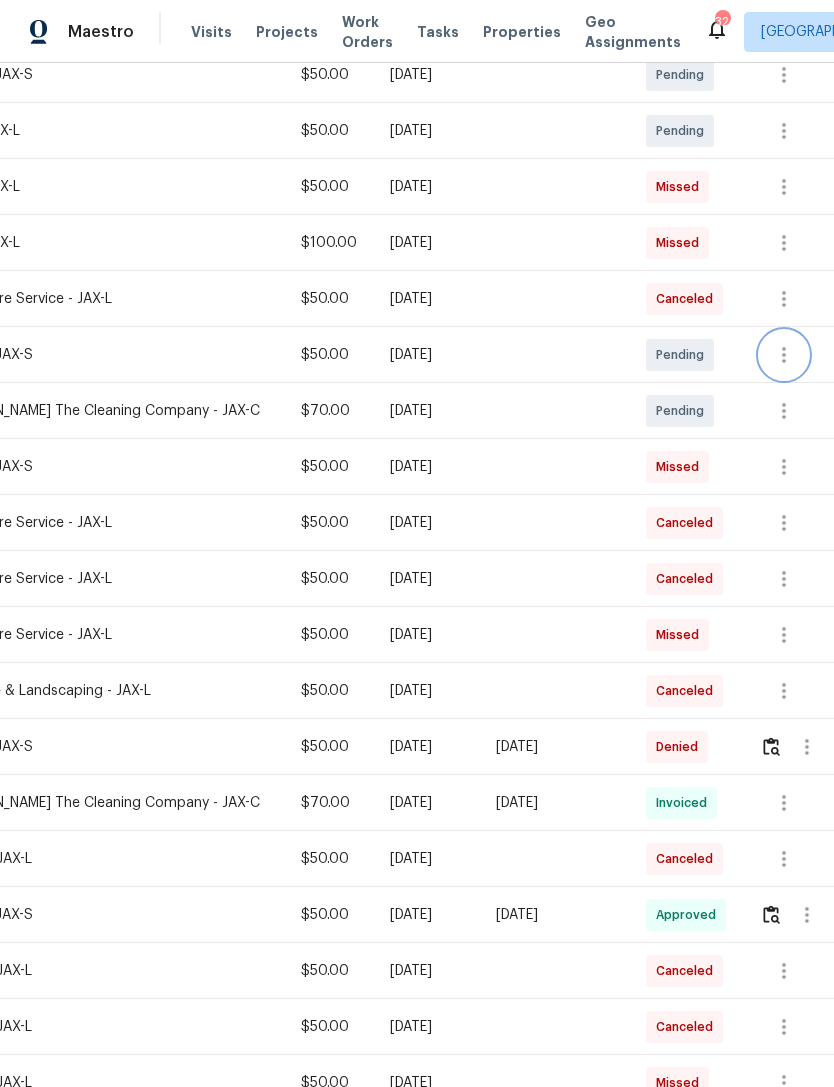 click 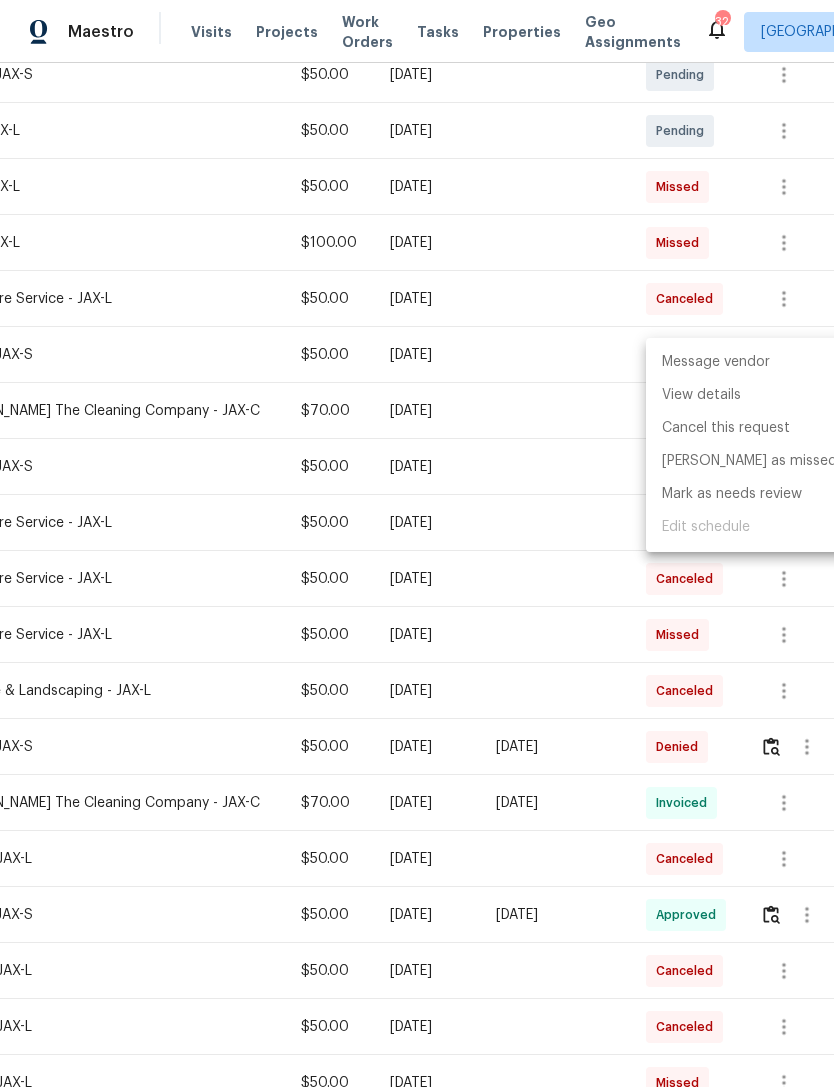 click on "Message vendor" at bounding box center (749, 362) 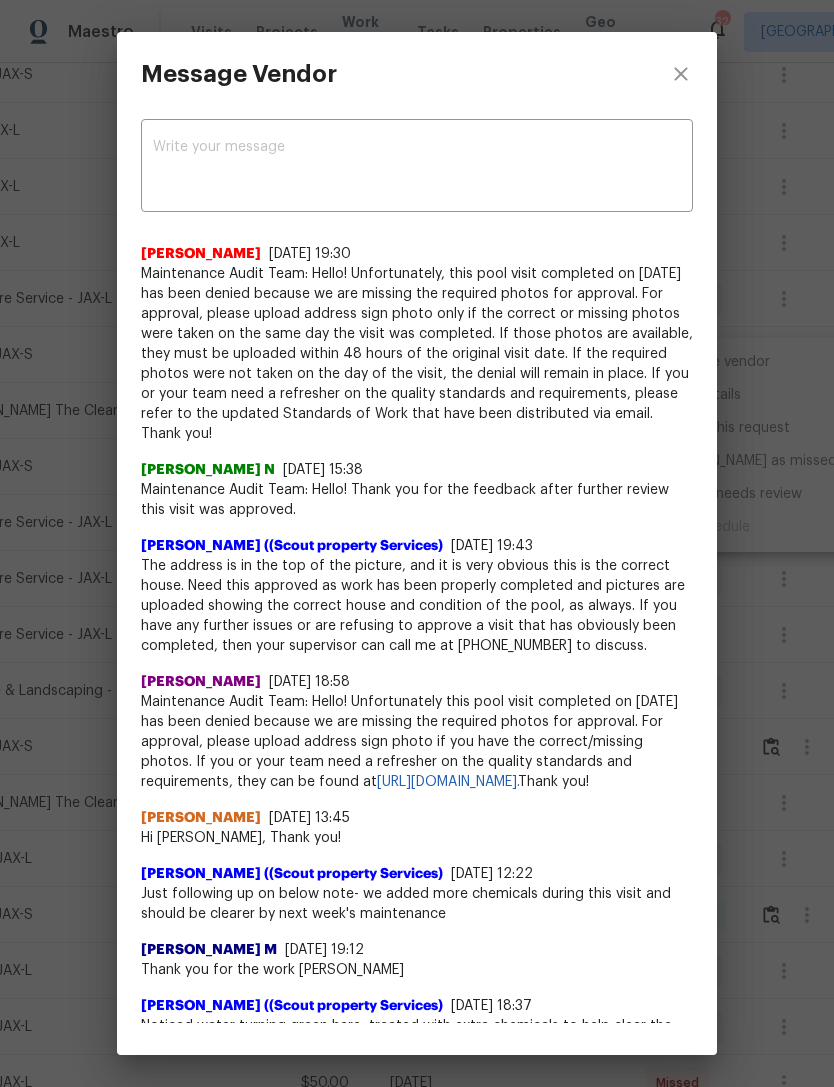 click at bounding box center [417, 168] 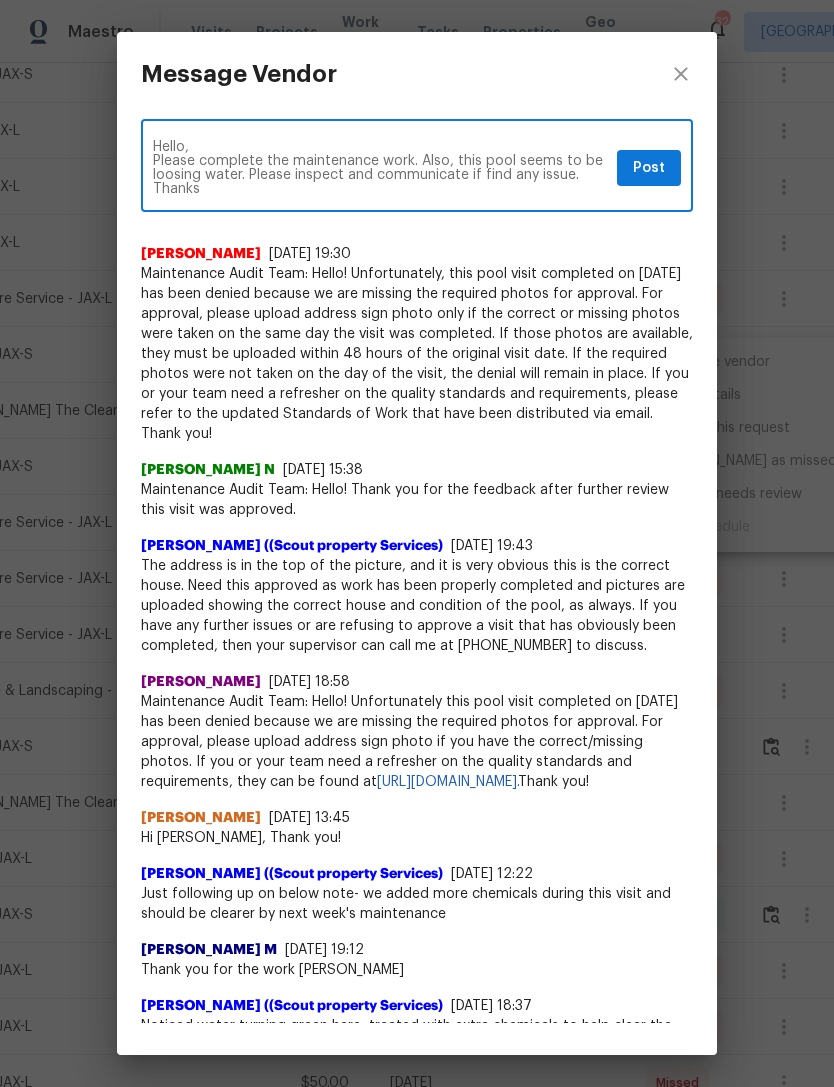 click on "Hello,
Please complete the maintenance work. Also, this pool seems to be loosing water. Please inspect and communicate if find any issue.
Thanks" at bounding box center [381, 168] 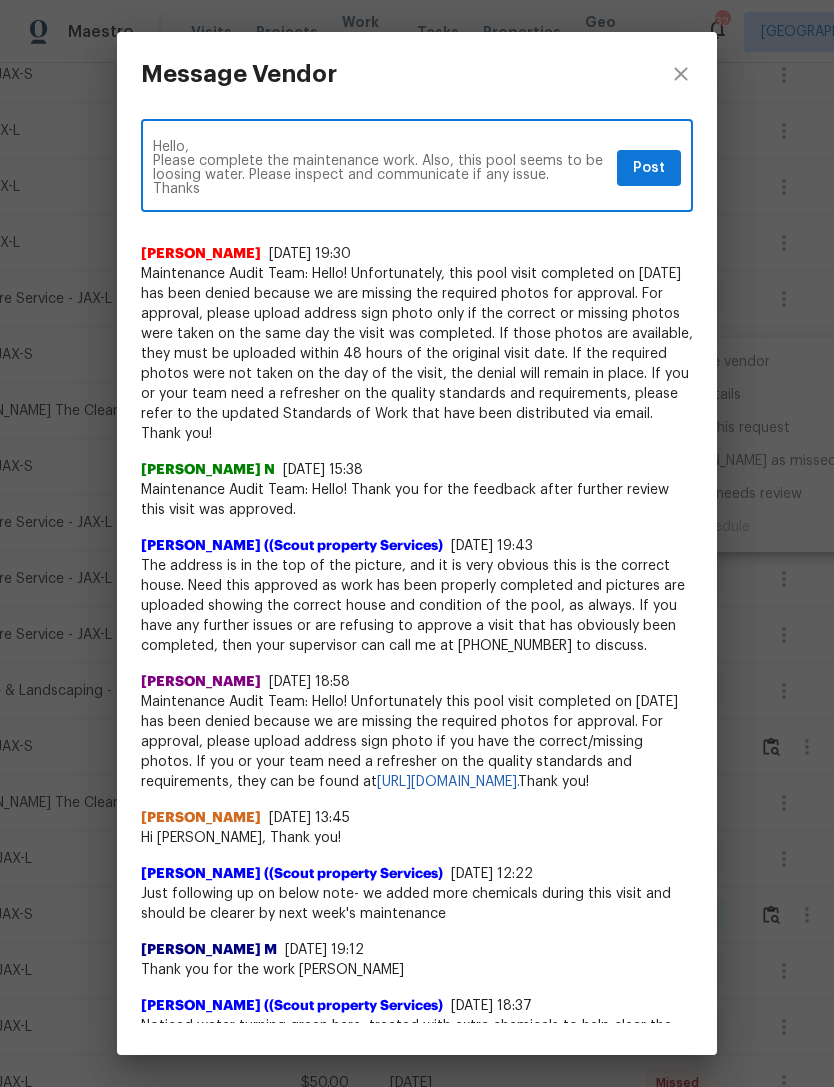 click on "Hello,
Please complete the maintenance work. Also, this pool seems to be loosing water. Please inspect and communicate if any issue.
Thanks" at bounding box center [381, 168] 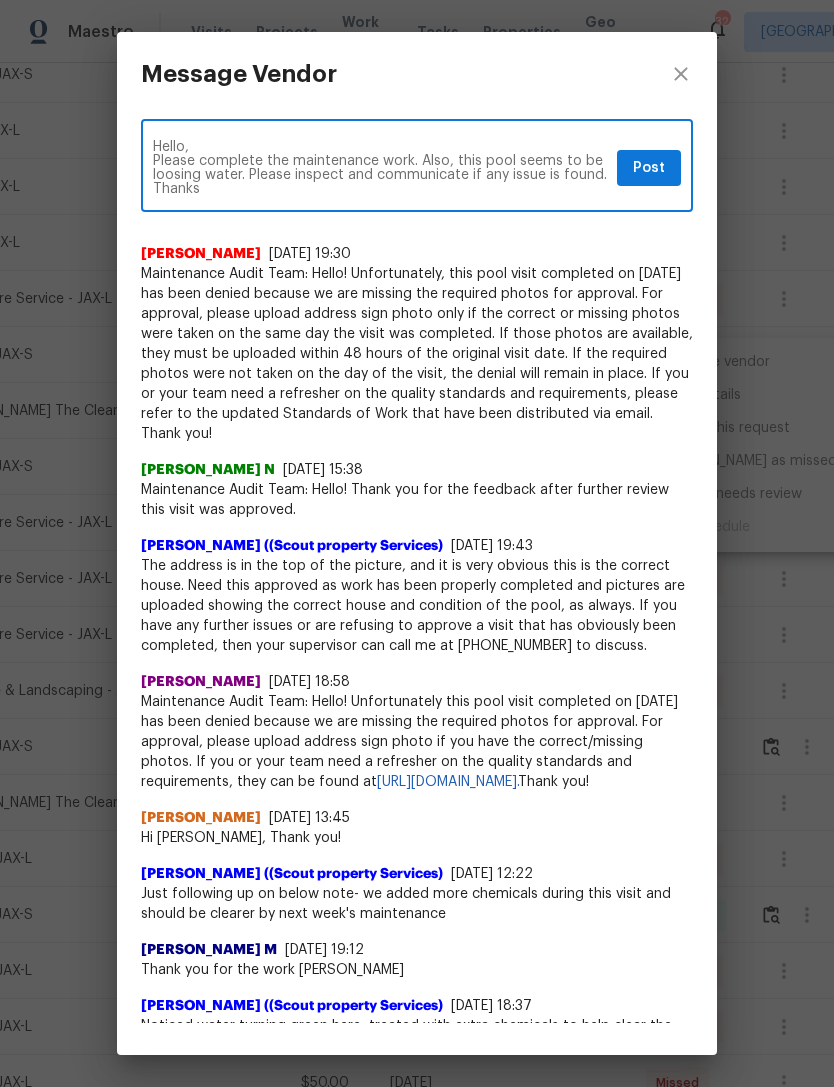 scroll, scrollTop: 1, scrollLeft: 0, axis: vertical 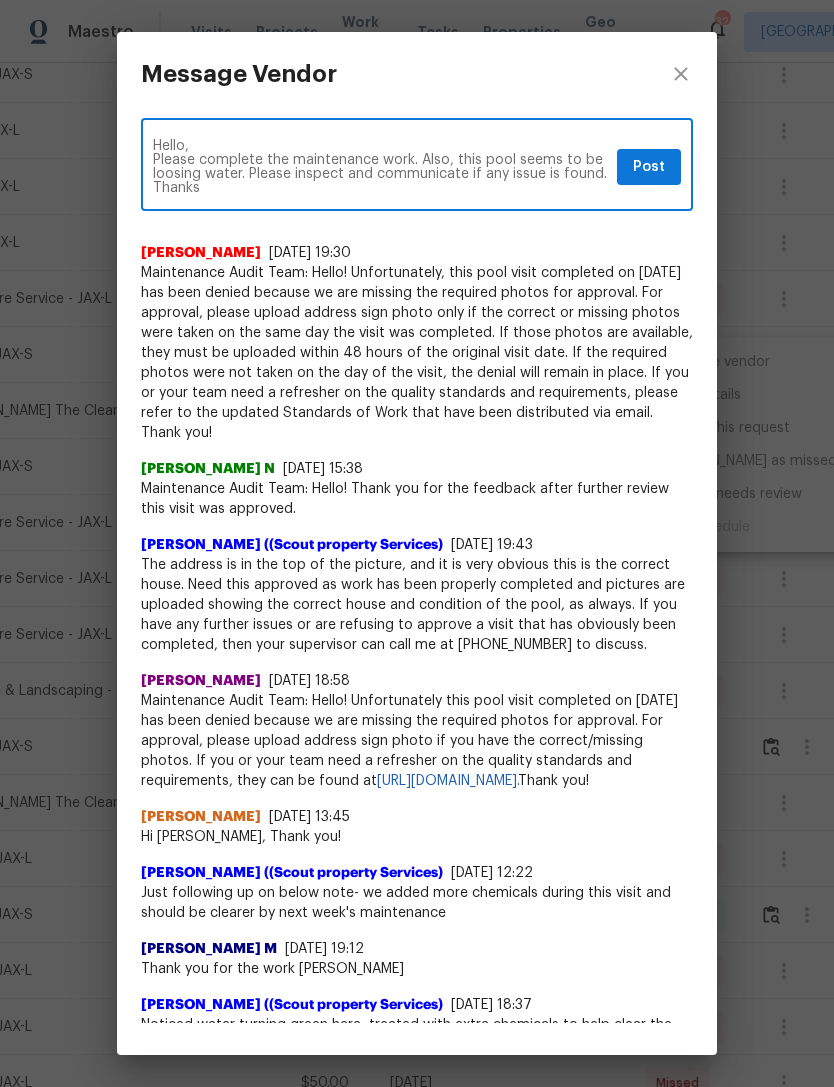 type on "Hello,
Please complete the maintenance work. Also, this pool seems to be loosing water. Please inspect and communicate if any issue is found.
Thanks" 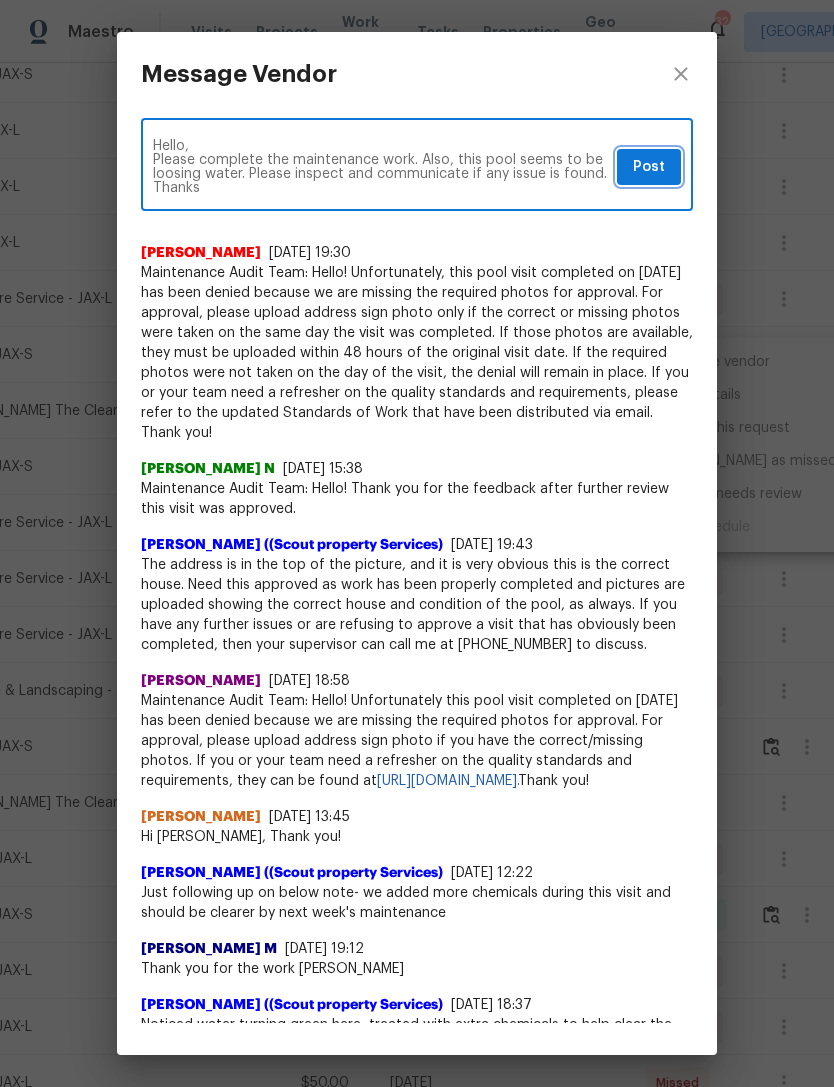 click on "Post" at bounding box center (649, 167) 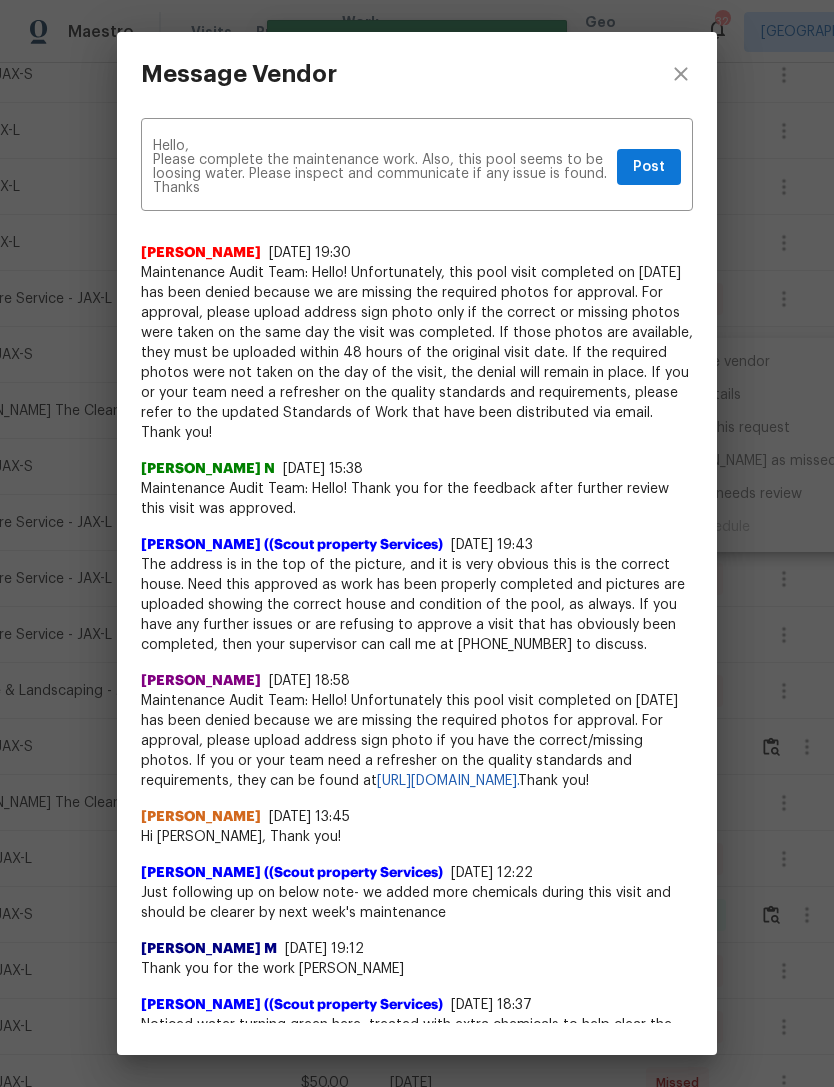 type 